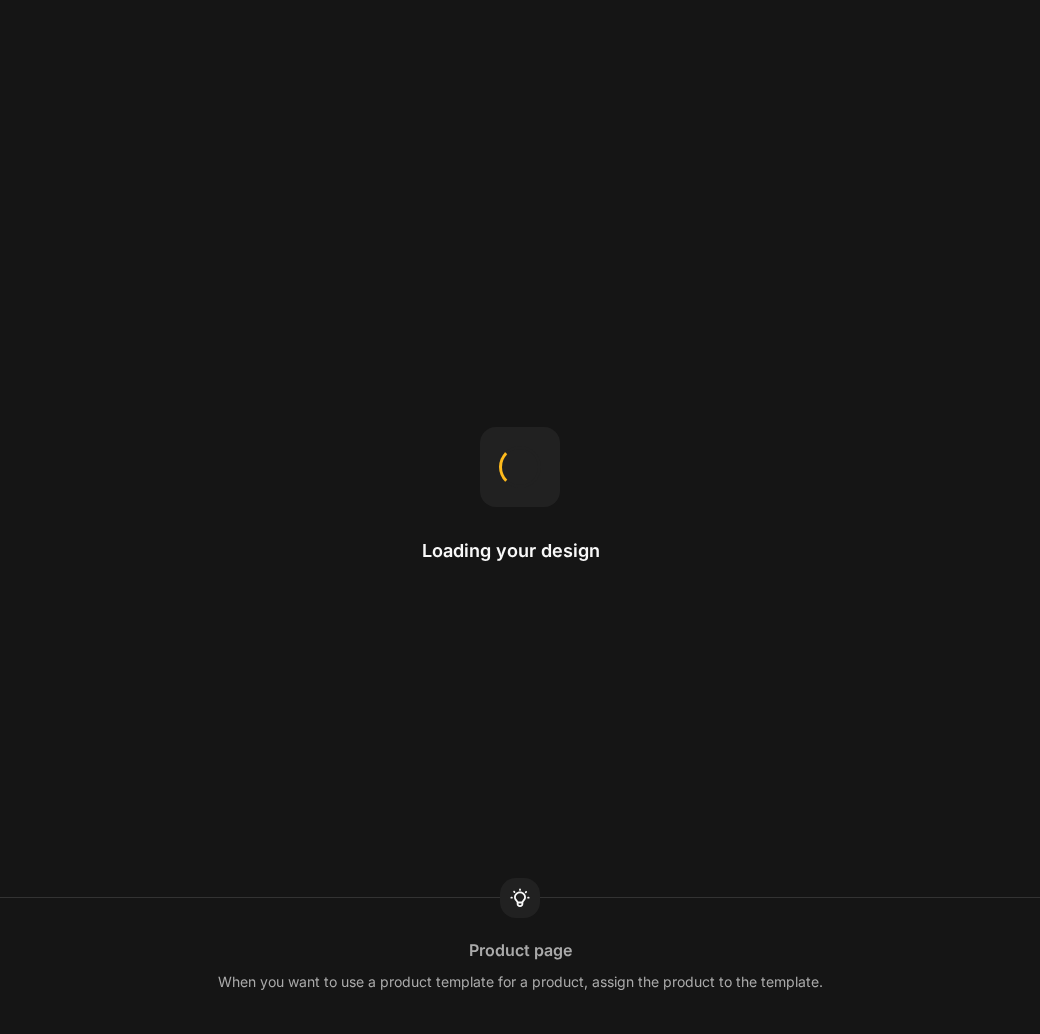 scroll, scrollTop: 0, scrollLeft: 0, axis: both 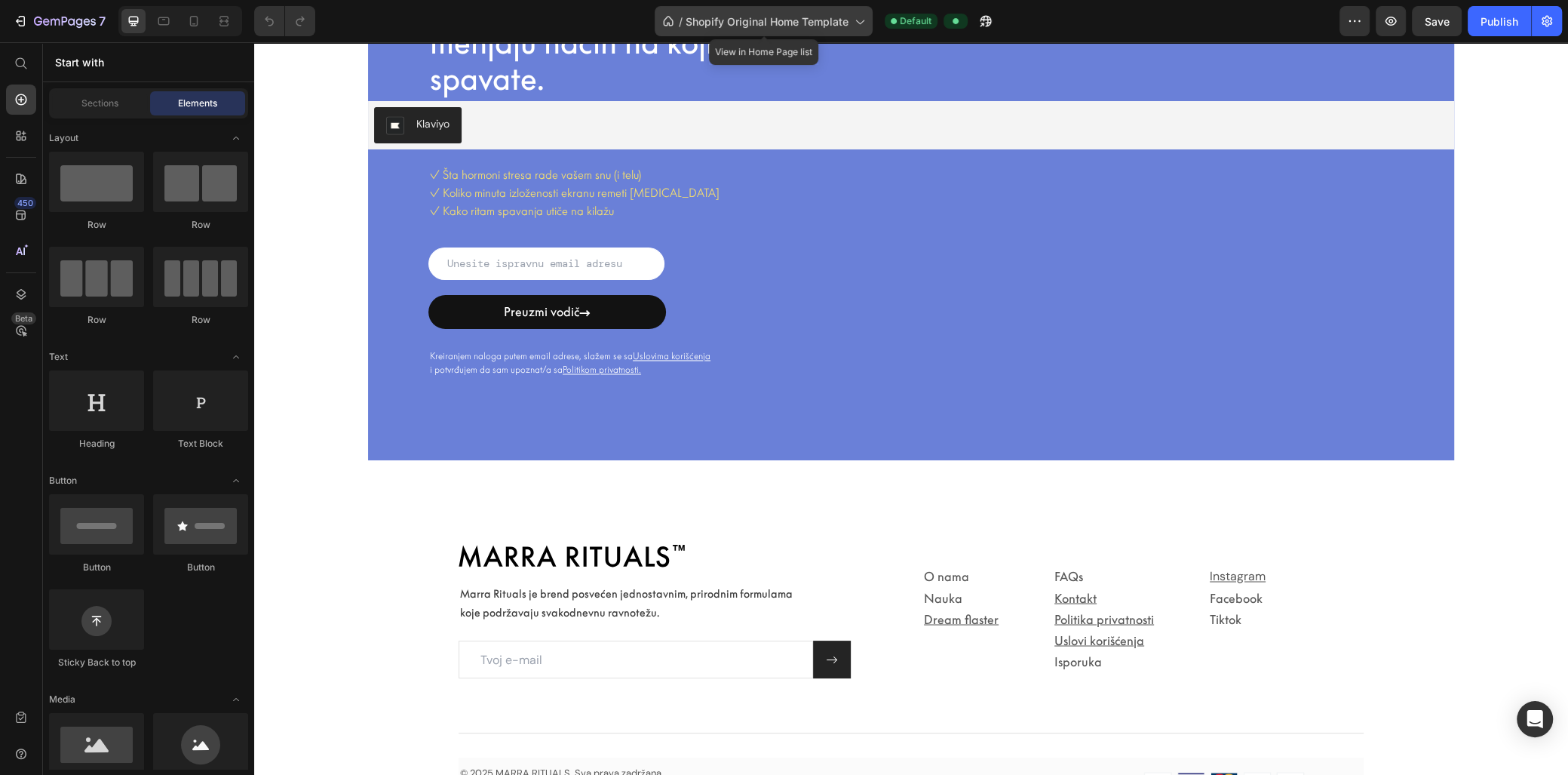click on "Shopify Original Home Template" at bounding box center (767, 21) 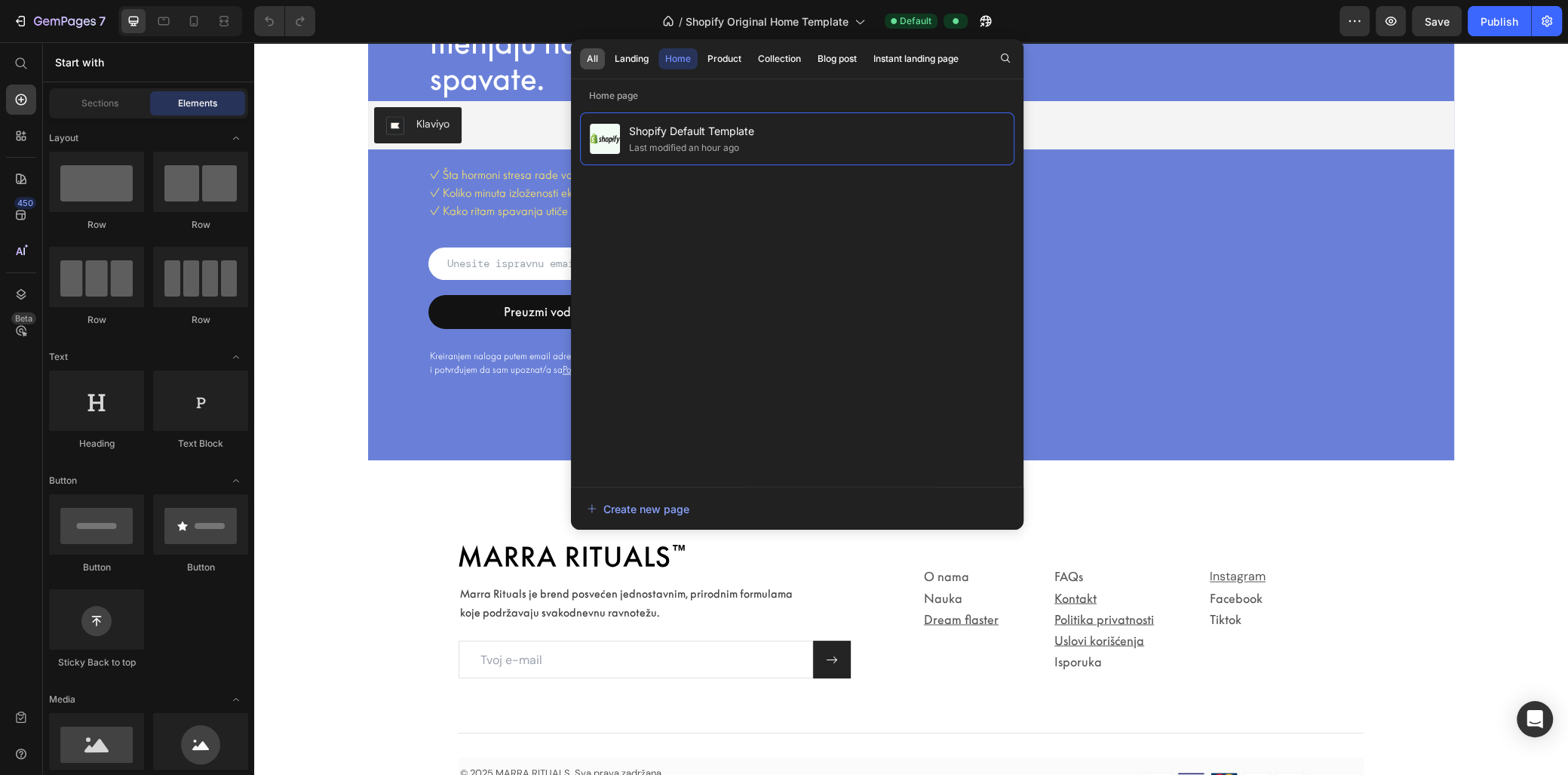 click on "All" at bounding box center [592, 59] 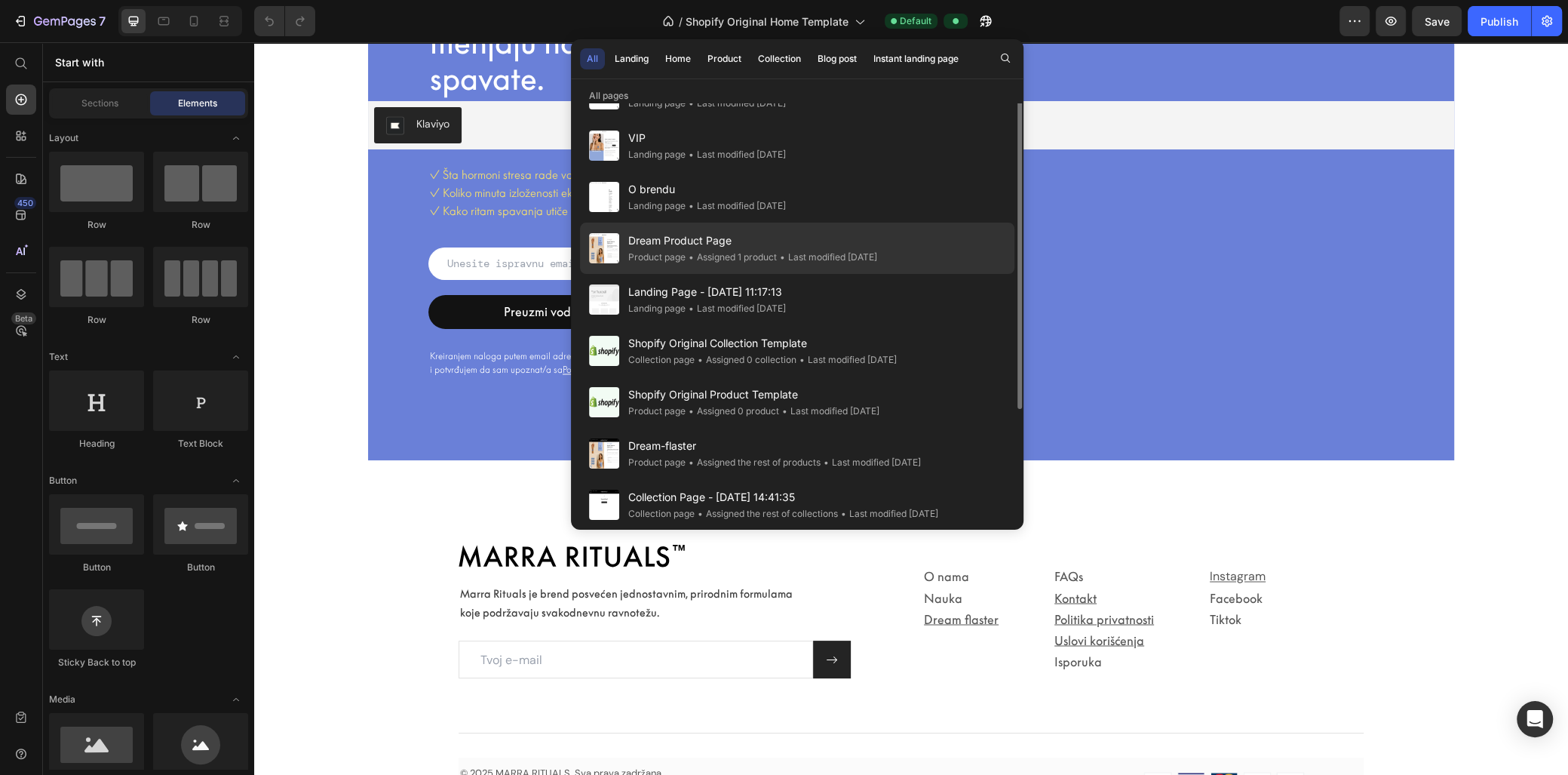 scroll, scrollTop: 0, scrollLeft: 0, axis: both 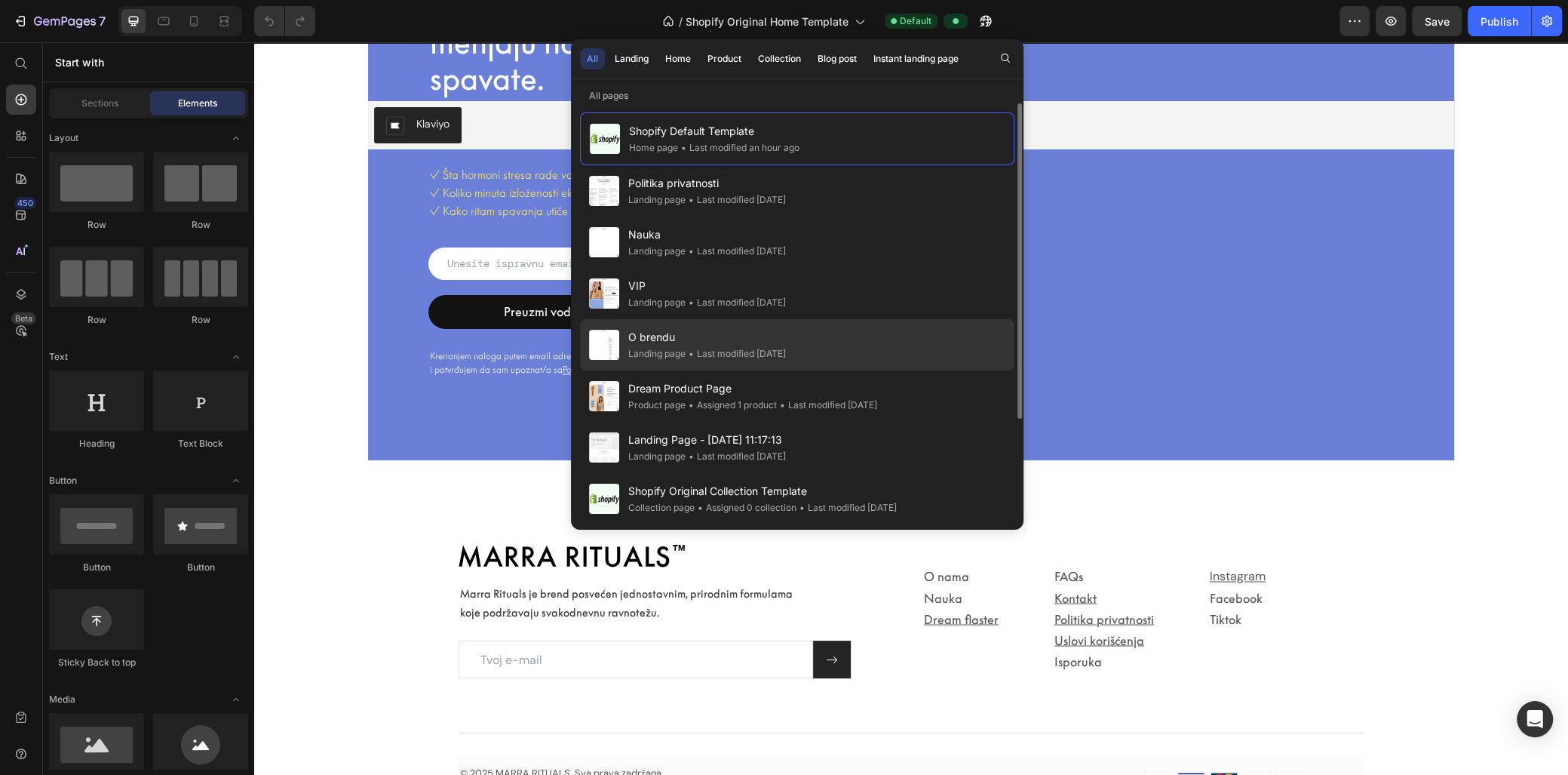 click on "• Last modified [DATE]" 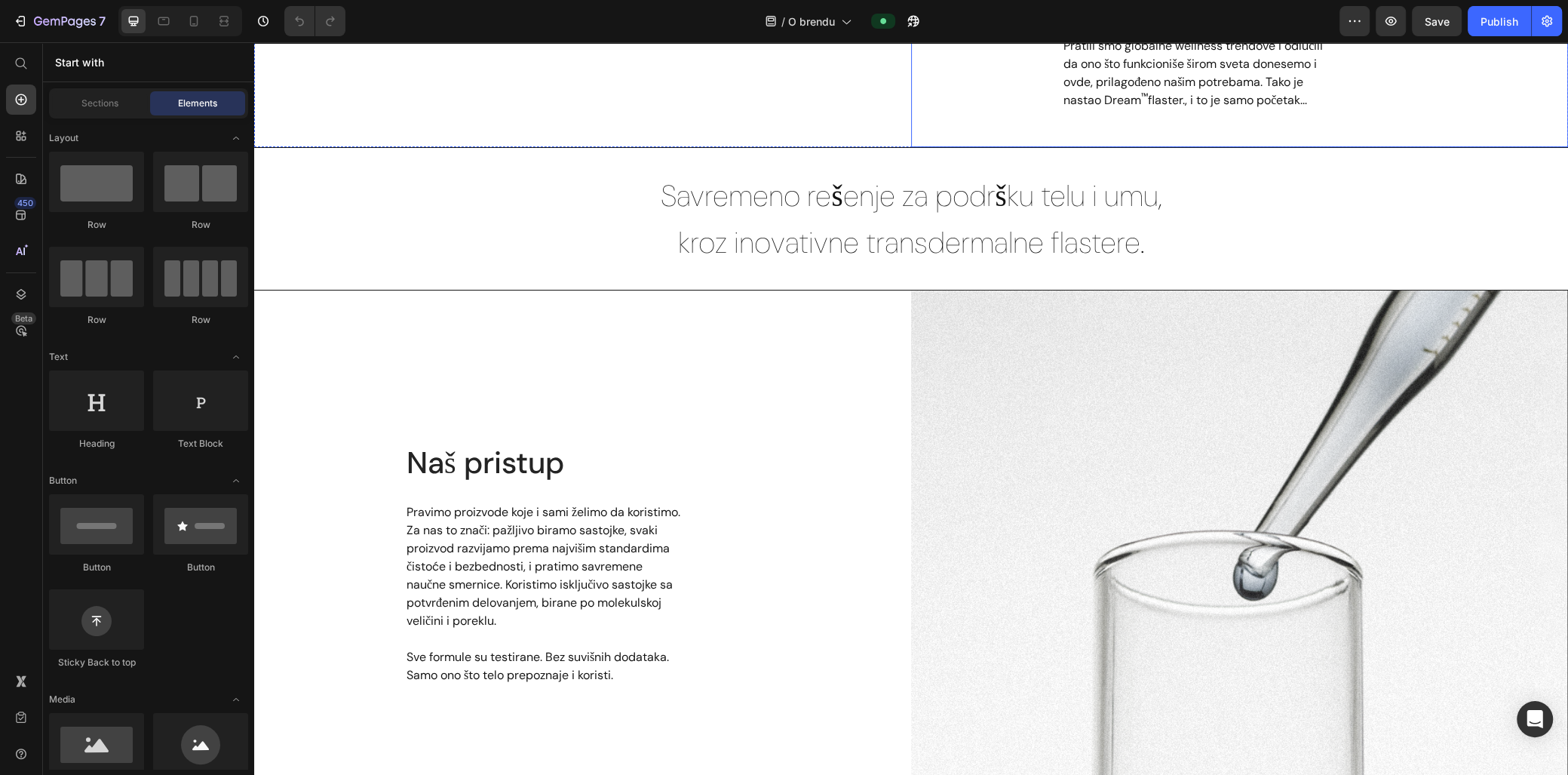 scroll, scrollTop: 0, scrollLeft: 0, axis: both 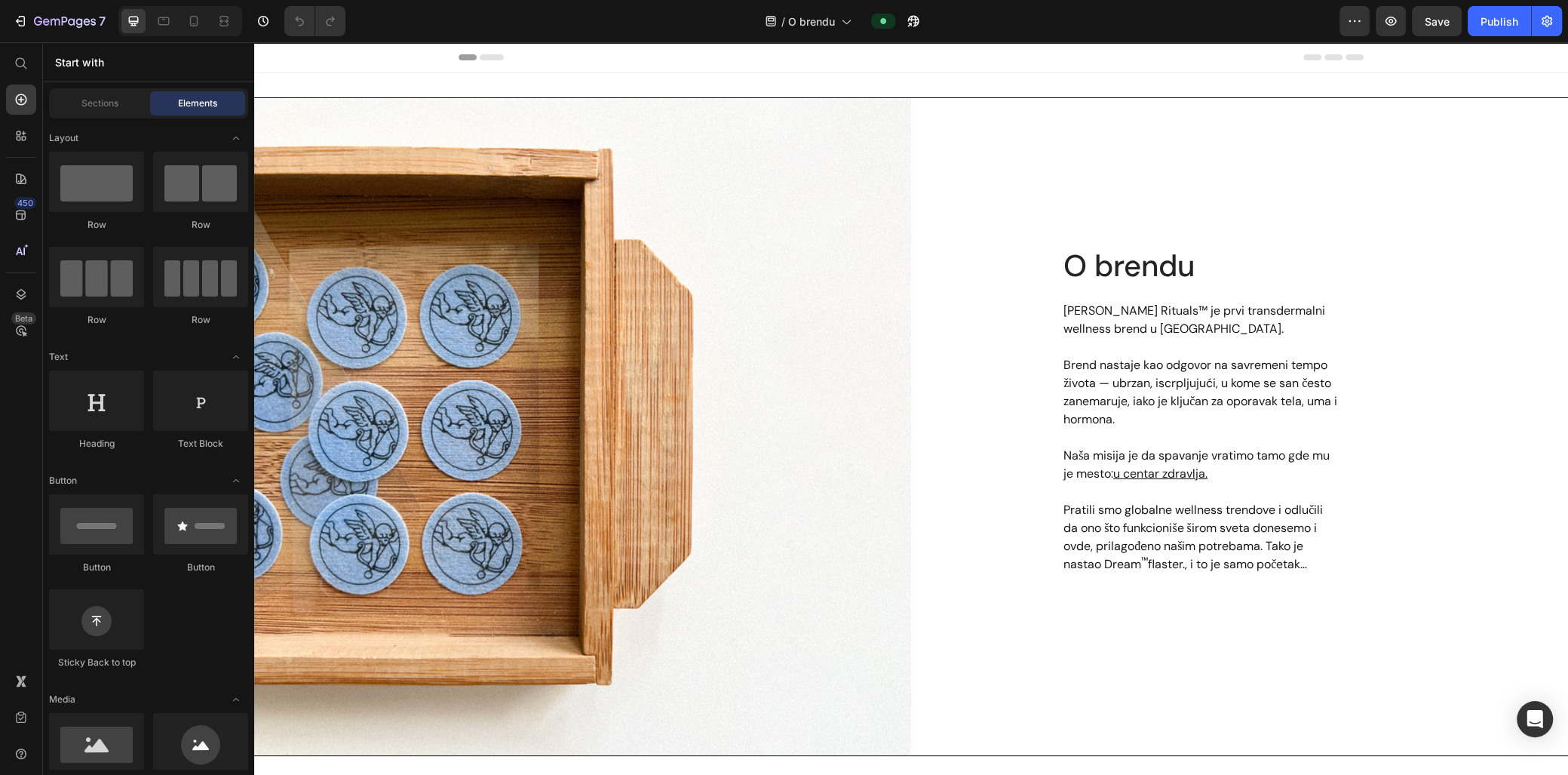 click at bounding box center (180, 21) 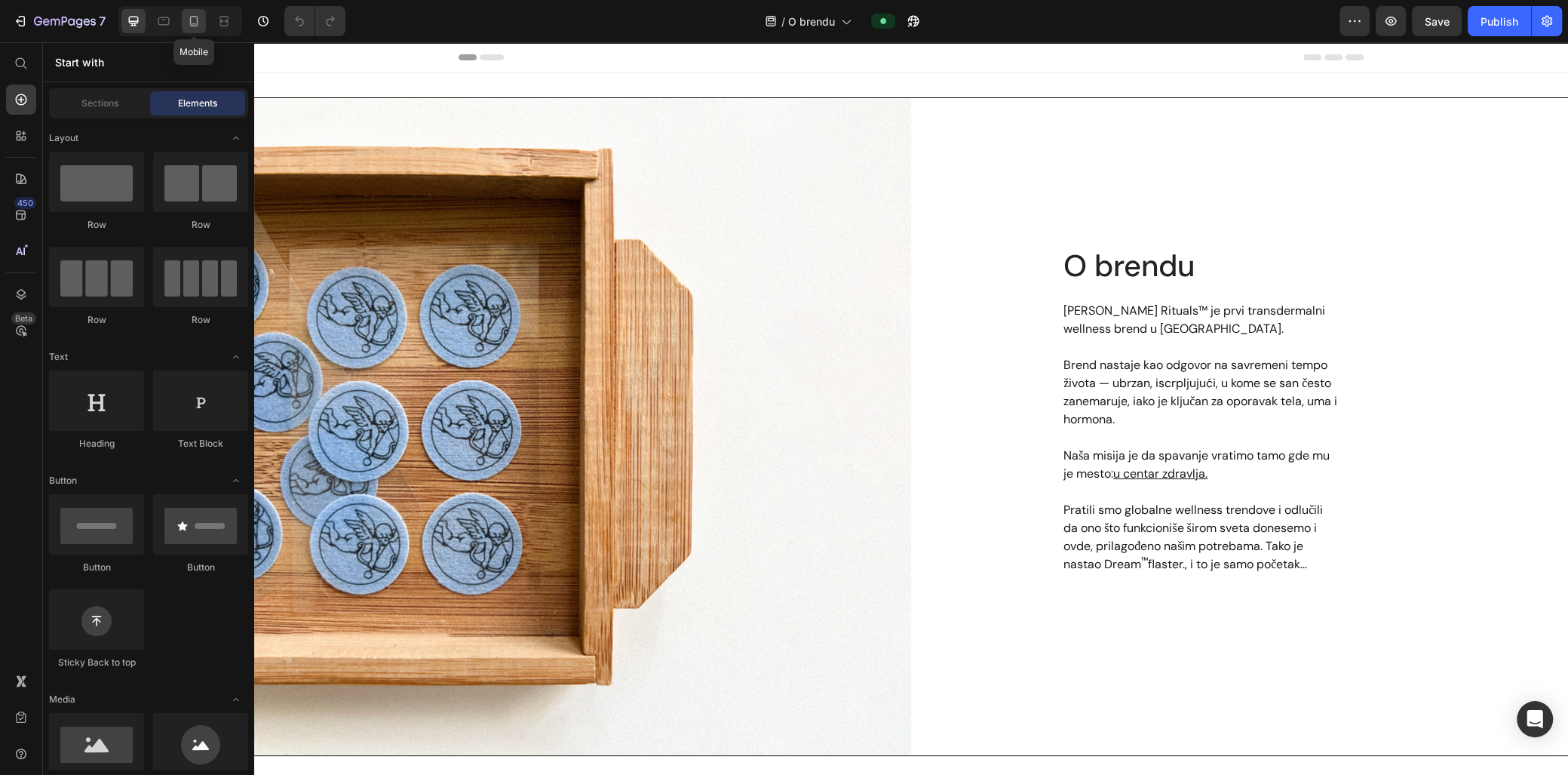 click 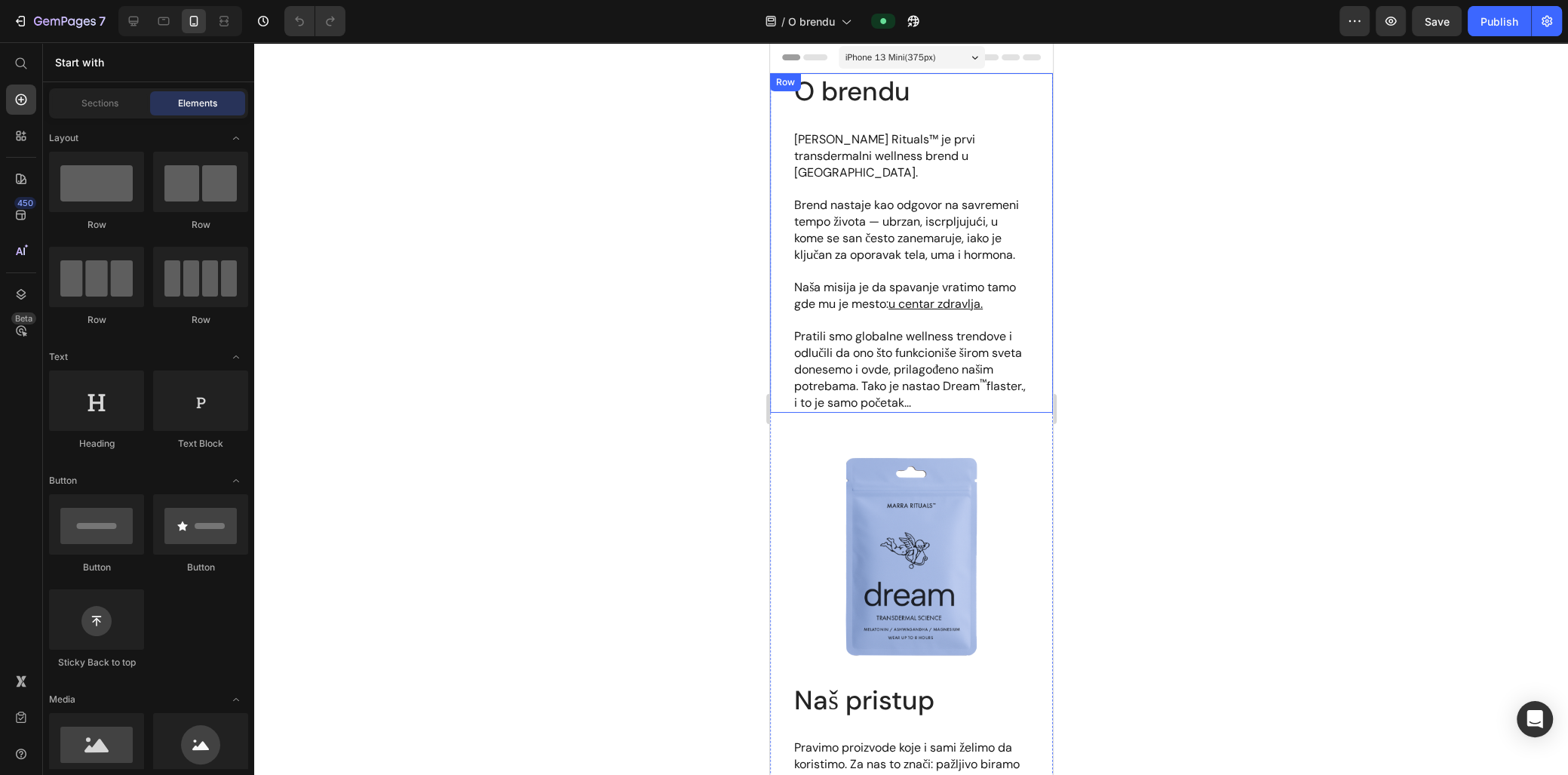 click on "O brendu Heading [PERSON_NAME] Rituals™ je prvi transdermalni wellness brend u [GEOGRAPHIC_DATA]. Brend nastaje kao odgovor na savremeni tempo života — ubrzan, iscrpljujući, u kome se san često zanemaruje, iako je ključan za oporavak tela, uma i hormona. Naša misija je da spavanje vratimo tamo gde mu je mesto:  u centar zdravlja.   Pratili smo globalne wellness trendove i odlučili da ono što funkcioniše širom sveta donesemo i ovde, prilagođeno našim potrebama. [PERSON_NAME] nastao Dream ™  [PERSON_NAME]., i to [PERSON_NAME] početak... Text block Row" at bounding box center (910, 243) 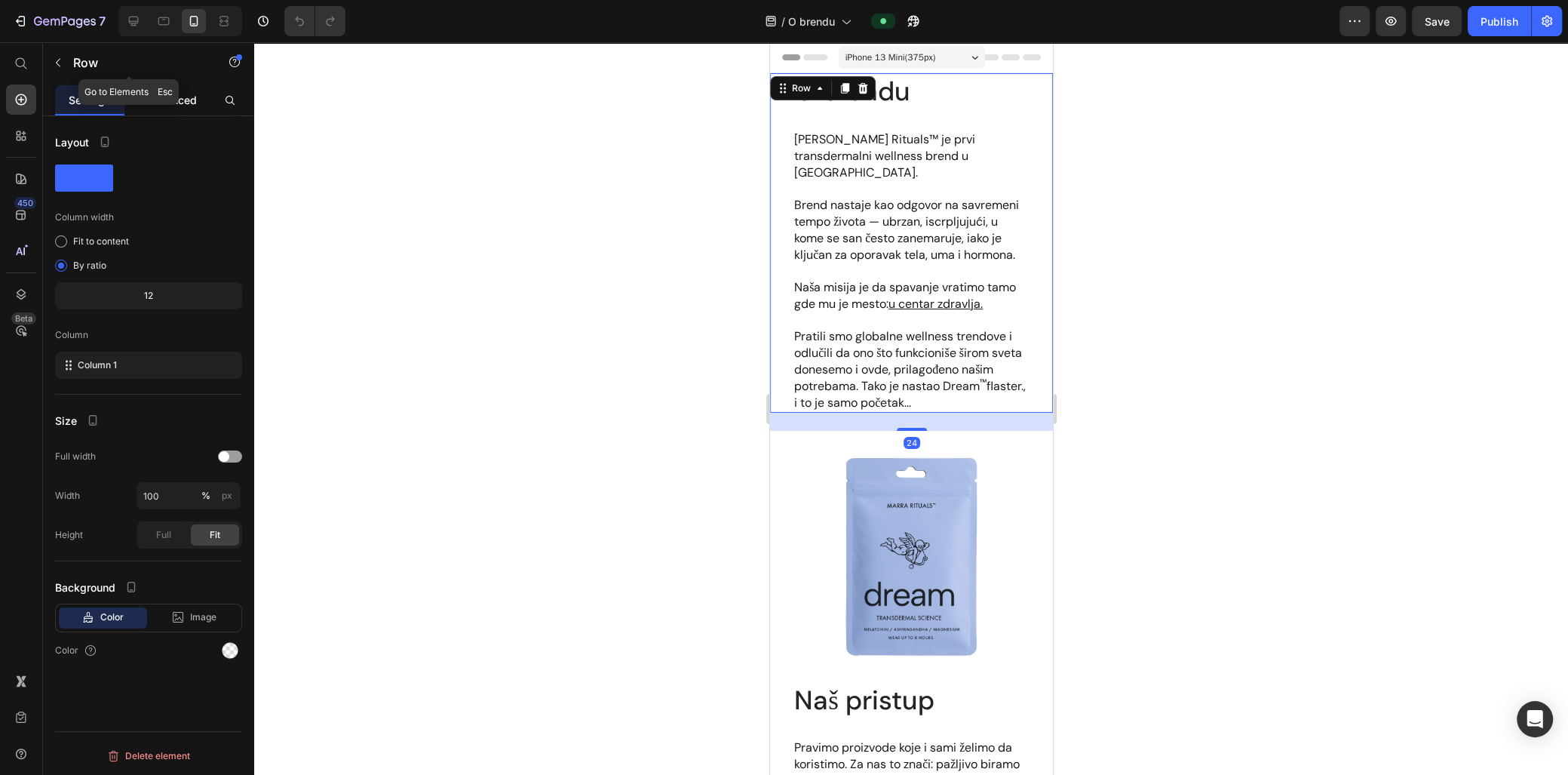 click on "Advanced" at bounding box center [171, 100] 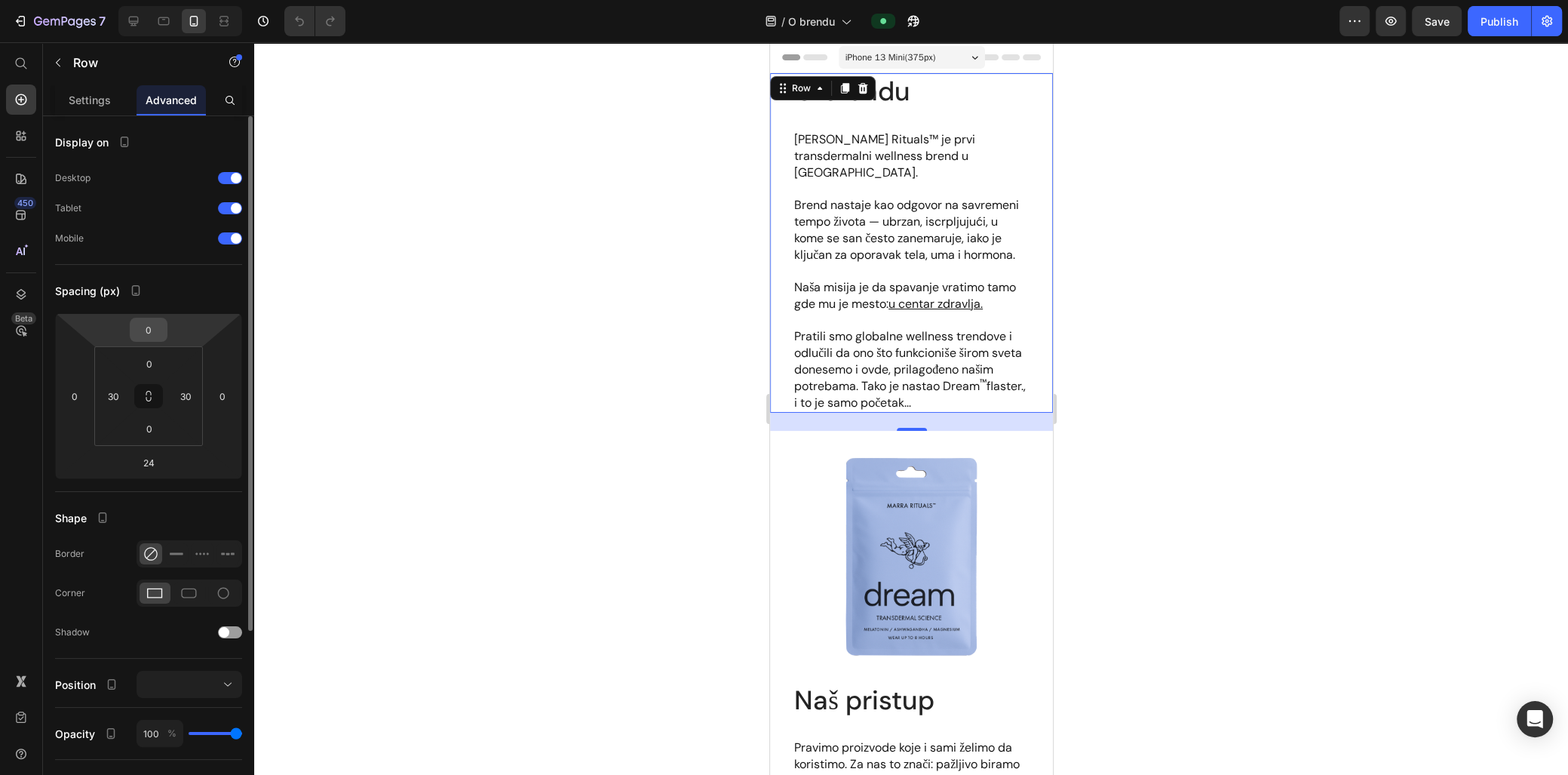 click on "0" at bounding box center [149, 330] 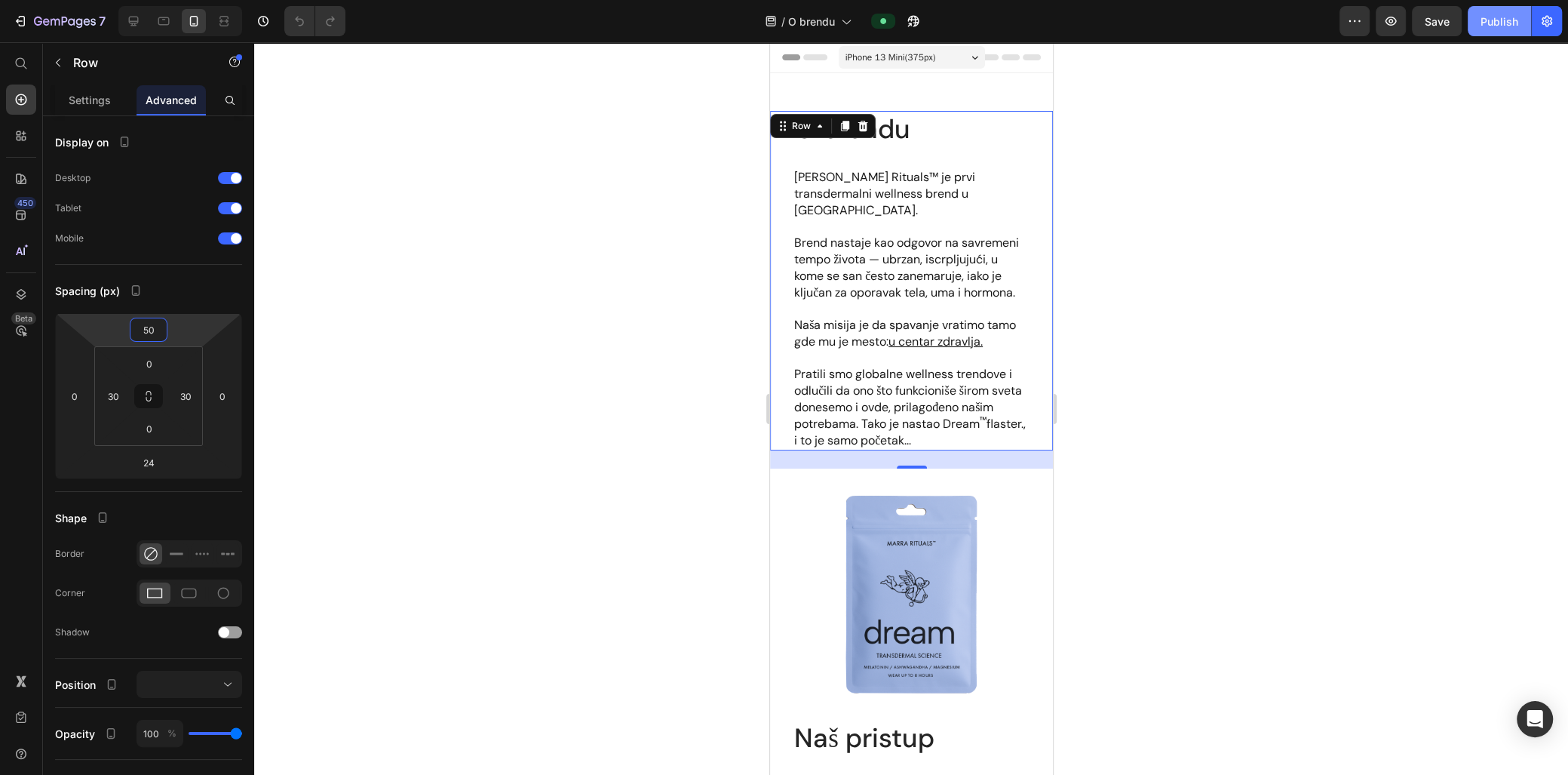 type on "50" 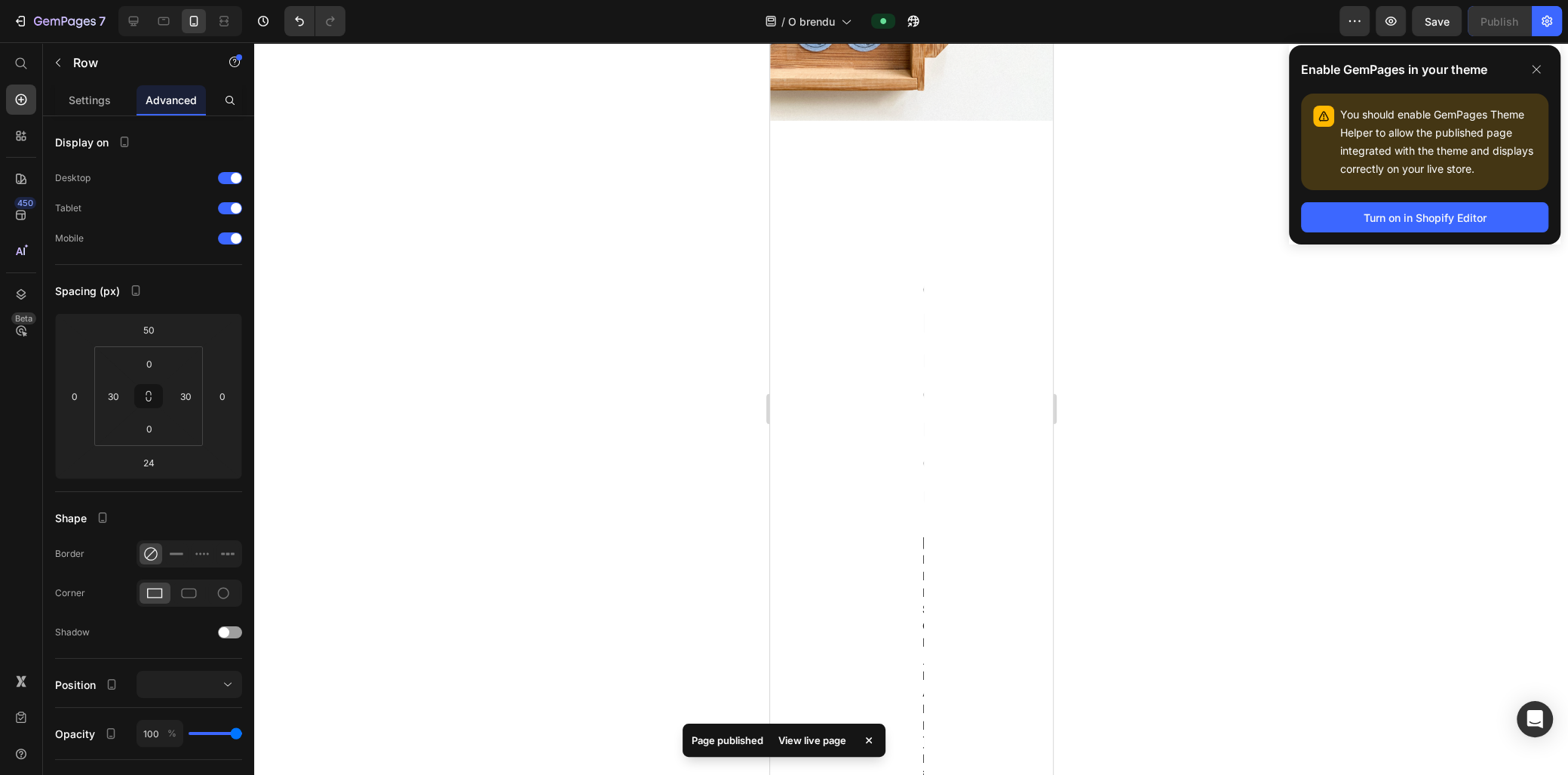 scroll, scrollTop: 1783, scrollLeft: 0, axis: vertical 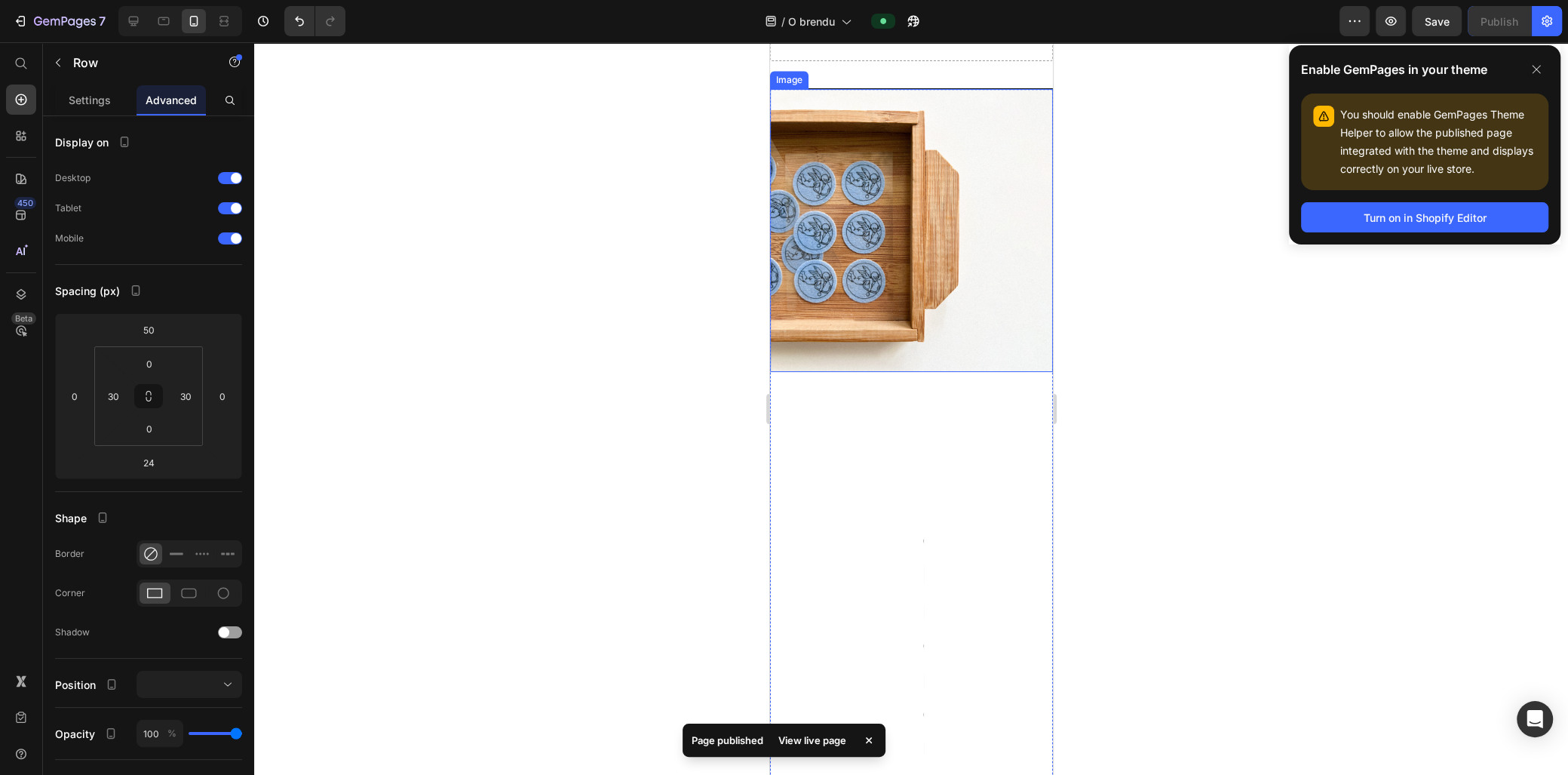 click at bounding box center [910, 230] 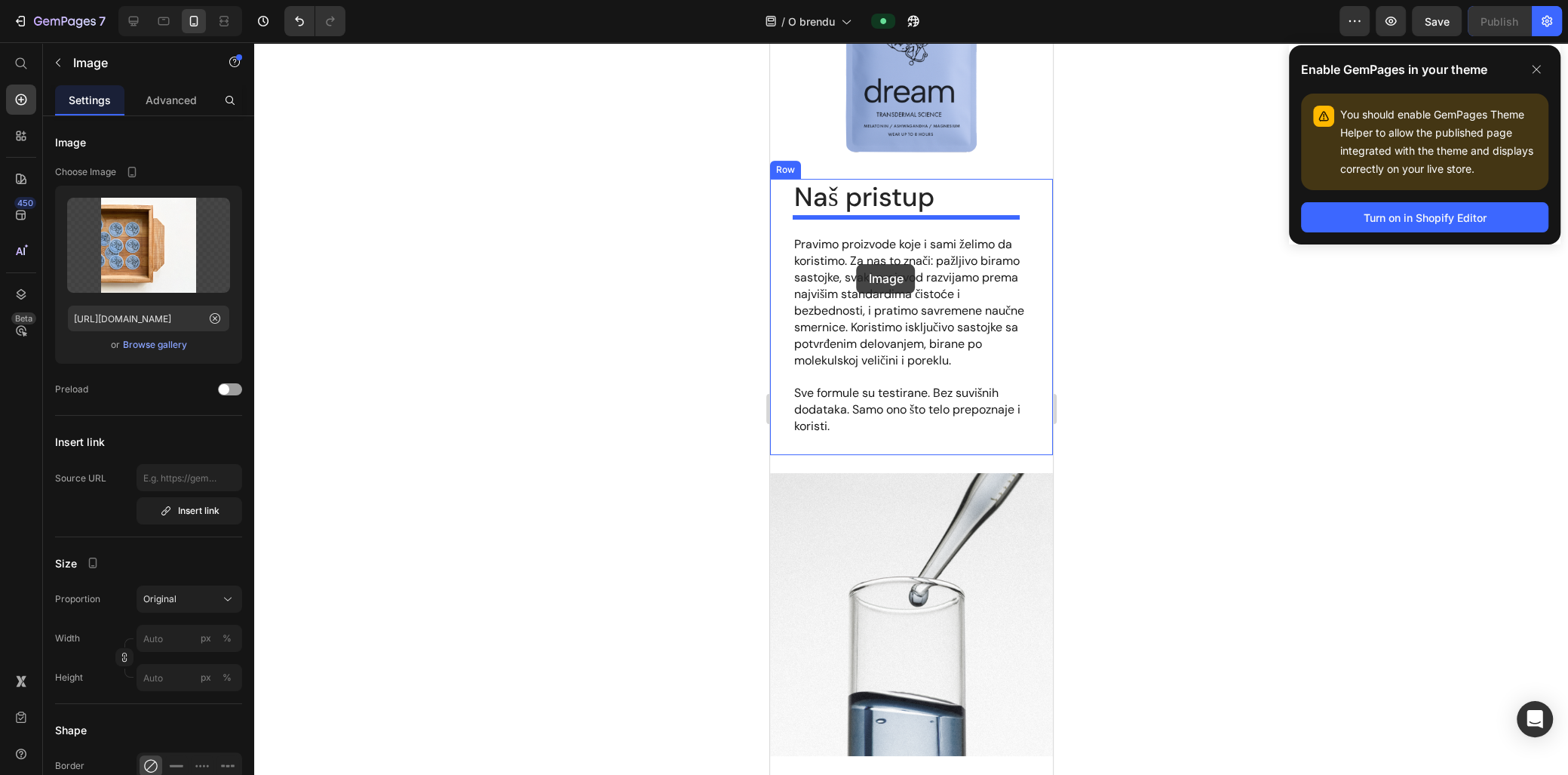 scroll, scrollTop: 0, scrollLeft: 0, axis: both 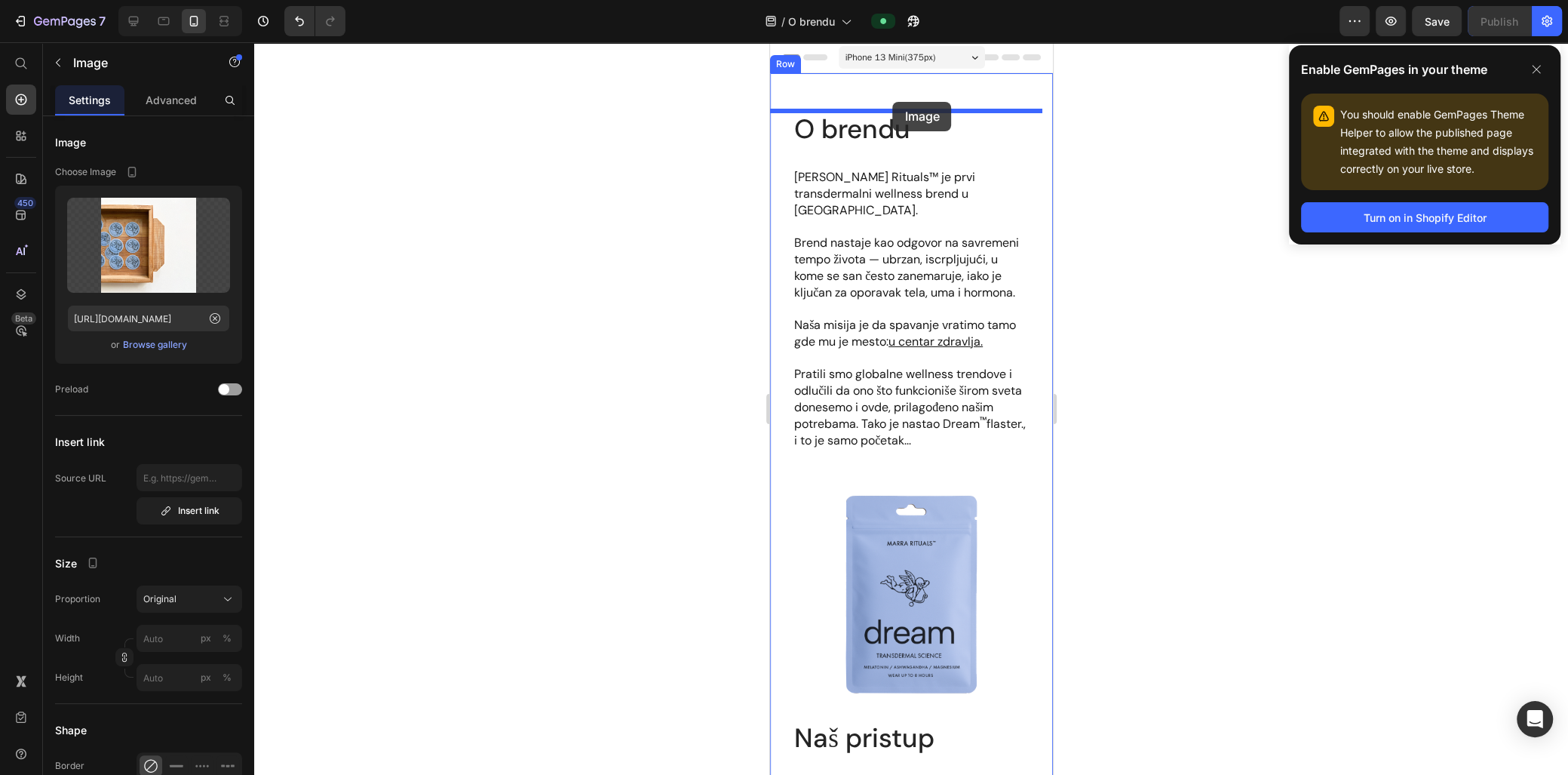drag, startPoint x: 875, startPoint y: 454, endPoint x: 892, endPoint y: 102, distance: 352.41027 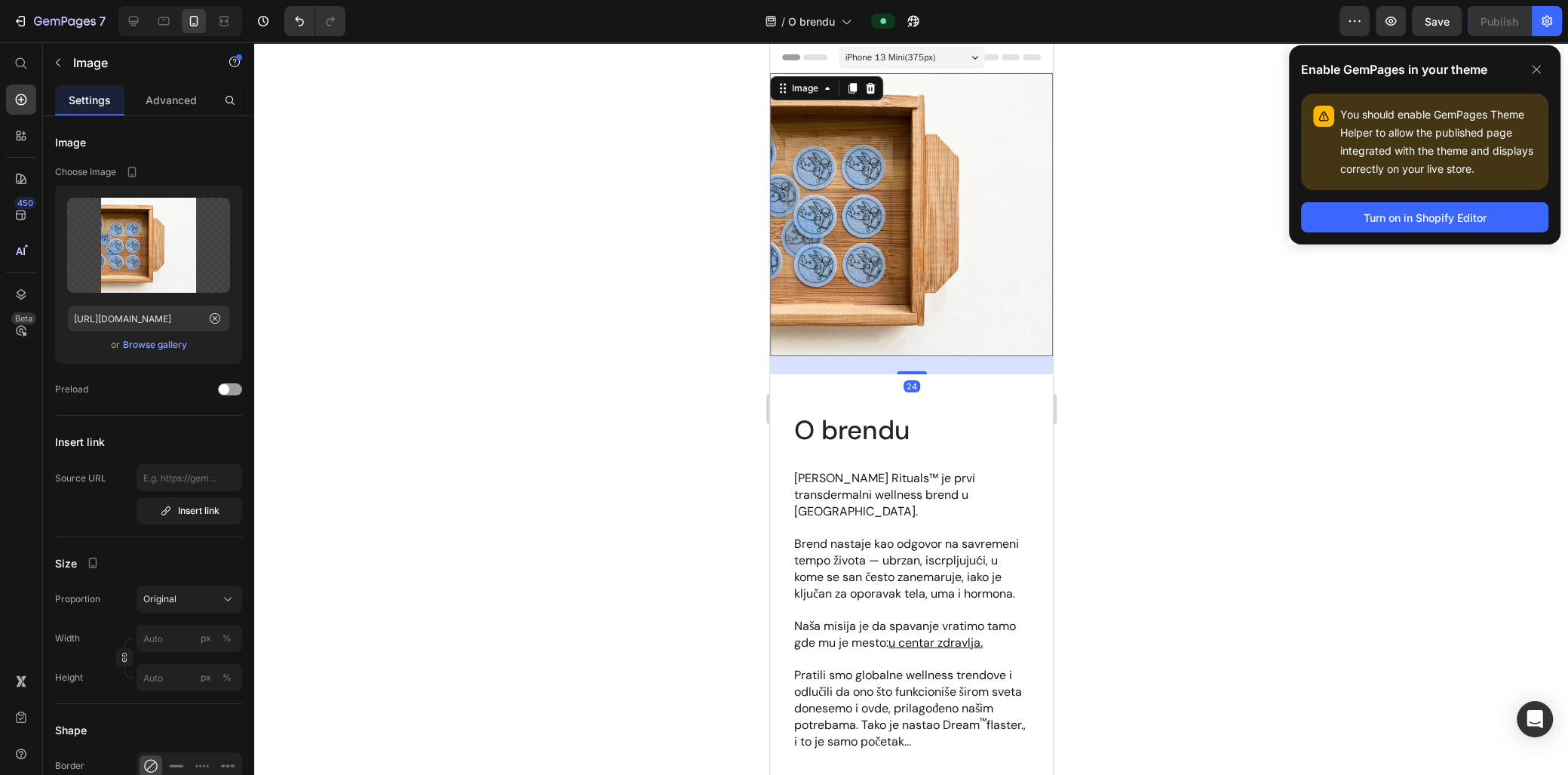 click 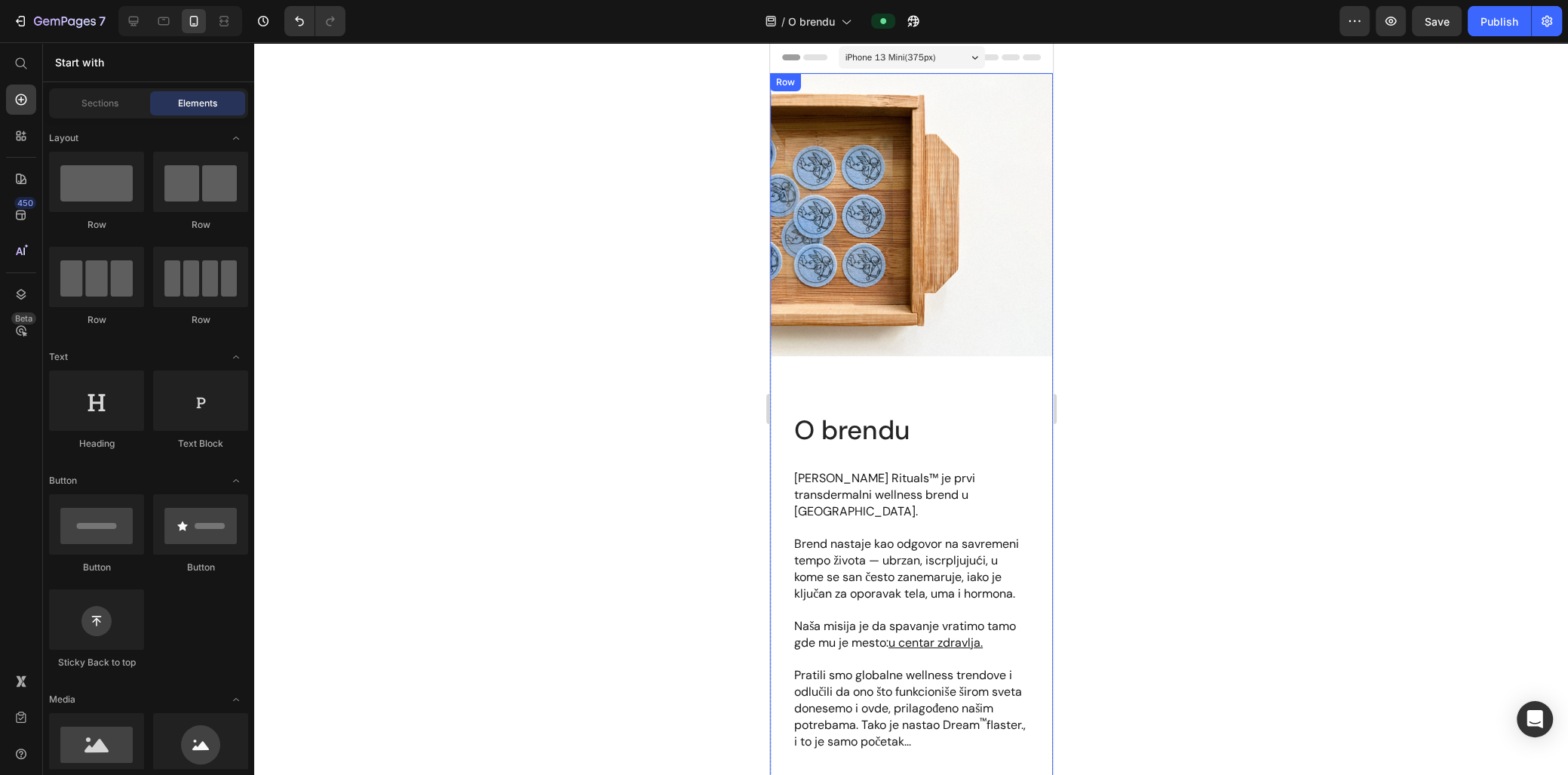 click on "Image O brendu Heading [PERSON_NAME] Rituals™ je prvi transdermalni wellness brend u [GEOGRAPHIC_DATA]. Brend nastaje kao odgovor na savremeni tempo života — ubrzan, iscrpljujući, u kome se san često zanemaruje, iako je ključan za oporavak tela, uma i hormona. Naša misija je da spavanje vratimo tamo gde mu je mesto:  u centar zdravlja.   Pratili smo globalne wellness trendove i odlučili da ono što funkcioniše širom sveta donesemo i ovde, prilagođeno našim potrebama. [PERSON_NAME] nastao Dream ™  [PERSON_NAME]., i to [PERSON_NAME] početak... Text block Row Image Naš pristup Heading Pravimo proizvode koje i sami želimo da koristimo. Za nas to znači: pažljivo biramo sastojke, svaki proizvod razvijamo prema najvišim standardima čistoće i bezbednosti, i pratimo savremene naučne smernice. Koristimo isključivo sastojke sa potvrđenim delovanjem, birane po molekulskoj veličini i poreklu. Sve formule su testirane. Bez suvišnih dodataka. Samo ono što telo prepoznaje i koristi. Text block Row Image Heading Row Heading Heading" at bounding box center (910, 1087) 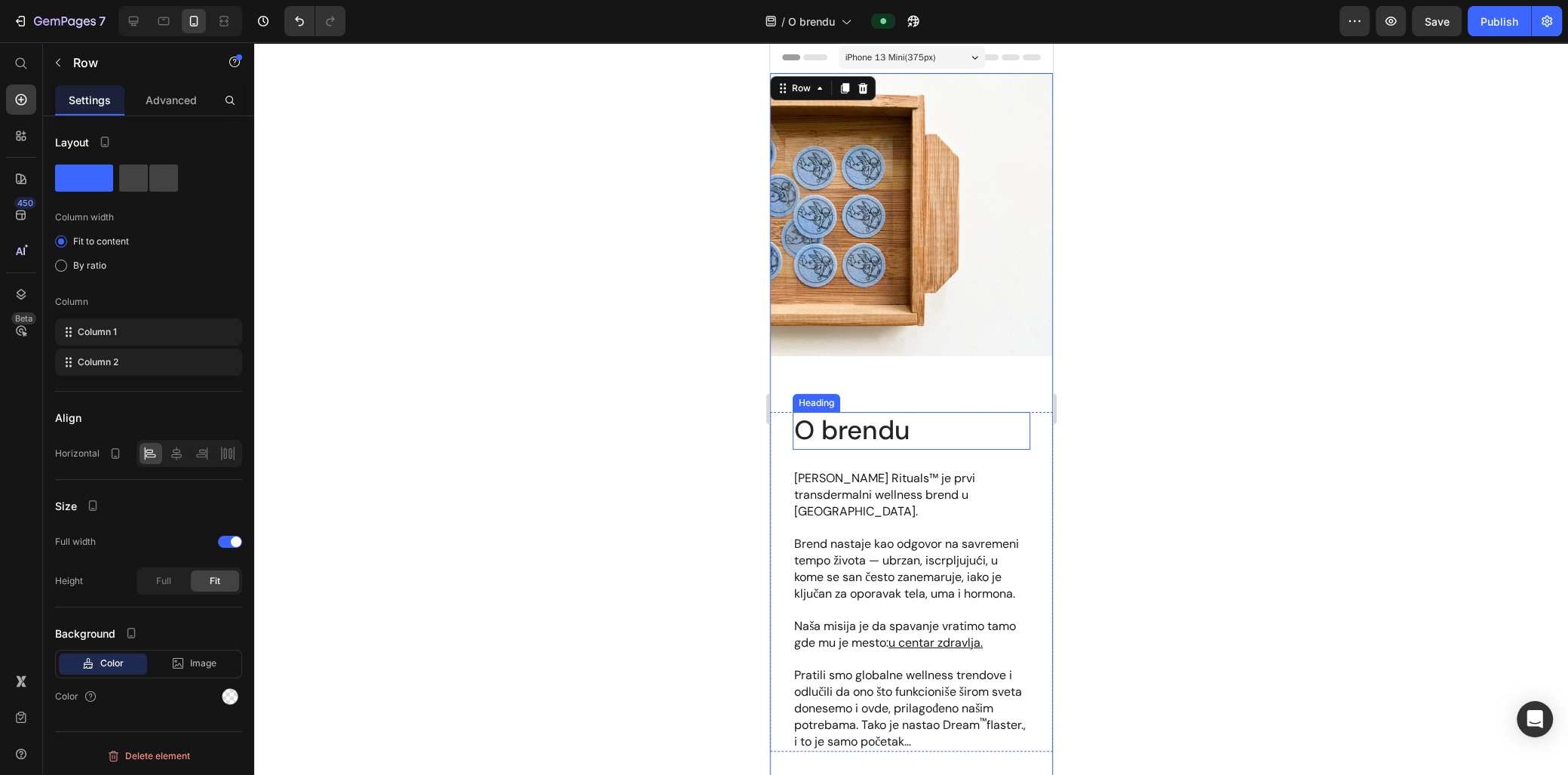 click on "O brendu" at bounding box center [910, 431] 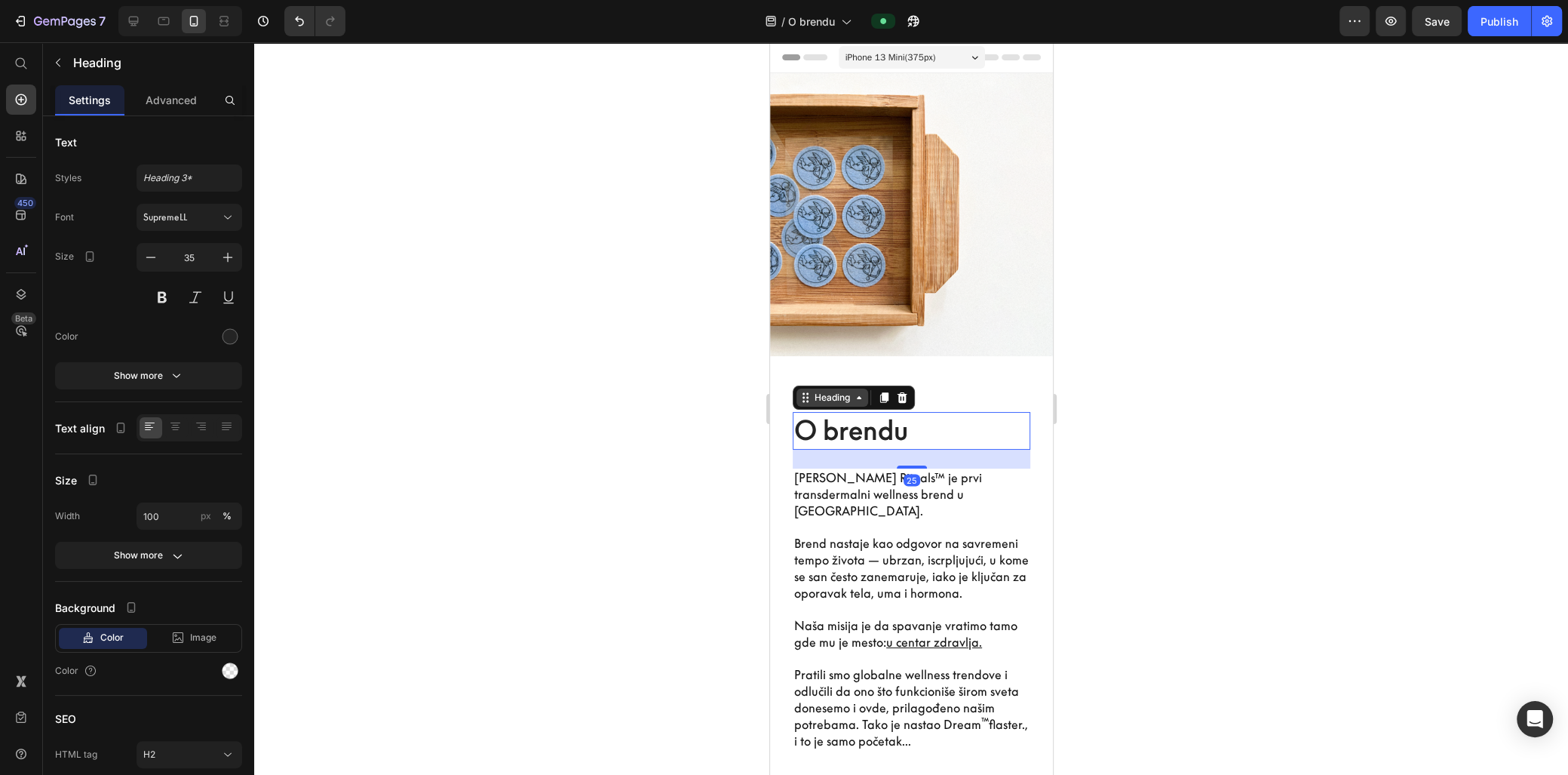 click on "Heading" at bounding box center [831, 398] 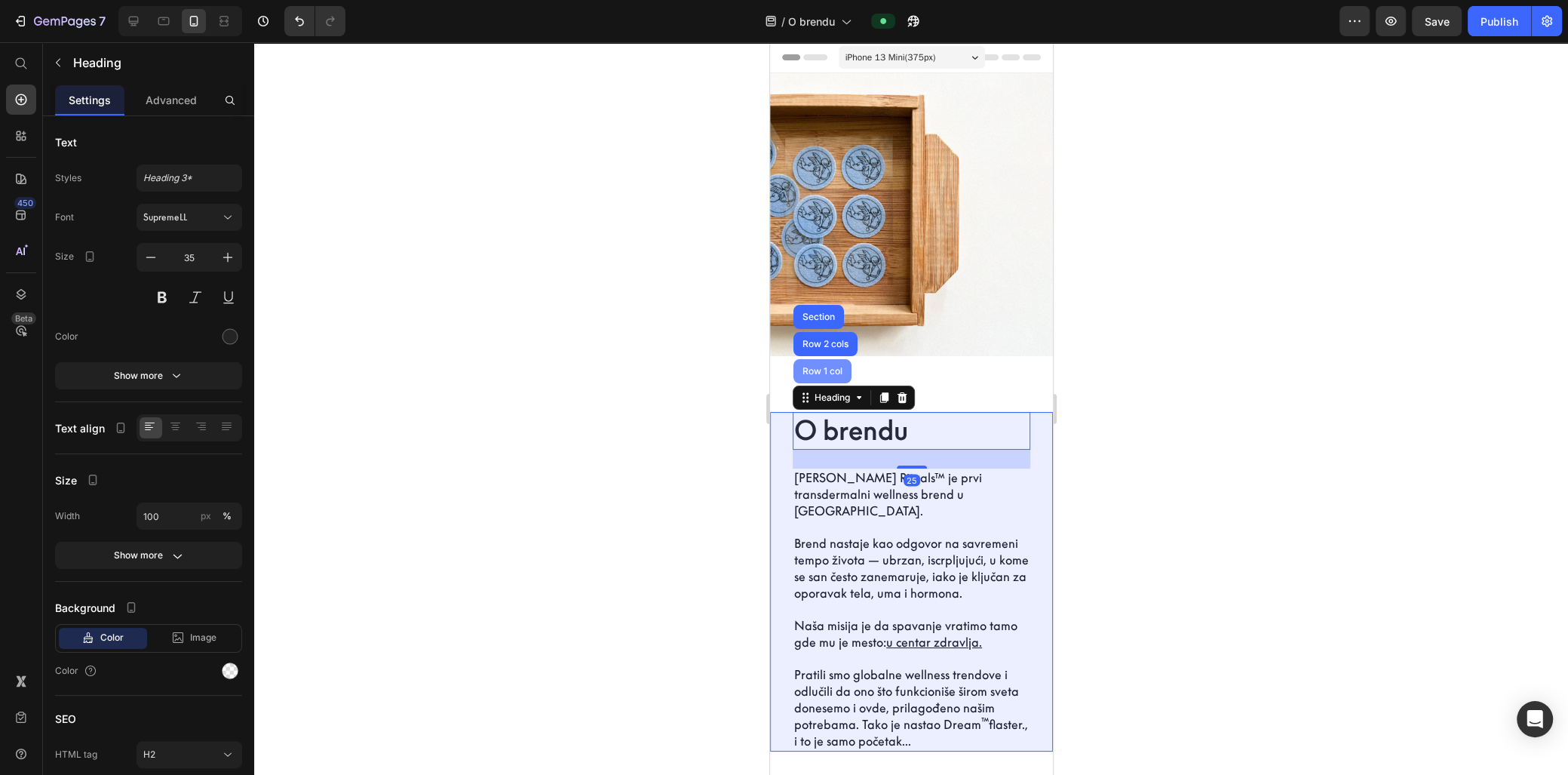 drag, startPoint x: 817, startPoint y: 365, endPoint x: 1060, endPoint y: 244, distance: 271.45902 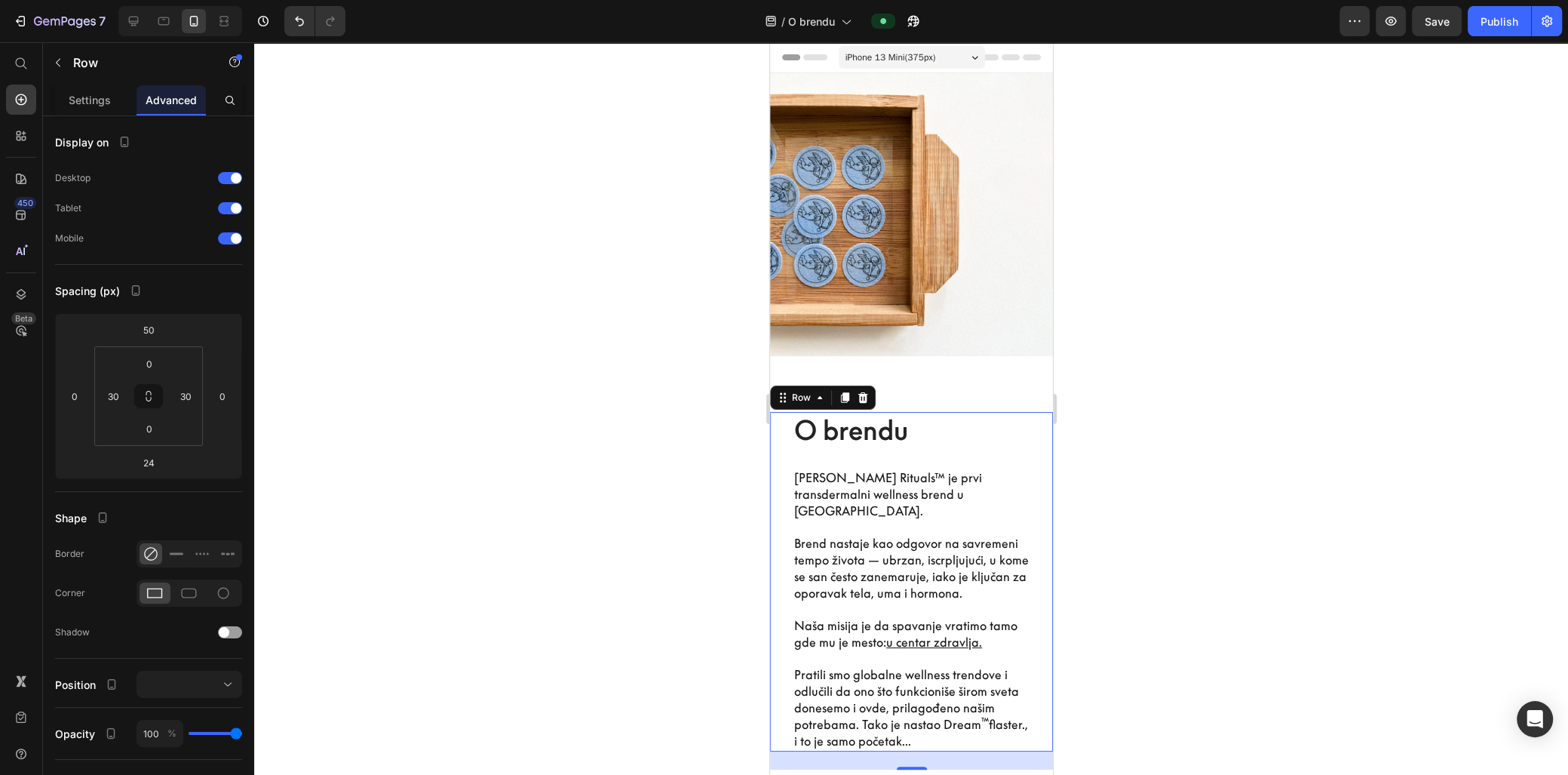click on "Advanced" at bounding box center [171, 100] 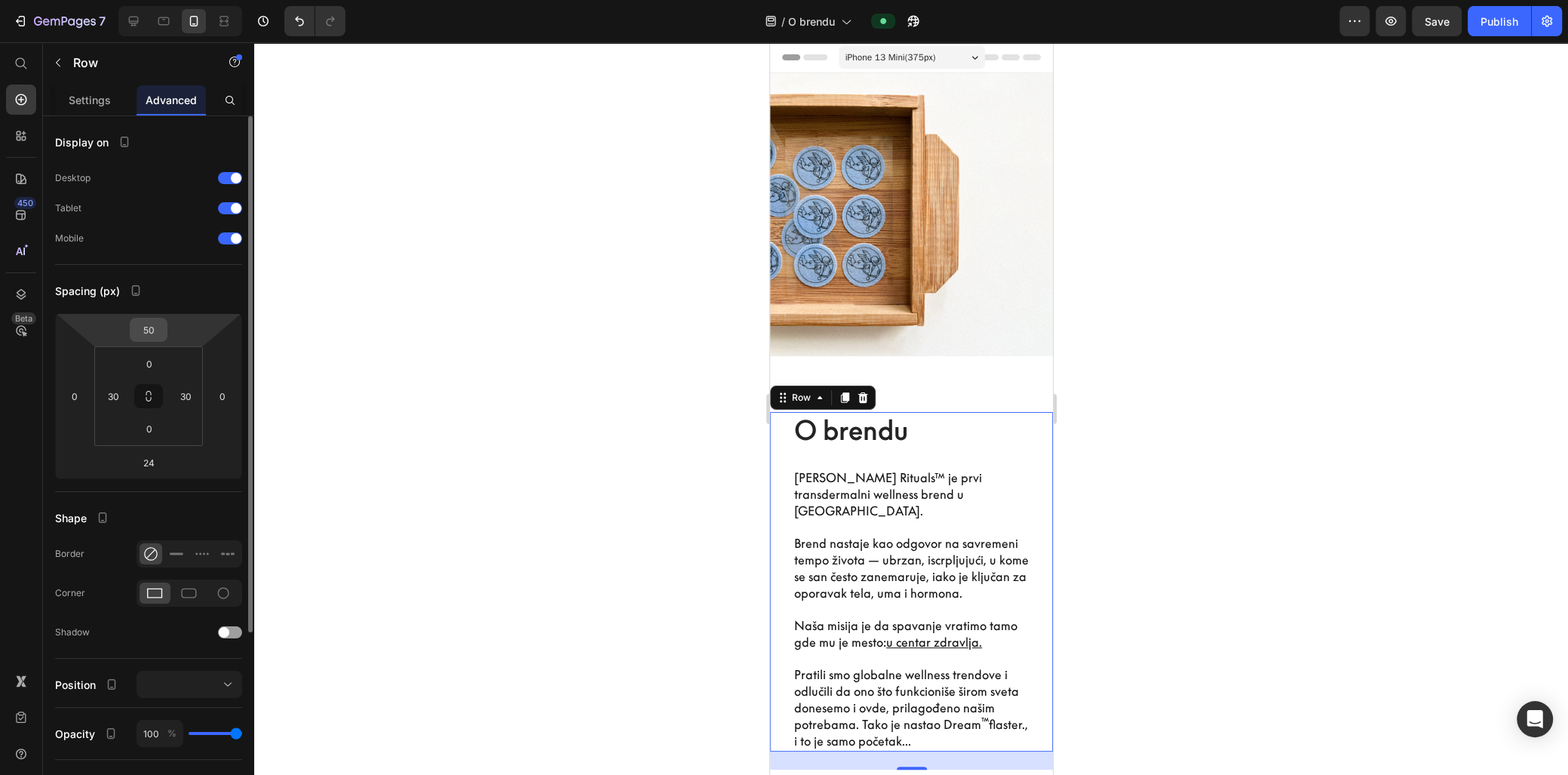 click on "50" at bounding box center [149, 330] 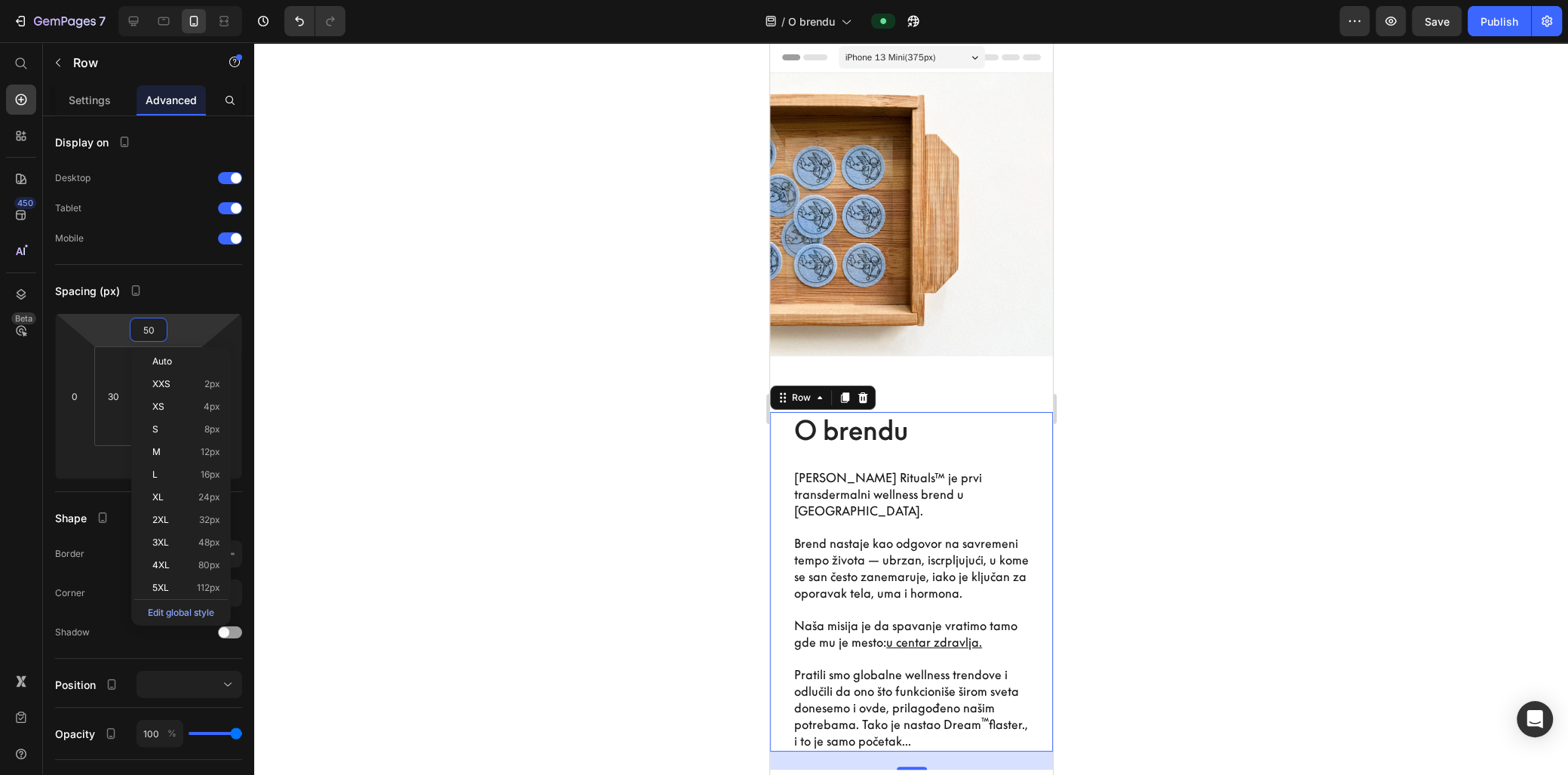 type 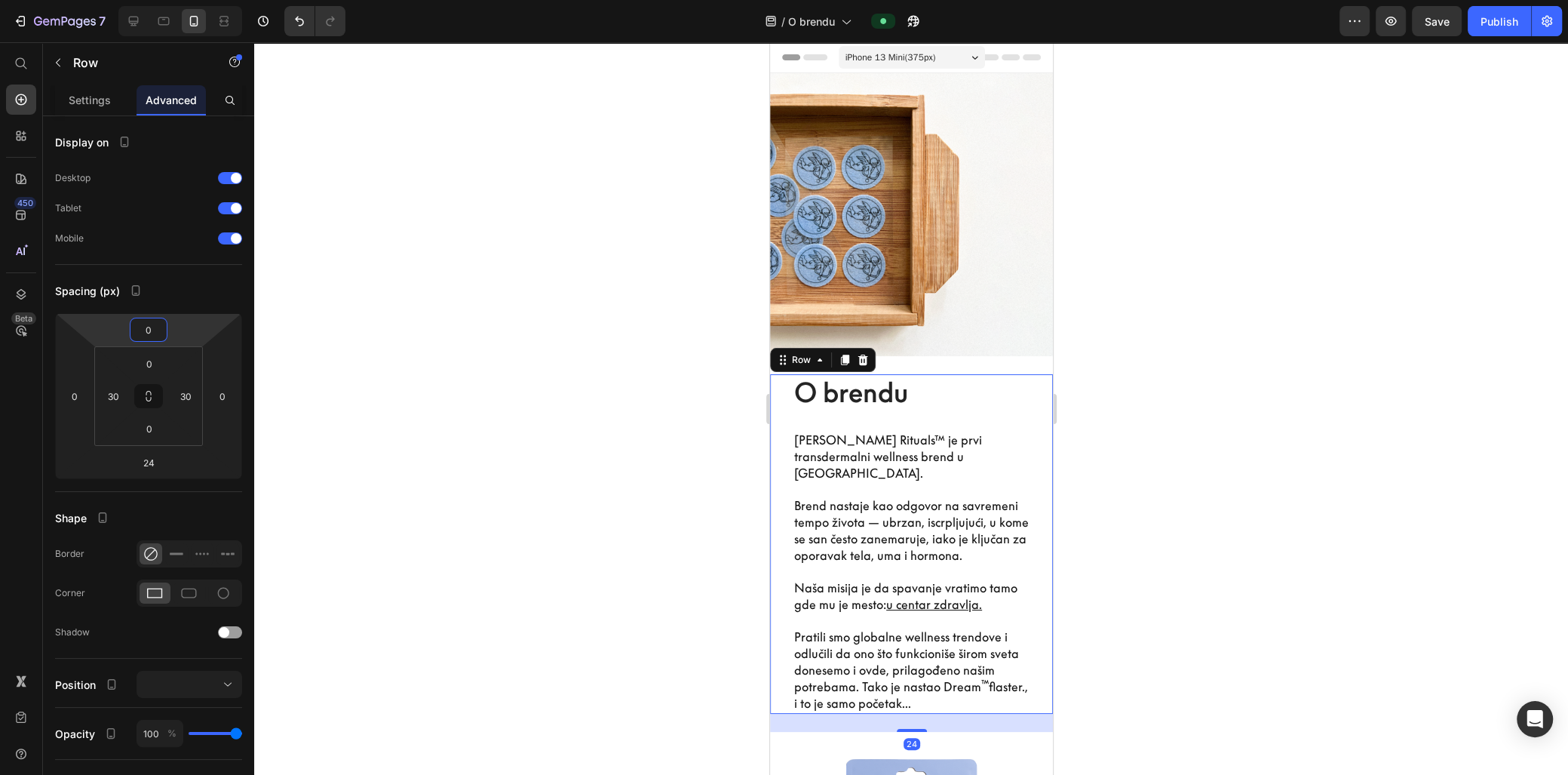 click 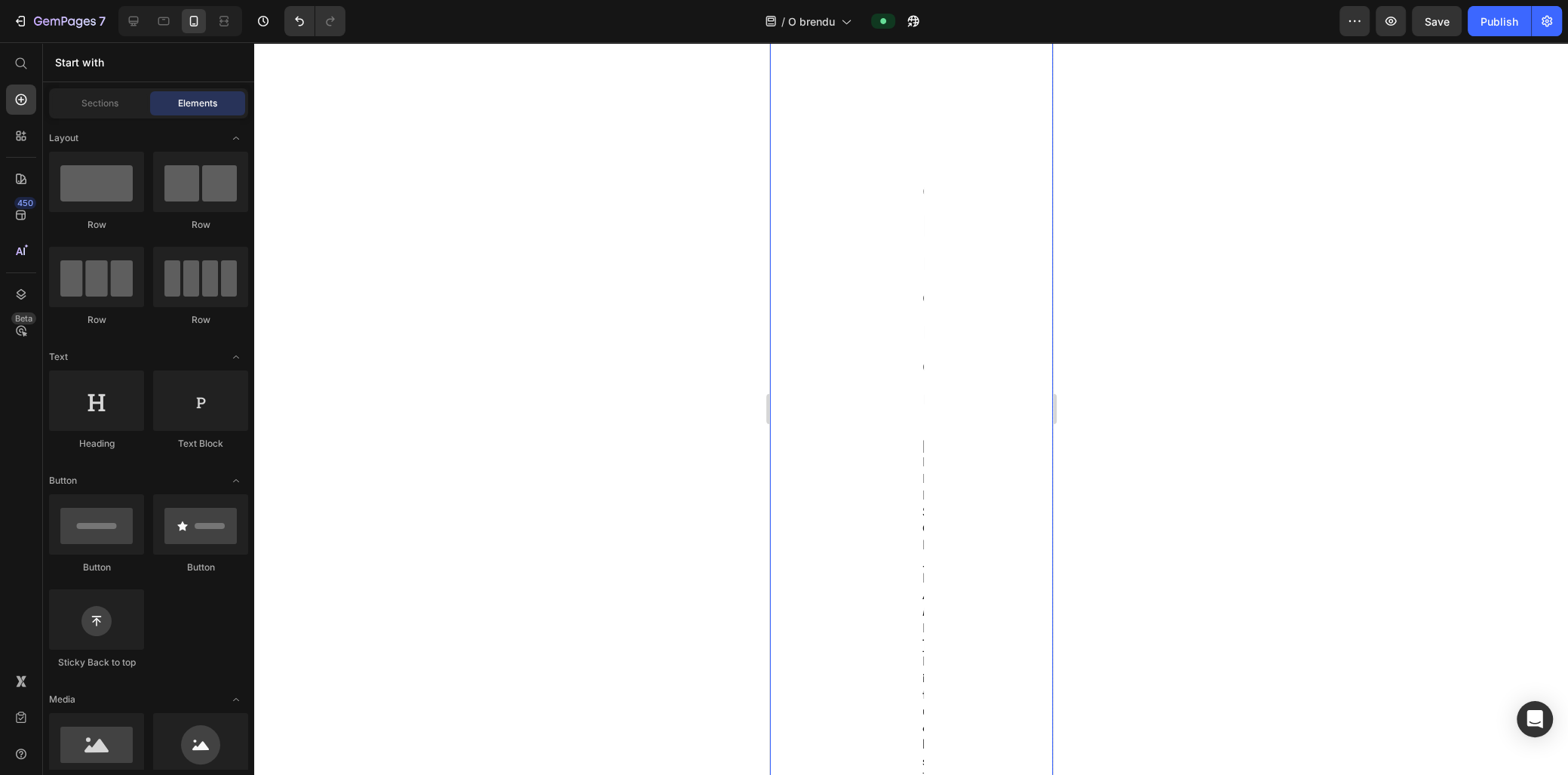 scroll, scrollTop: 1989, scrollLeft: 0, axis: vertical 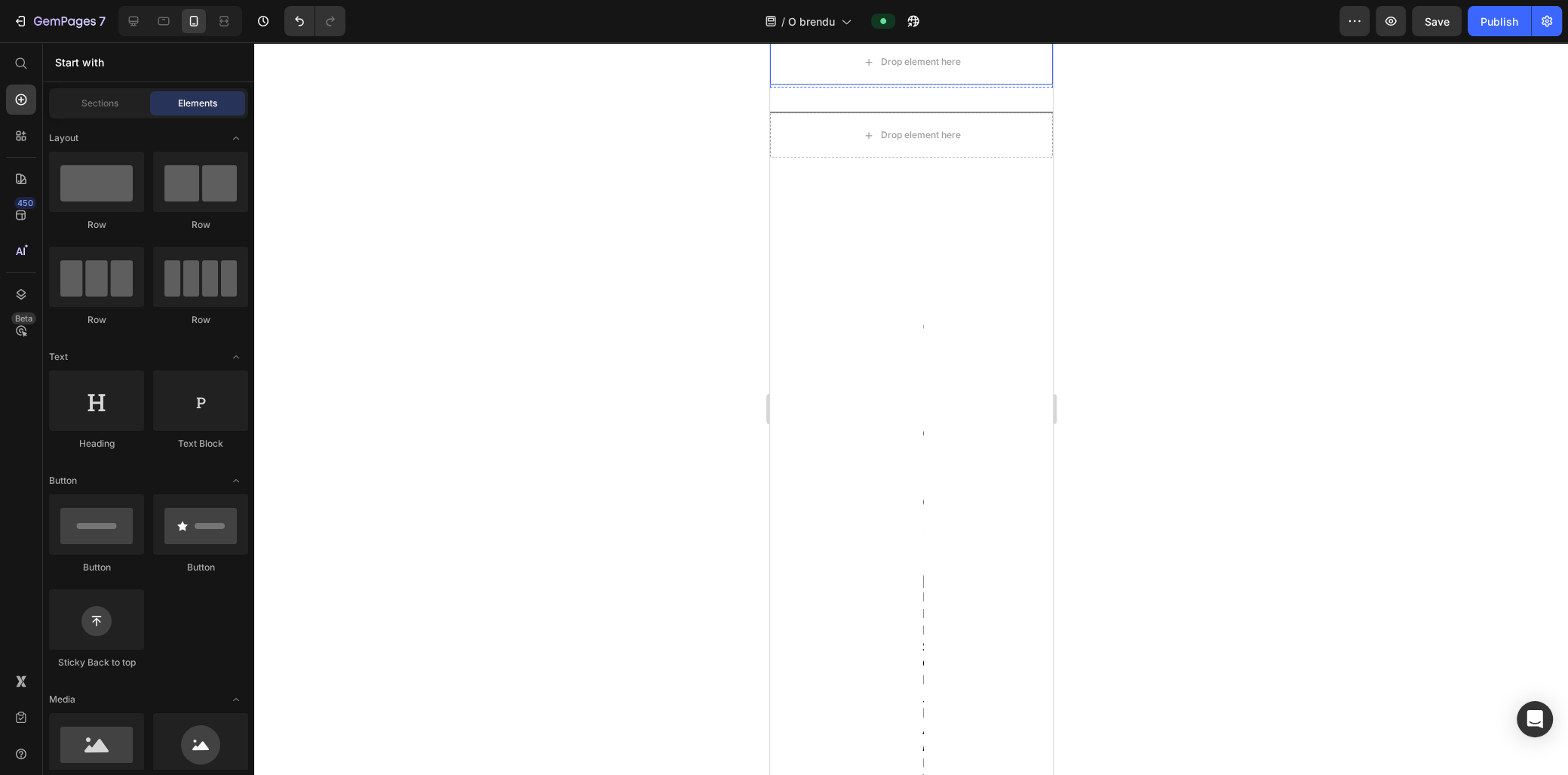 click on "Image O brendu Heading [PERSON_NAME] Rituals™ je prvi transdermalni wellness brend u [GEOGRAPHIC_DATA]. Brend nastaje kao odgovor na savremeni tempo života — ubrzan, iscrpljujući, u kome se san često zanemaruje, iako je ključan za oporavak tela, uma i hormona. Naša misija je da spavanje vratimo tamo gde mu je mesto:  u centar zdravlja.   Pratili smo globalne wellness trendove i odlučili da ono što funkcioniše širom sveta donesemo i ovde, prilagođeno našim potrebama. [PERSON_NAME] nastao Dream ™  [PERSON_NAME]., i to [PERSON_NAME] početak... Text block Row Image Naš pristup Heading Pravimo proizvode koje i sami želimo da koristimo. Za nas to znači: pažljivo biramo sastojke, svaki proizvod razvijamo prema najvišim standardima čistoće i bezbednosti, i pratimo savremene naučne smernice. Koristimo isključivo sastojke sa potvrđenim delovanjem, birane po molekulskoj veličini i poreklu. Sve formule su testirane. Bez suvišnih dodataka. Samo ono što telo prepoznaje i koristi. Text block Row Image Heading Row Heading Heading" at bounding box center (910, -939) 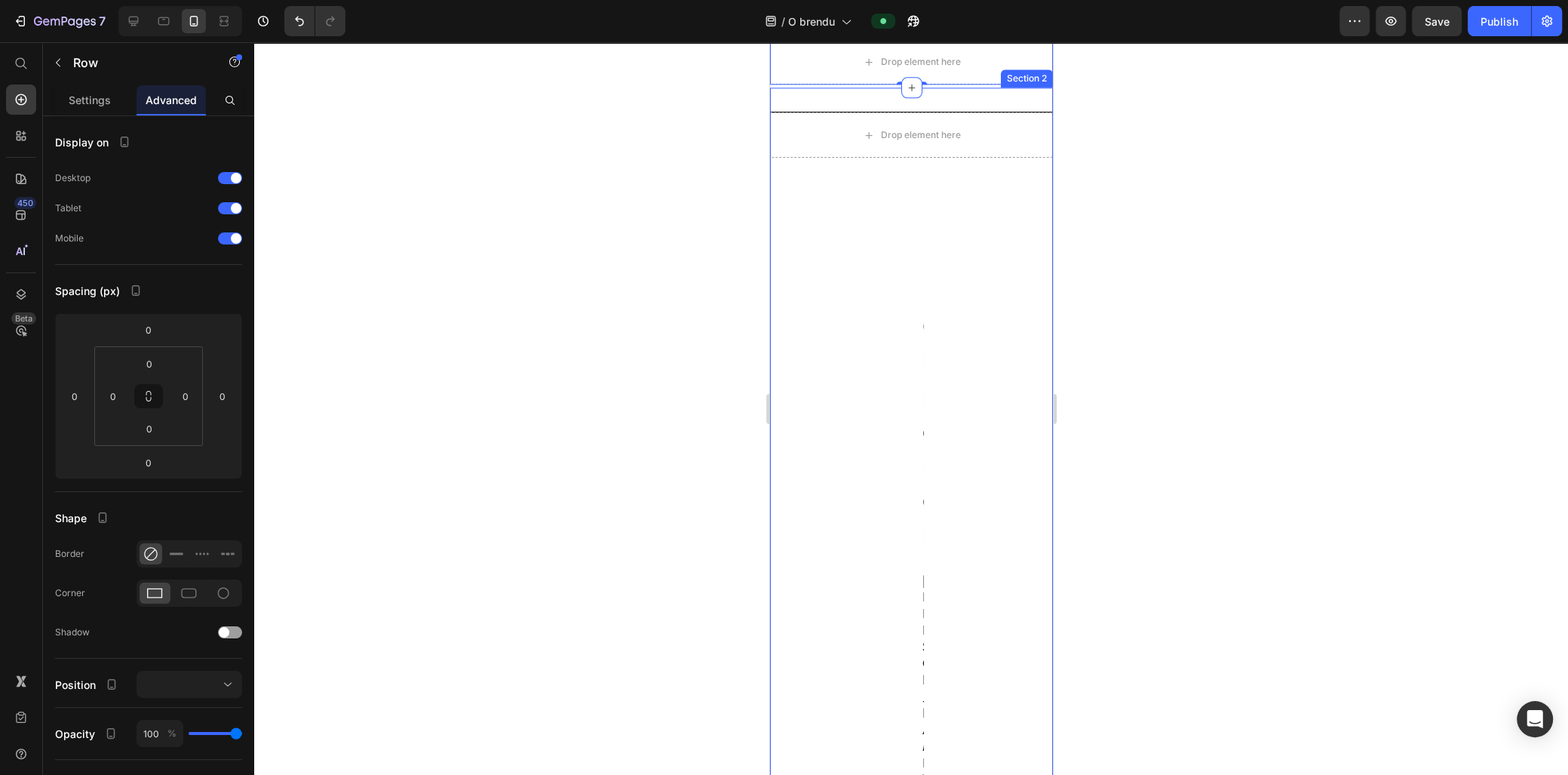 click on "Drop element here O brendu Heading [PERSON_NAME] Rituals™ je prvi transdermalni wellness brend u [GEOGRAPHIC_DATA]. Brend nastaje kao odgovor na savremeni tempo života — ubrzan, iscrpljujući, u kome se san često zanemaruje, iako je ključan za oporavak tela, uma i hormona. Naša misija je da spavanje vratimo tamo gde mu je mesto:  u centar zdravlja.   Pratili smo globalne wellness trendove i odlučili da ono što funkcioniše širom sveta donesemo i ovde, prilagođeno našim potrebama. [PERSON_NAME] nastao Dream ™  [PERSON_NAME]., i to [PERSON_NAME] početak... Text block Row Row Savremeno rešenje za podršku telu i umu, kroz inovativne transdermalne flastere. Heading Image Naš pristup Heading Pravimo proizvode koje i sami želimo da koristimo. Za nas to znači: pažljivo biramo sastojke, svaki proizvod razvijamo prema najvišim standardima čistoće i bezbednosti, i pratimo savremene naučne smernice. Koristimo isključivo sastojke sa potvrđenim delovanjem, birane po molekulskoj veličini i poreklu. Text block Row" at bounding box center [910, 12069] 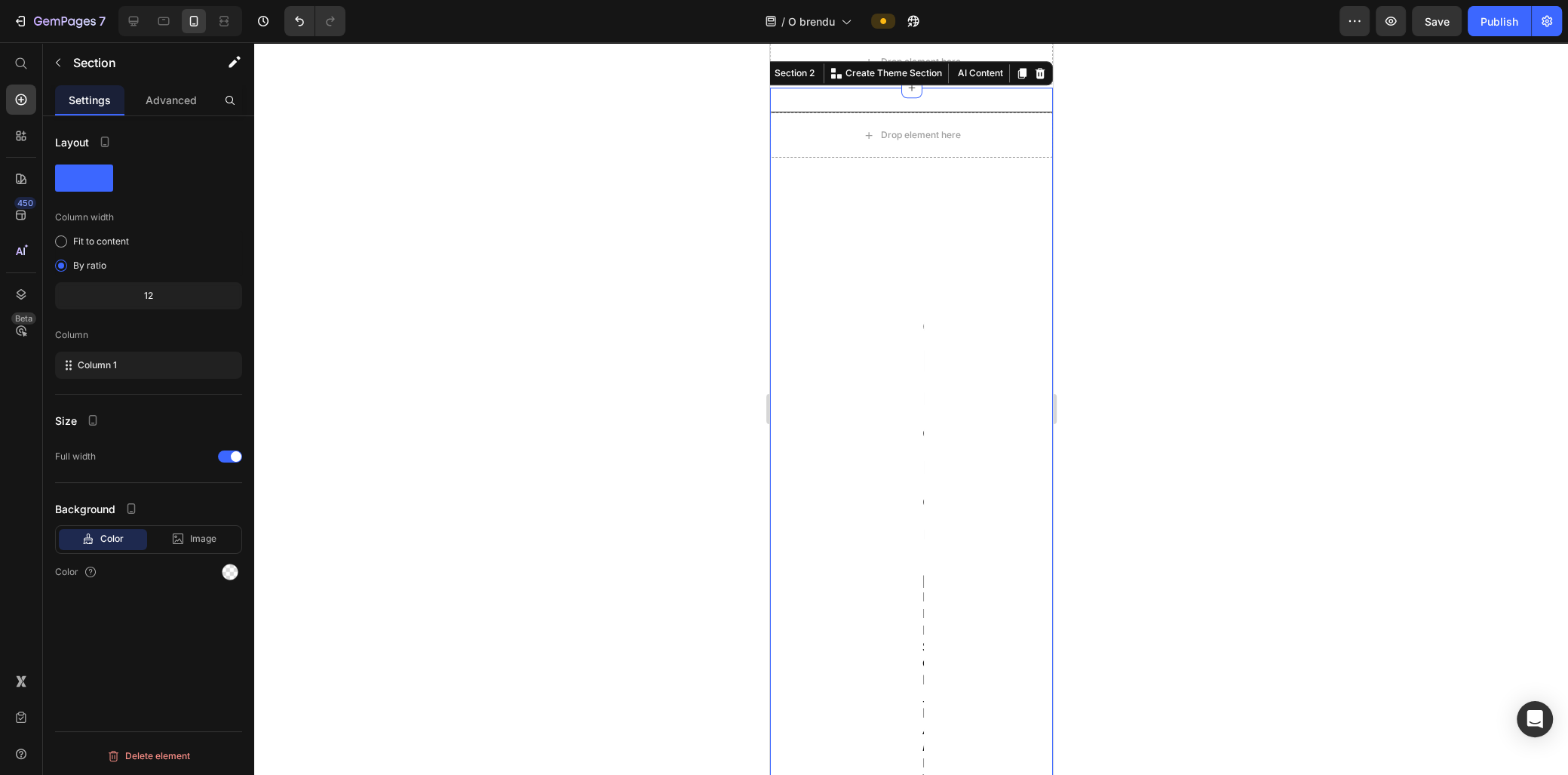 click 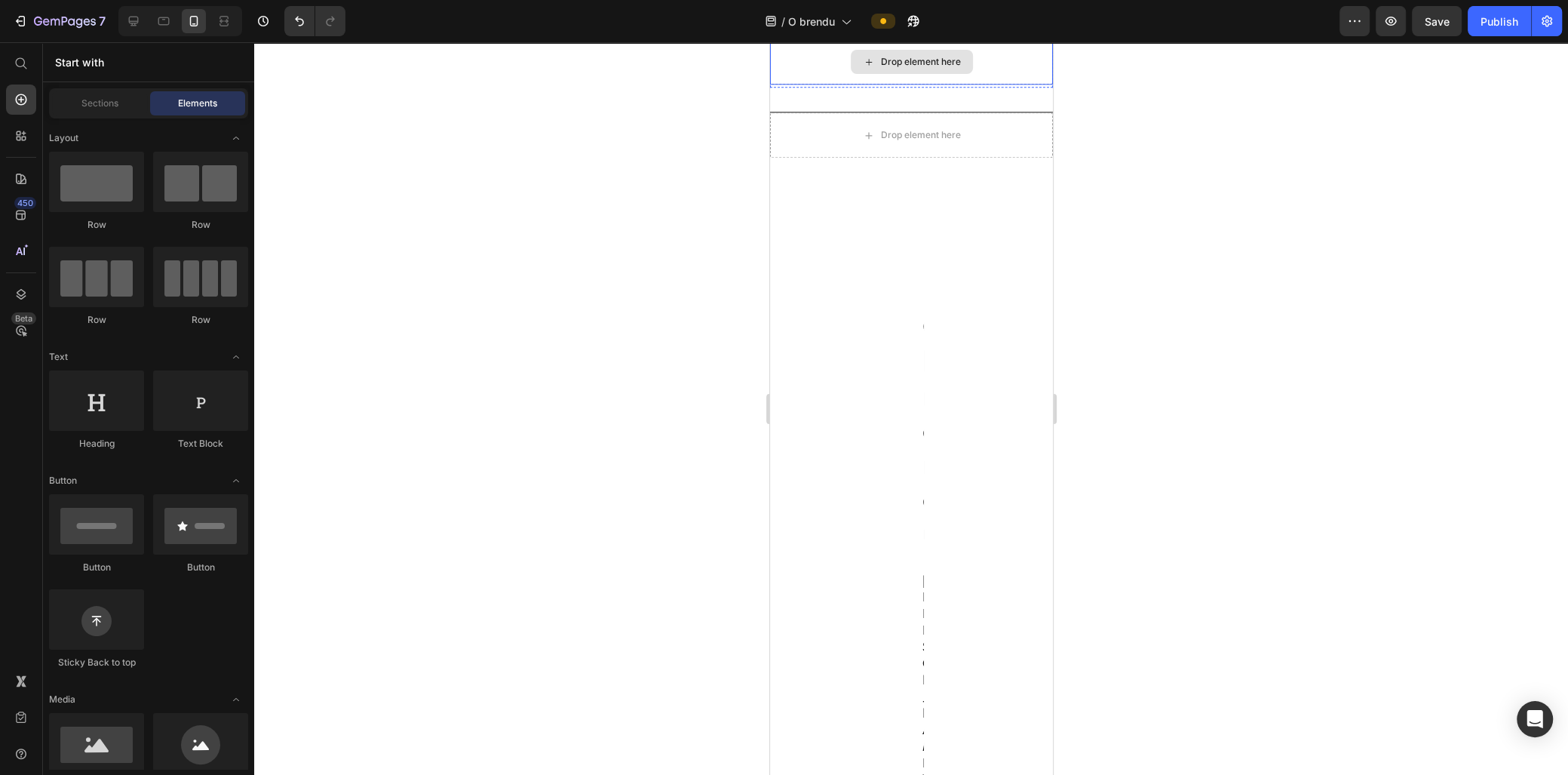 click on "Drop element here" at bounding box center (910, 62) 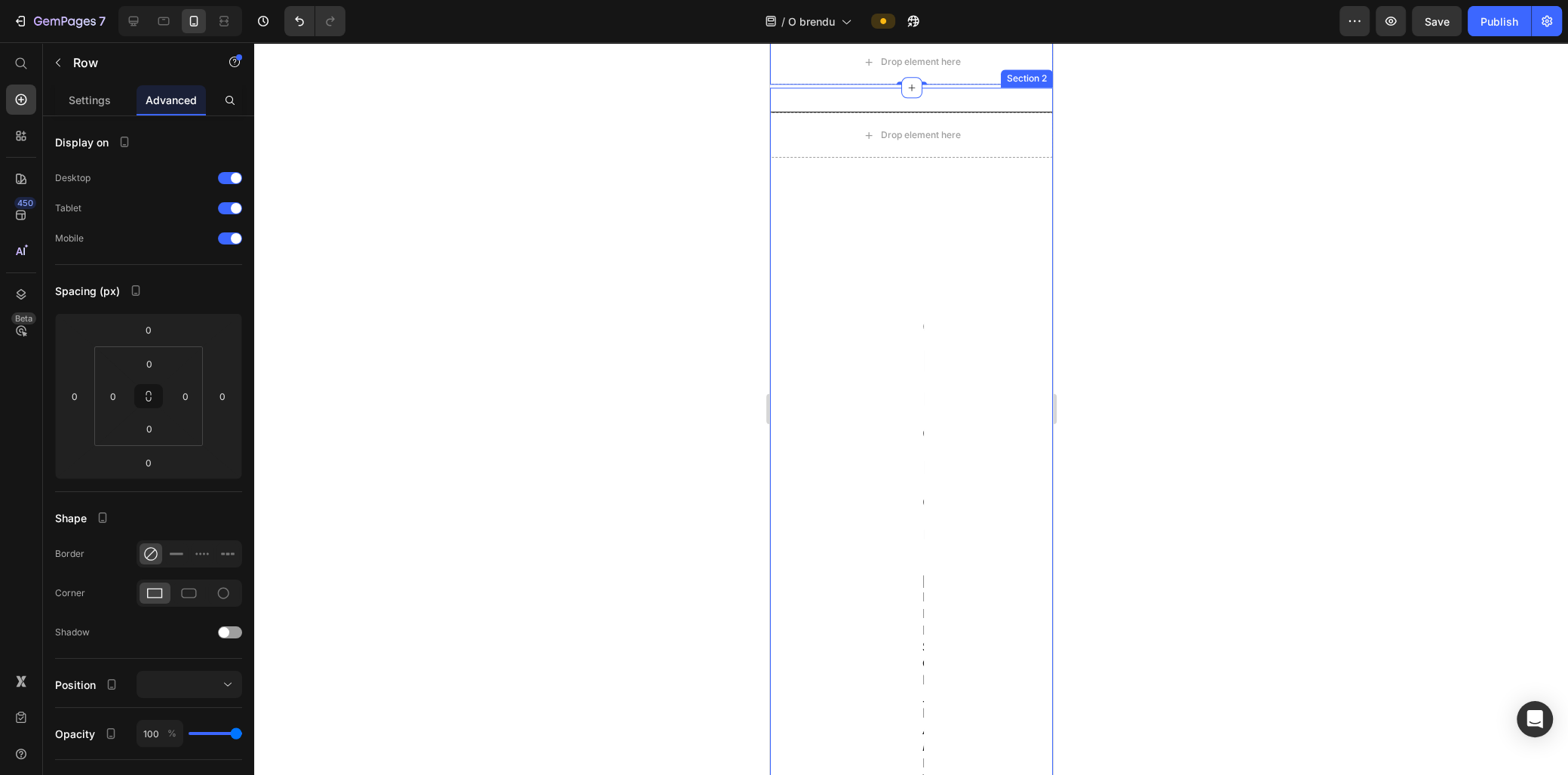 click on "Drop element here O brendu Heading [PERSON_NAME] Rituals™ je prvi transdermalni wellness brend u [GEOGRAPHIC_DATA]. Brend nastaje kao odgovor na savremeni tempo života — ubrzan, iscrpljujući, u kome se san često zanemaruje, iako je ključan za oporavak tela, uma i hormona. Naša misija je da spavanje vratimo tamo gde mu je mesto:  u centar zdravlja.   Pratili smo globalne wellness trendove i odlučili da ono što funkcioniše širom sveta donesemo i ovde, prilagođeno našim potrebama. [PERSON_NAME] nastao Dream ™  [PERSON_NAME]., i to [PERSON_NAME] početak... Text block Row Row Savremeno rešenje za podršku telu i umu, kroz inovativne transdermalne flastere. Heading Image Naš pristup Heading Pravimo proizvode koje i sami želimo da koristimo. Za nas to znači: pažljivo biramo sastojke, svaki proizvod razvijamo prema najvišim standardima čistoće i bezbednosti, i pratimo savremene naučne smernice. Koristimo isključivo sastojke sa potvrđenim delovanjem, birane po molekulskoj veličini i poreklu. Text block Row" at bounding box center (910, 12069) 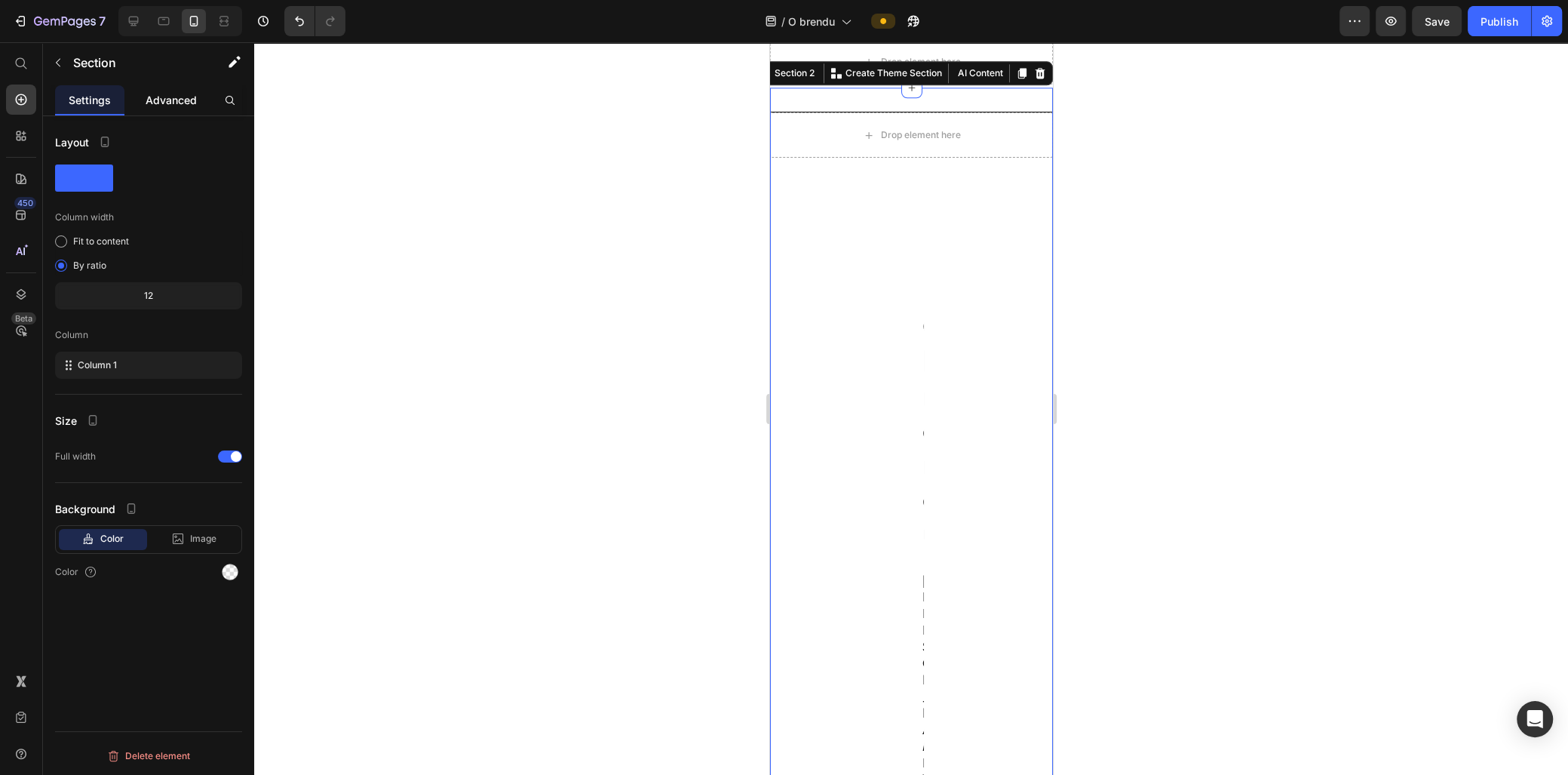 click on "Advanced" 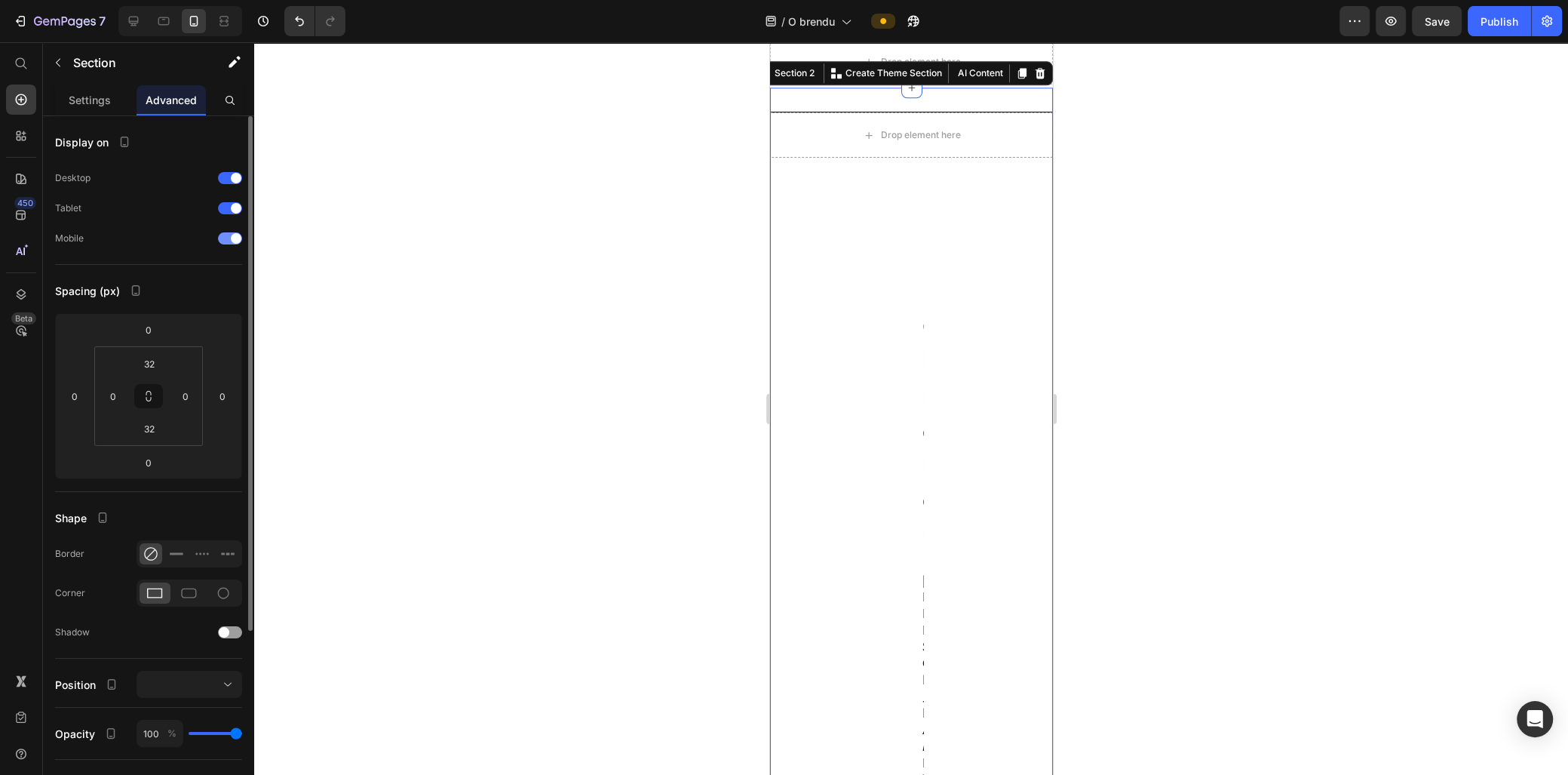 click at bounding box center (236, 238) 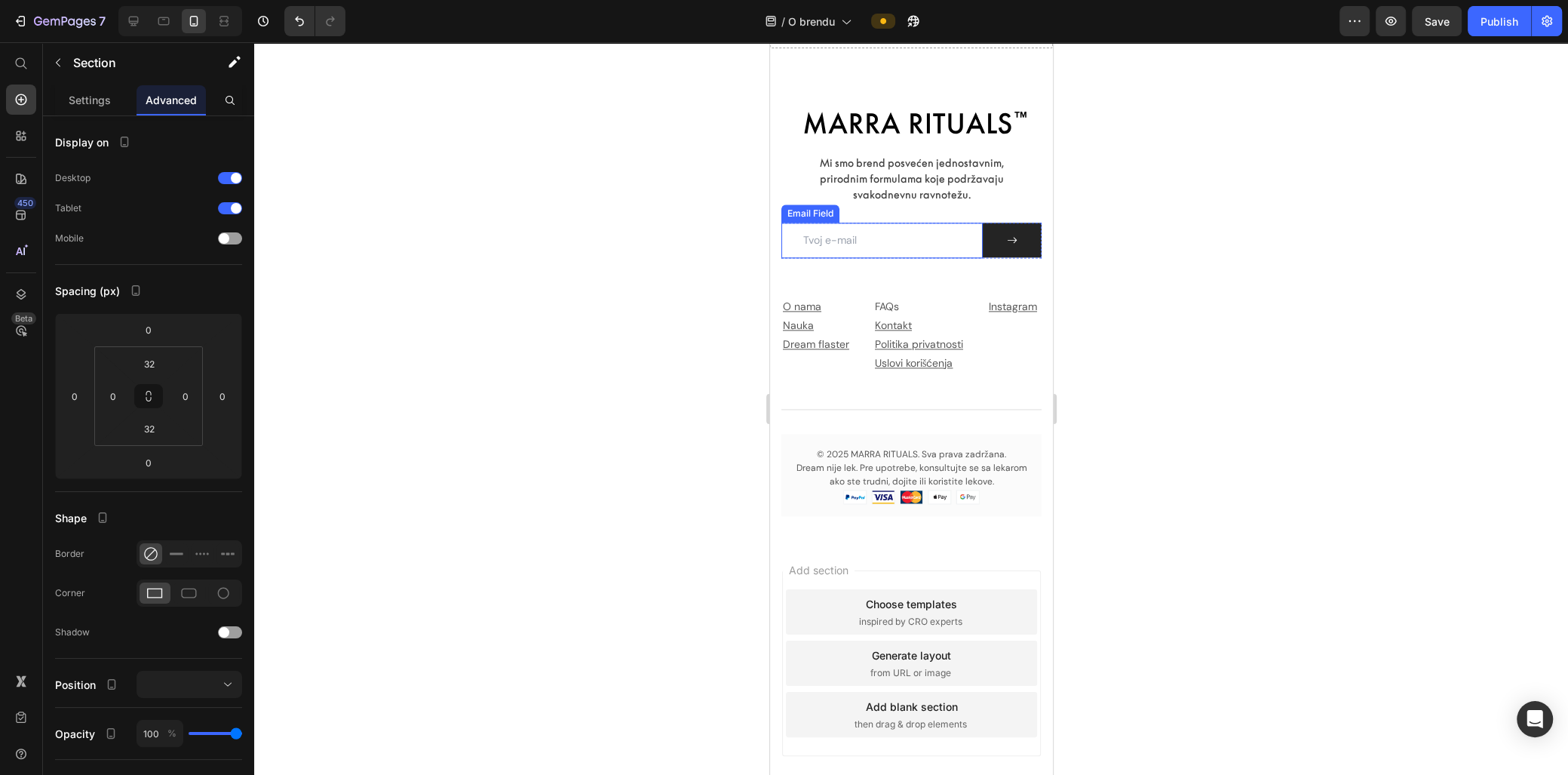 scroll, scrollTop: 1929, scrollLeft: 0, axis: vertical 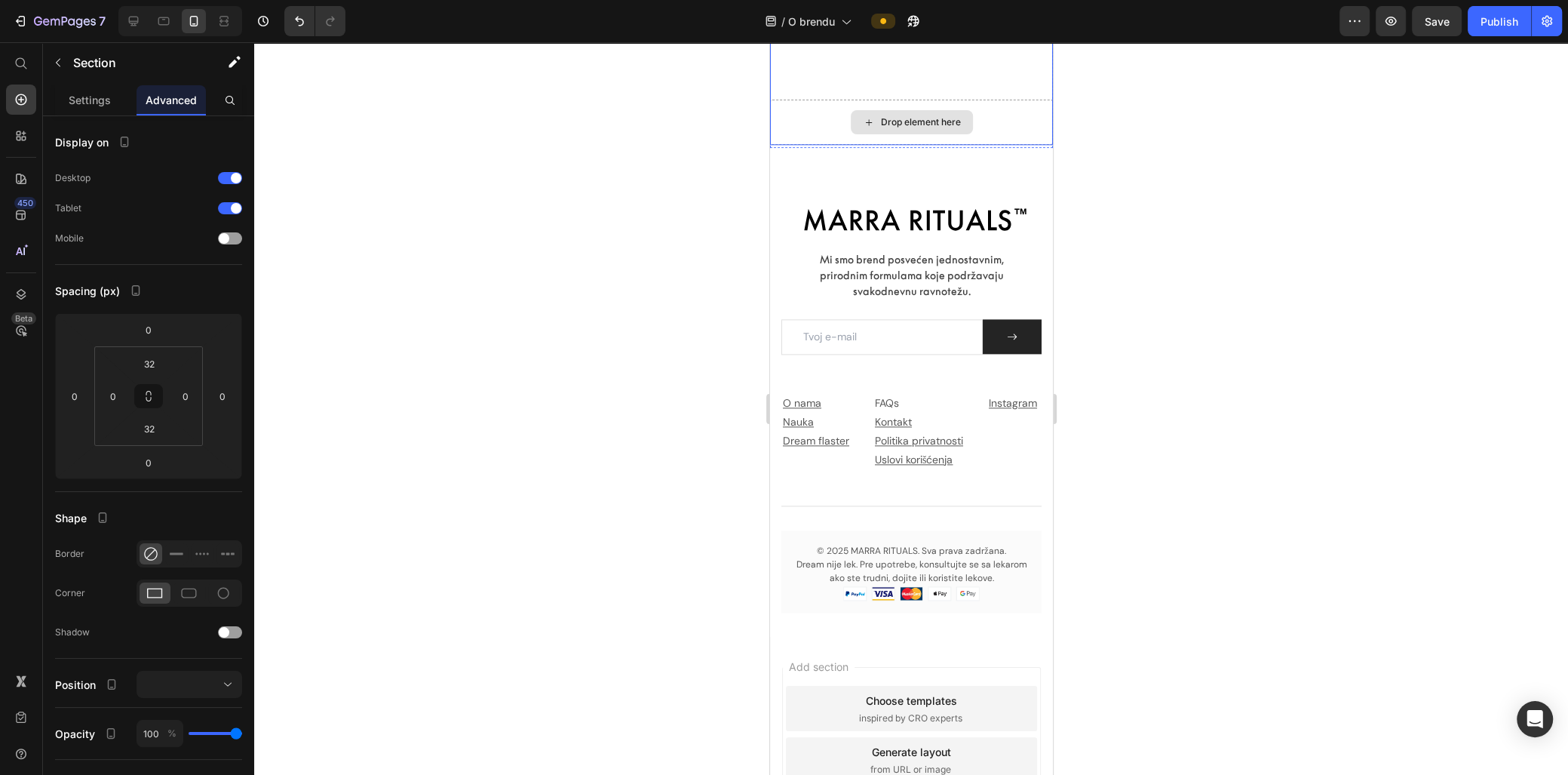 click on "Drop element here" at bounding box center [910, 405] 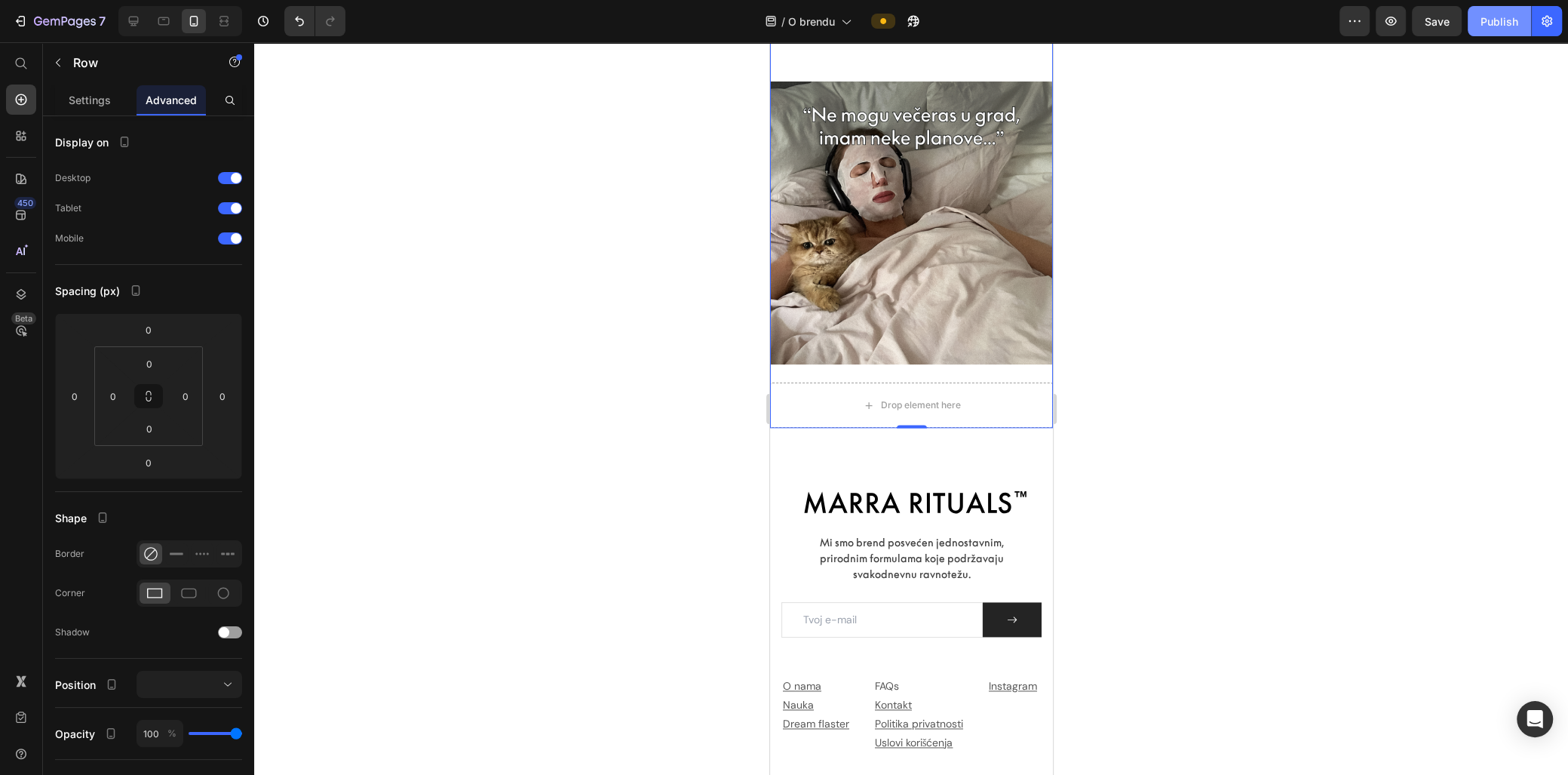click on "Publish" at bounding box center [1499, 21] 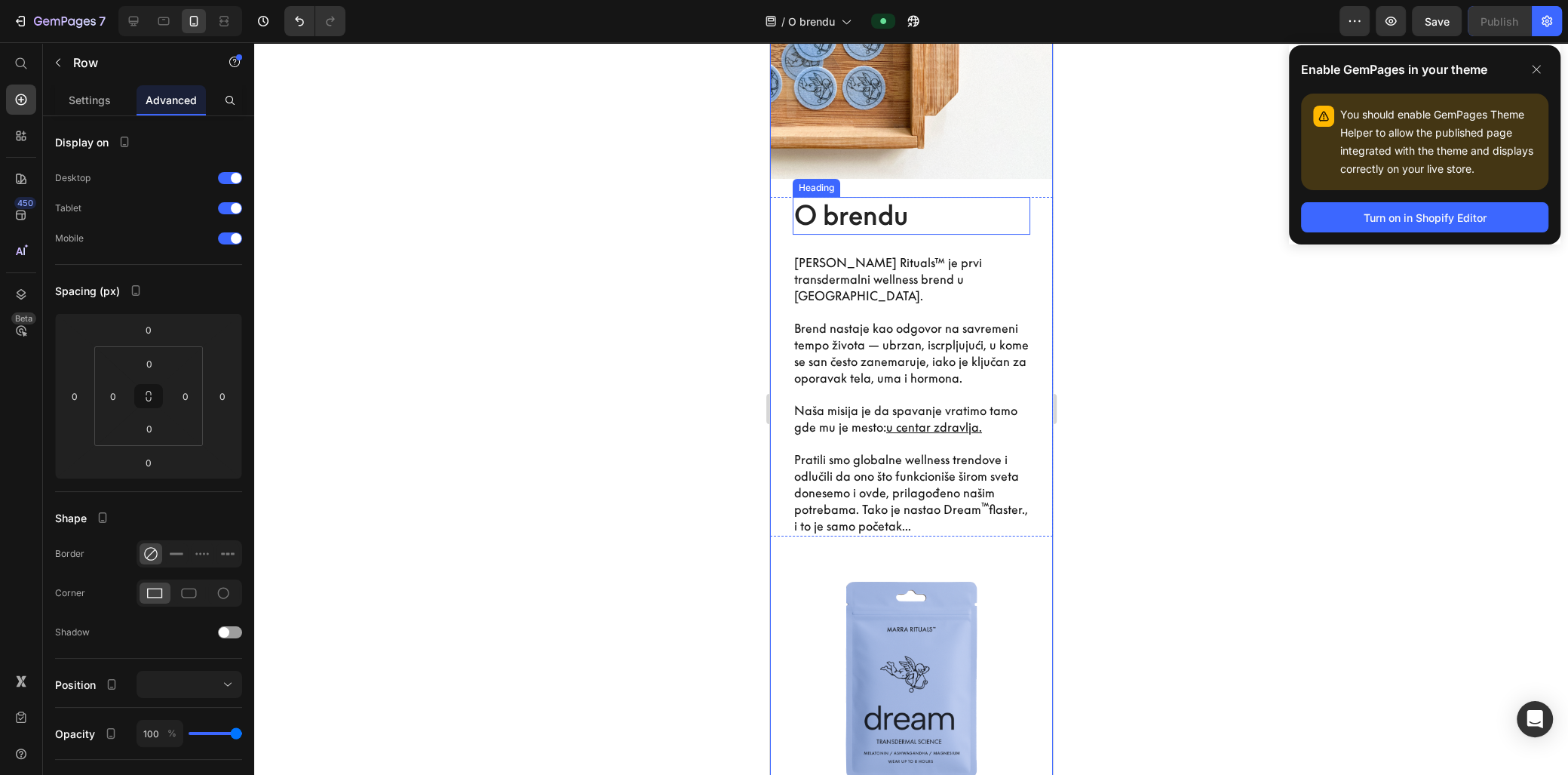 scroll, scrollTop: 549, scrollLeft: 0, axis: vertical 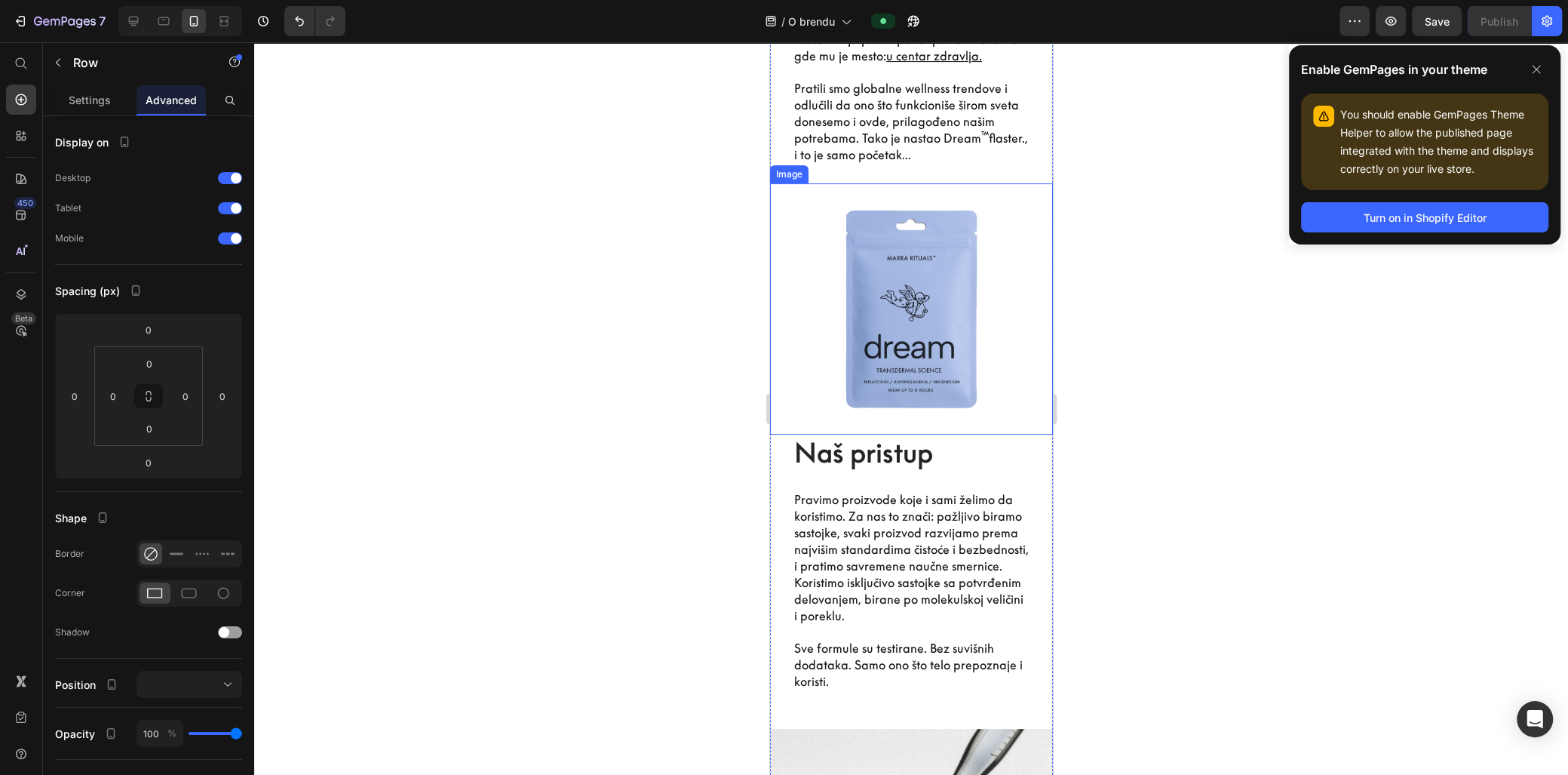 click at bounding box center [910, 309] 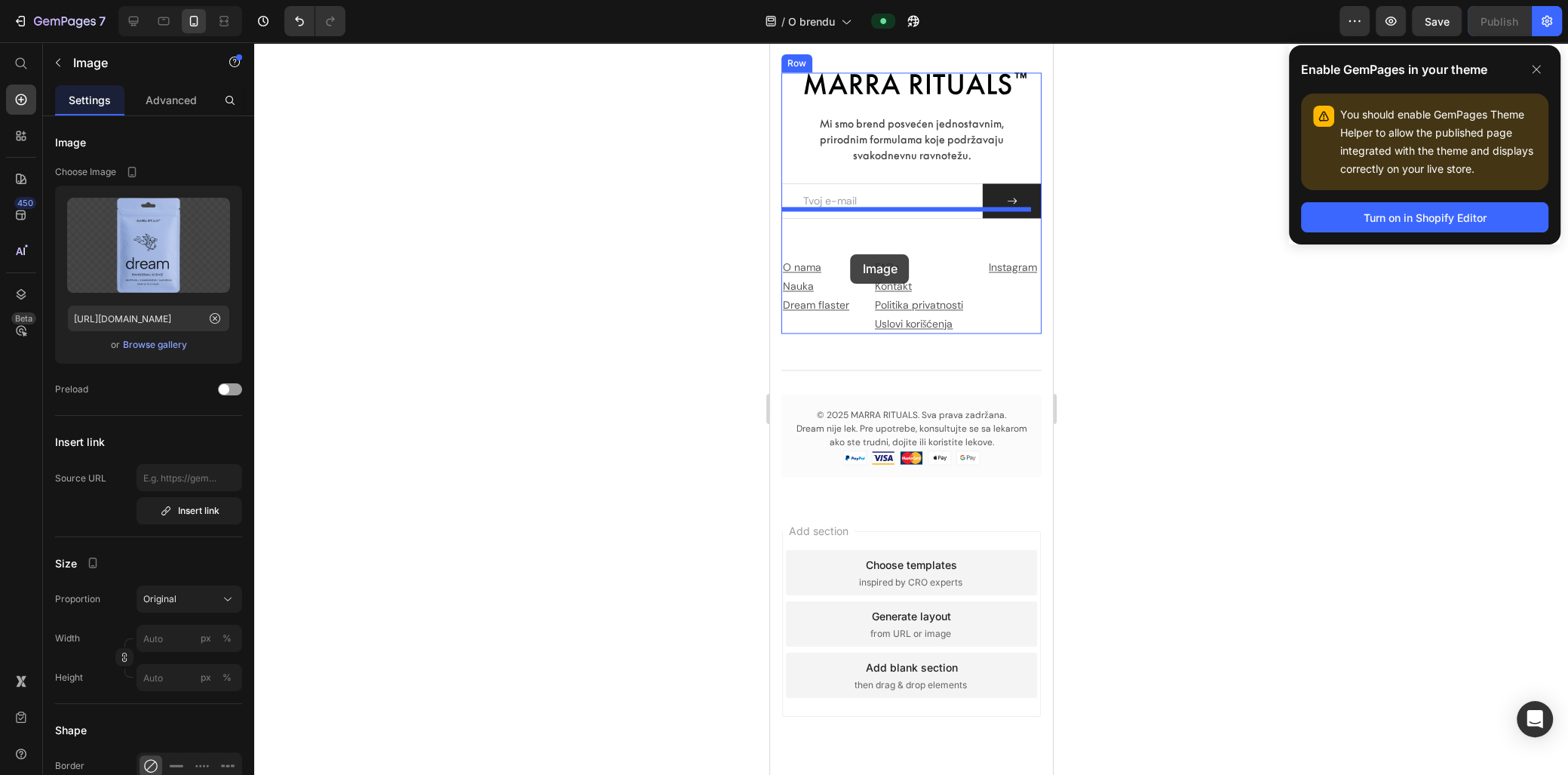 scroll, scrollTop: 2058, scrollLeft: 0, axis: vertical 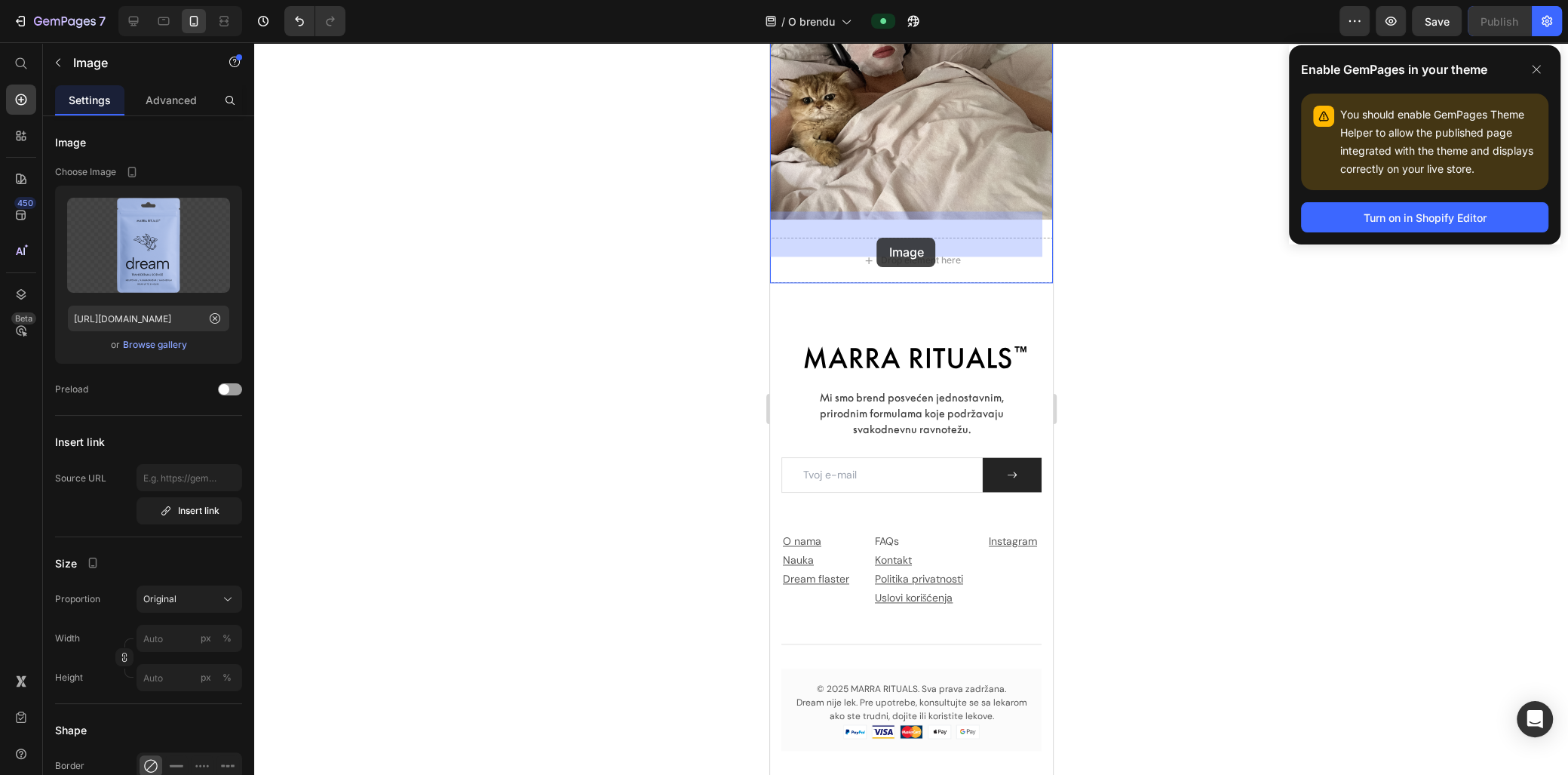 drag, startPoint x: 817, startPoint y: 142, endPoint x: 876, endPoint y: 238, distance: 112.68097 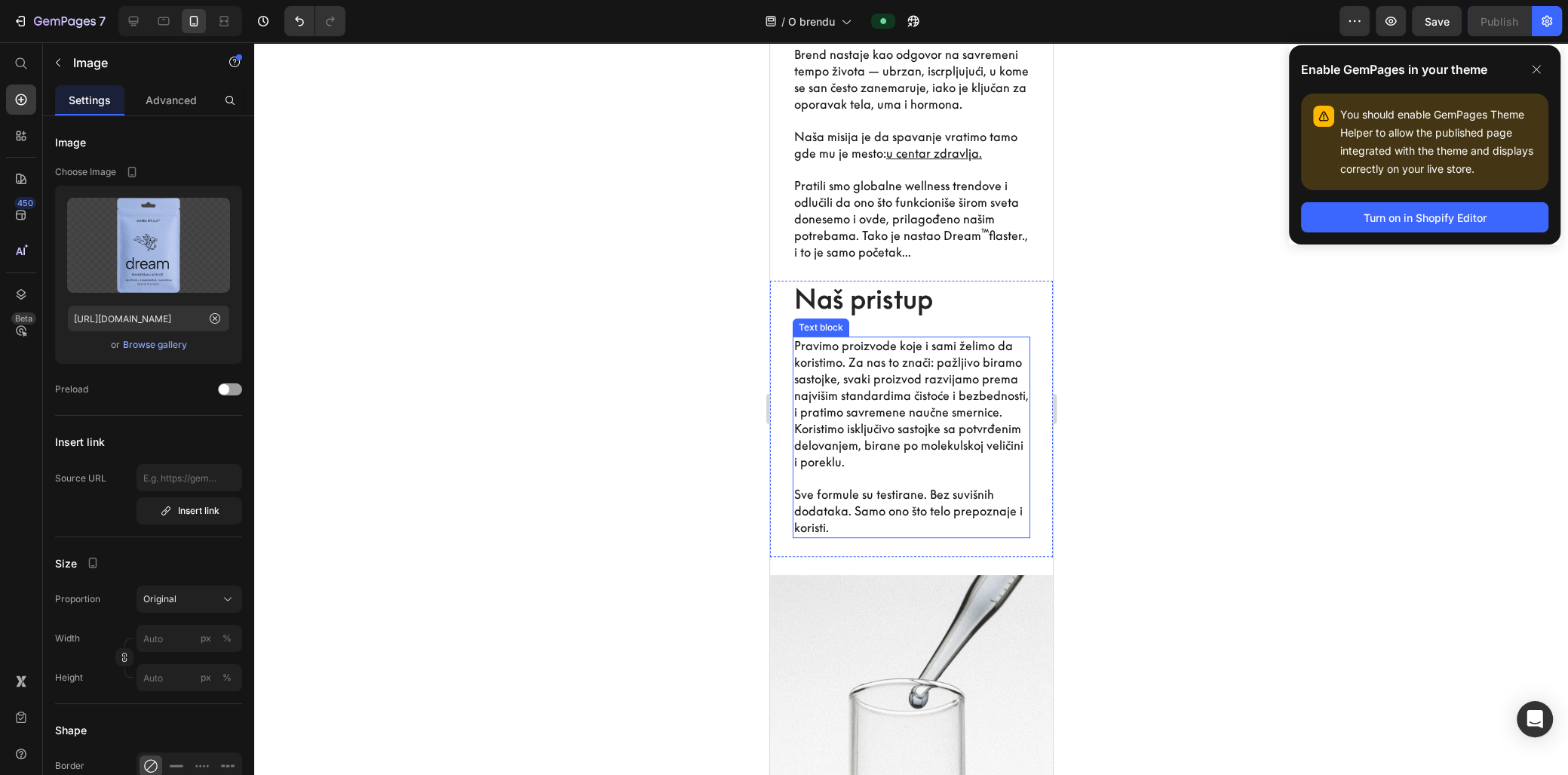 scroll, scrollTop: 617, scrollLeft: 0, axis: vertical 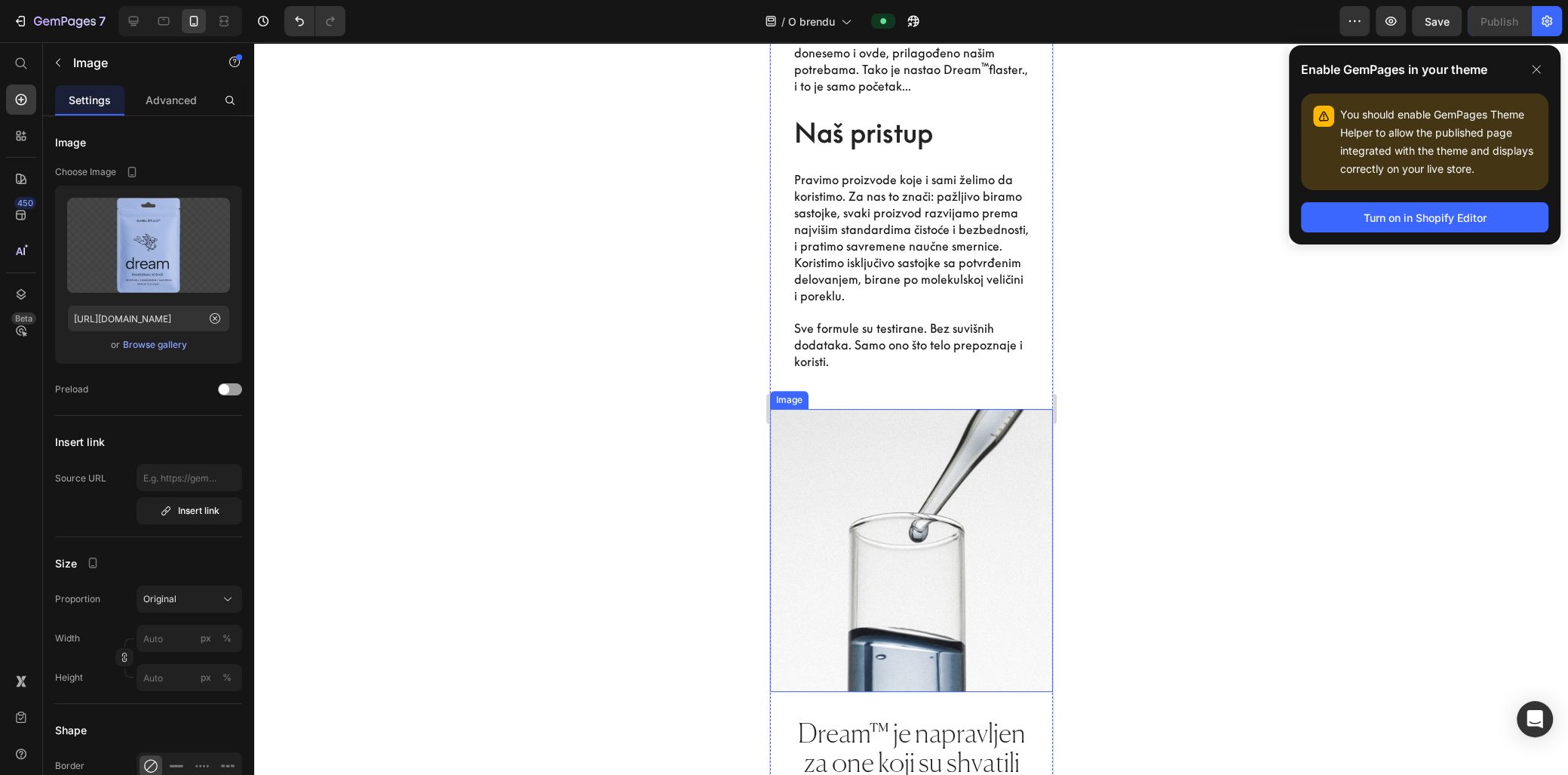 click at bounding box center (910, 550) 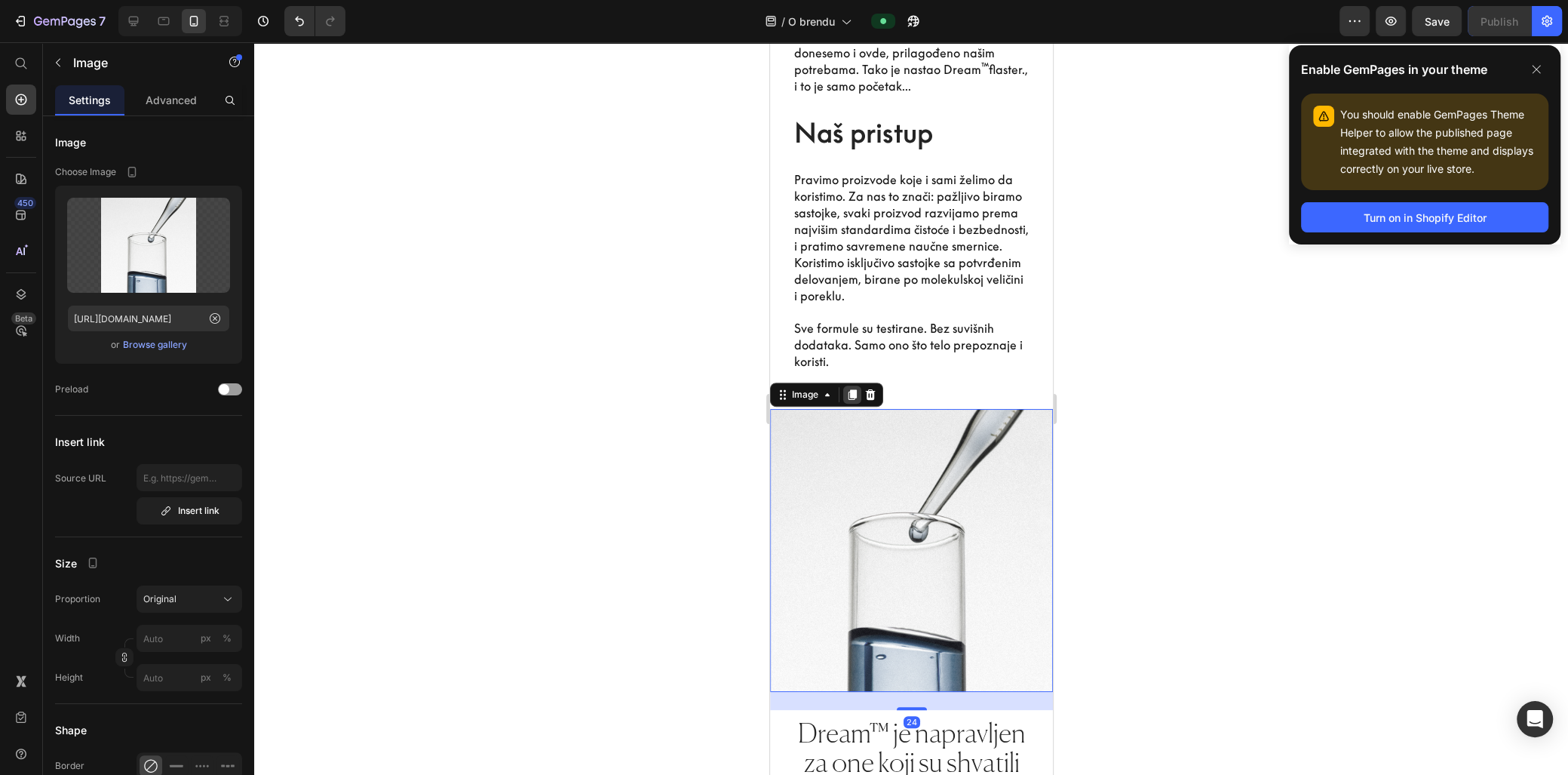 click at bounding box center (852, 395) 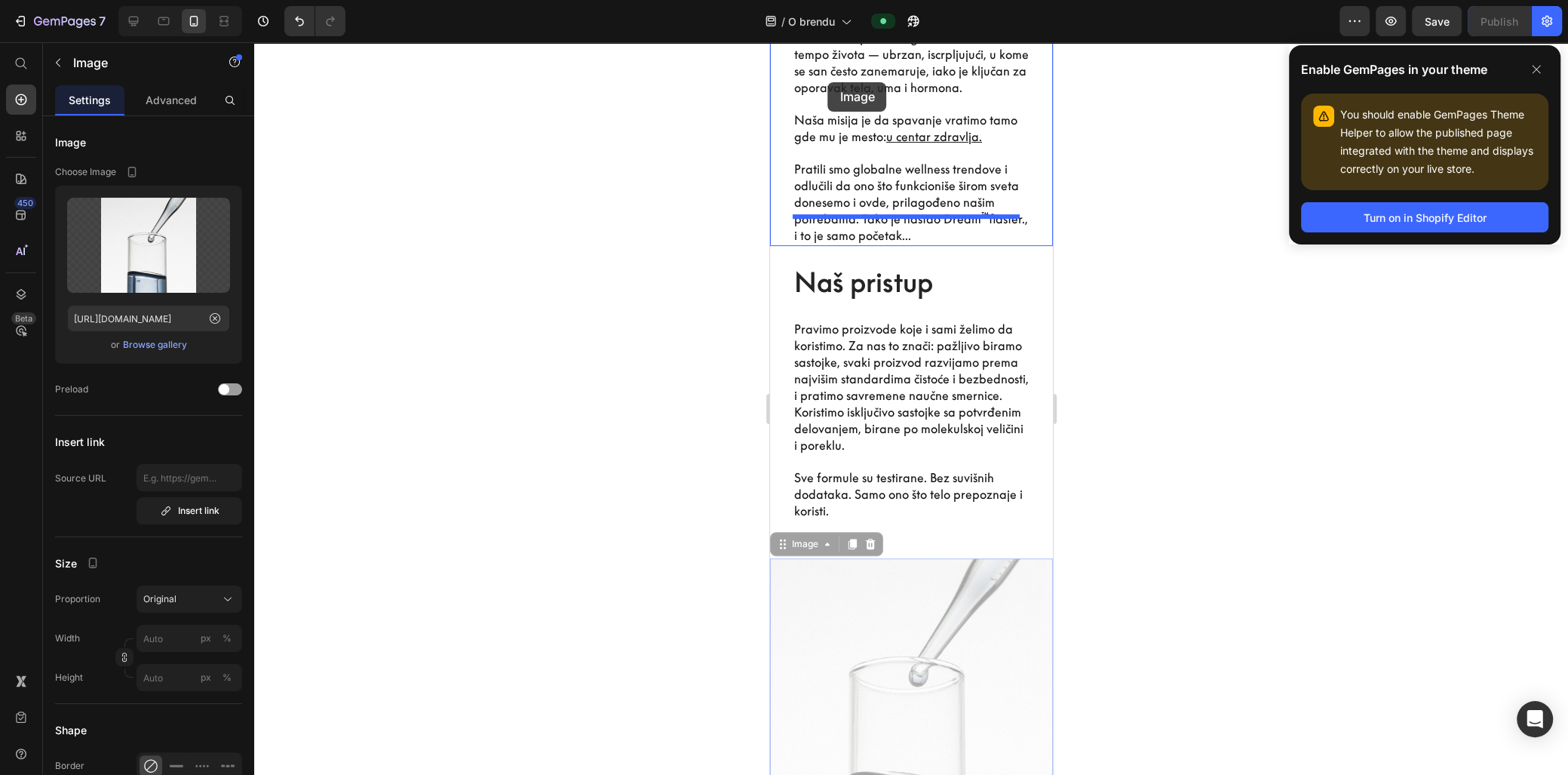 scroll, scrollTop: 455, scrollLeft: 0, axis: vertical 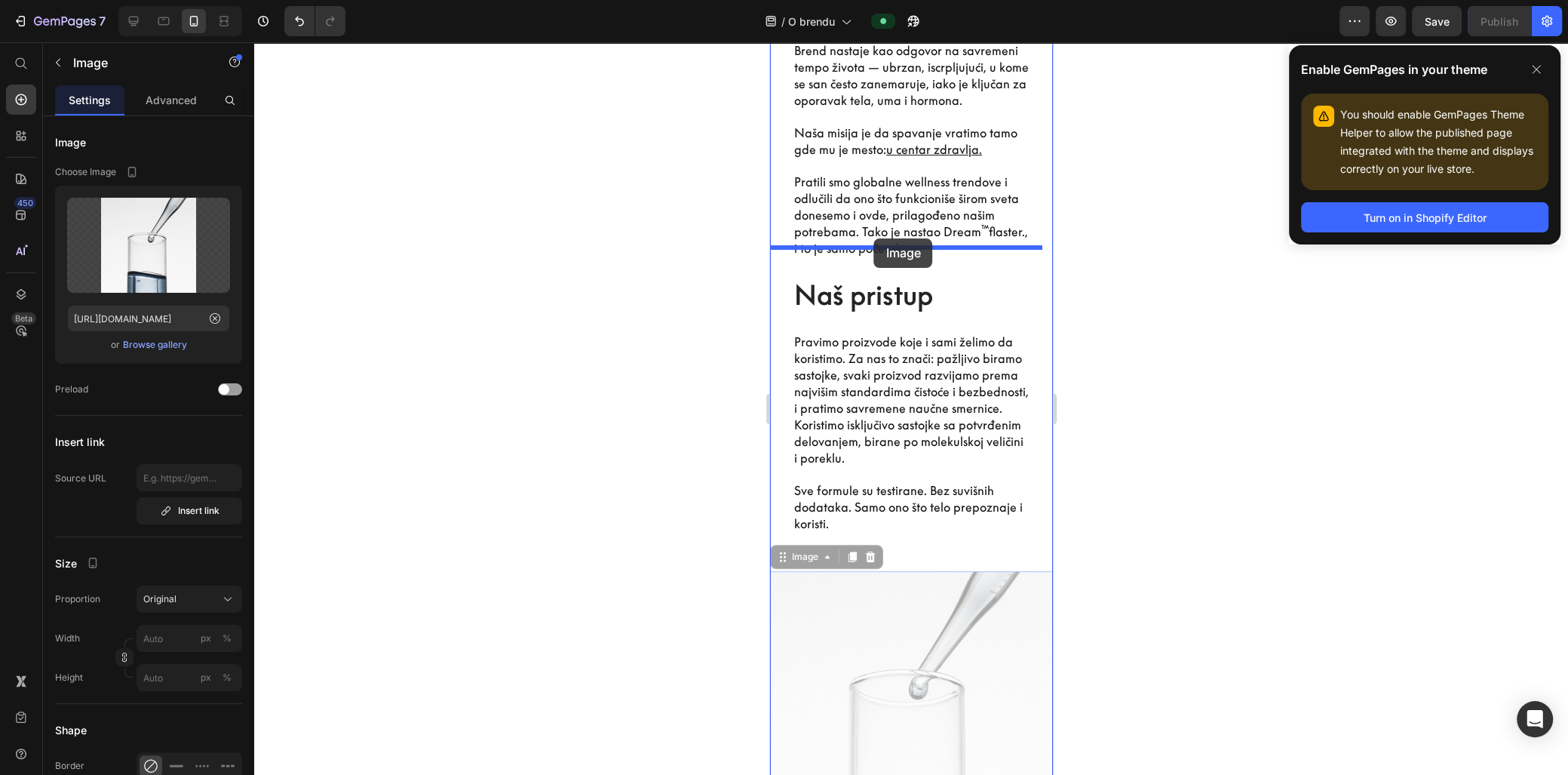drag, startPoint x: 852, startPoint y: 496, endPoint x: 873, endPoint y: 238, distance: 258.85324 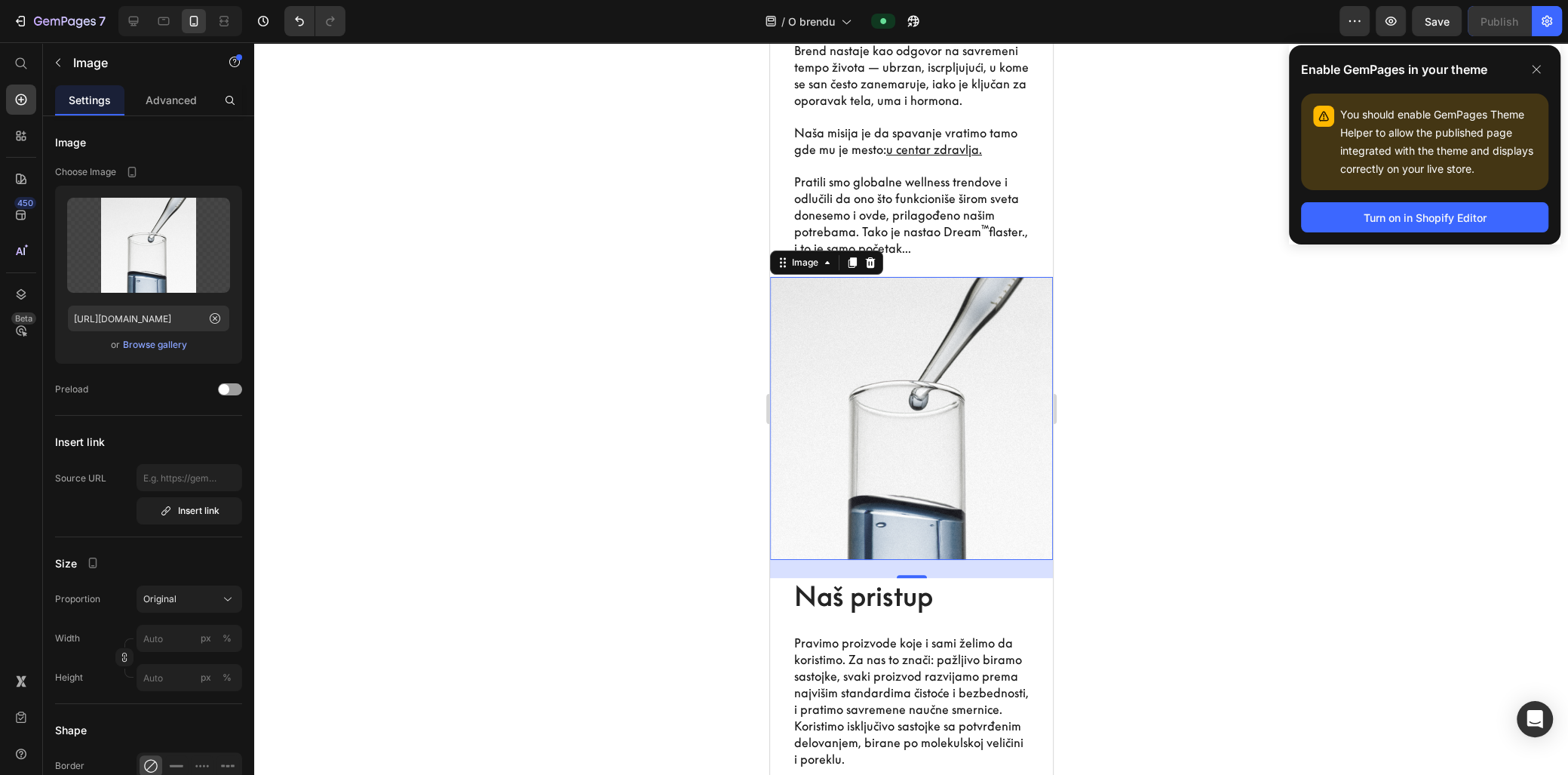 click 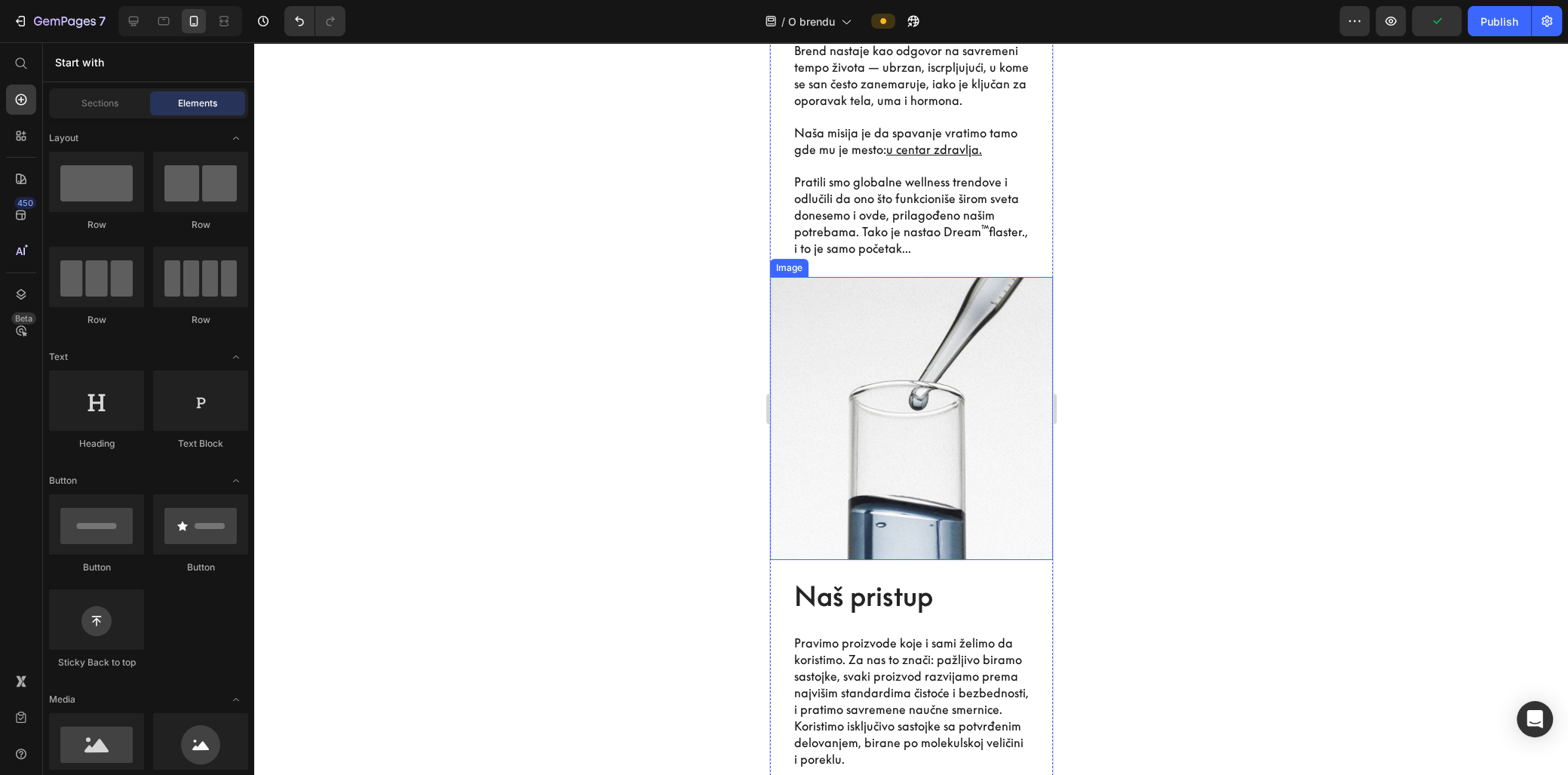 click at bounding box center [910, 418] 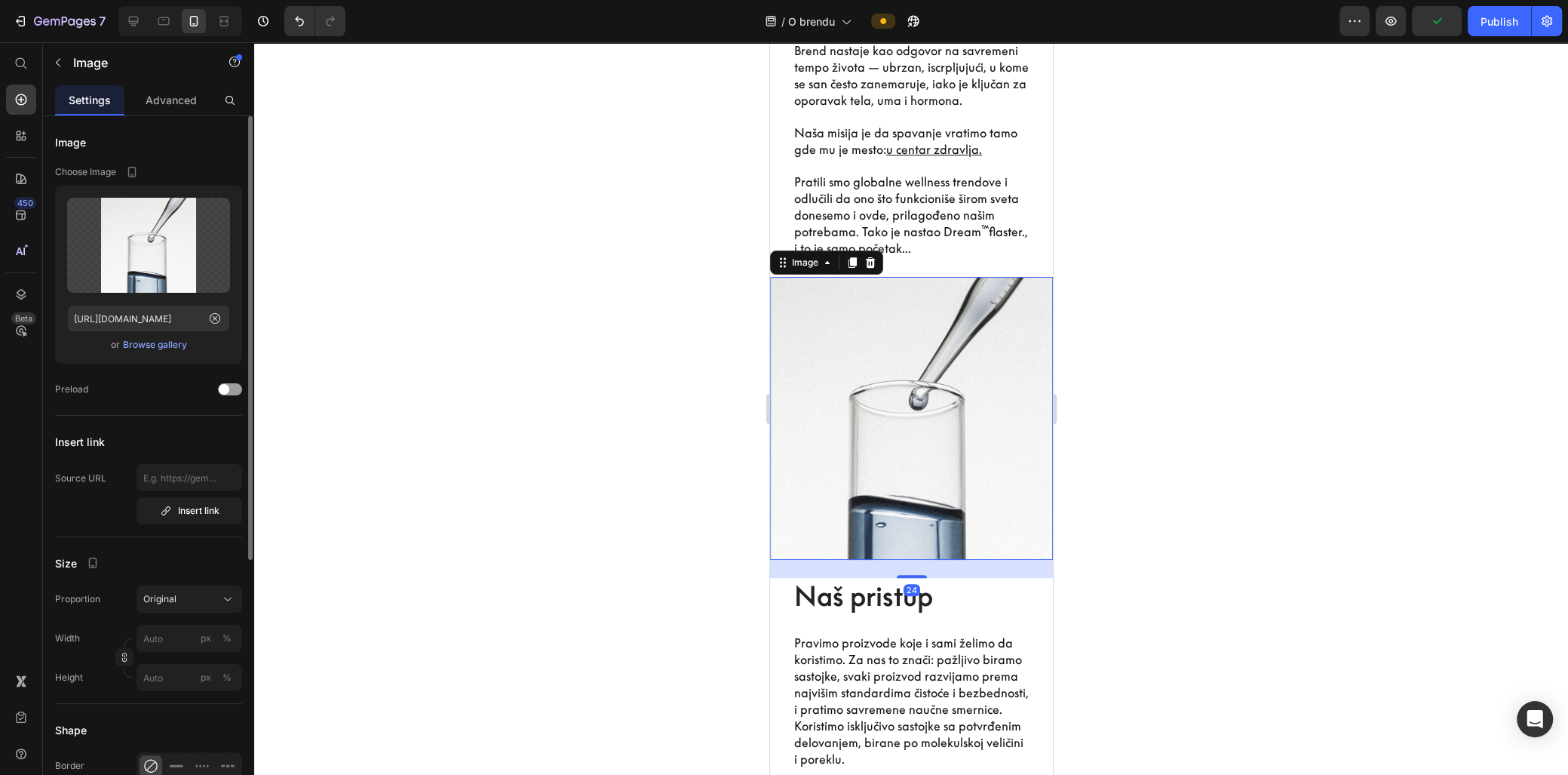 click on "Browse gallery" at bounding box center (155, 345) 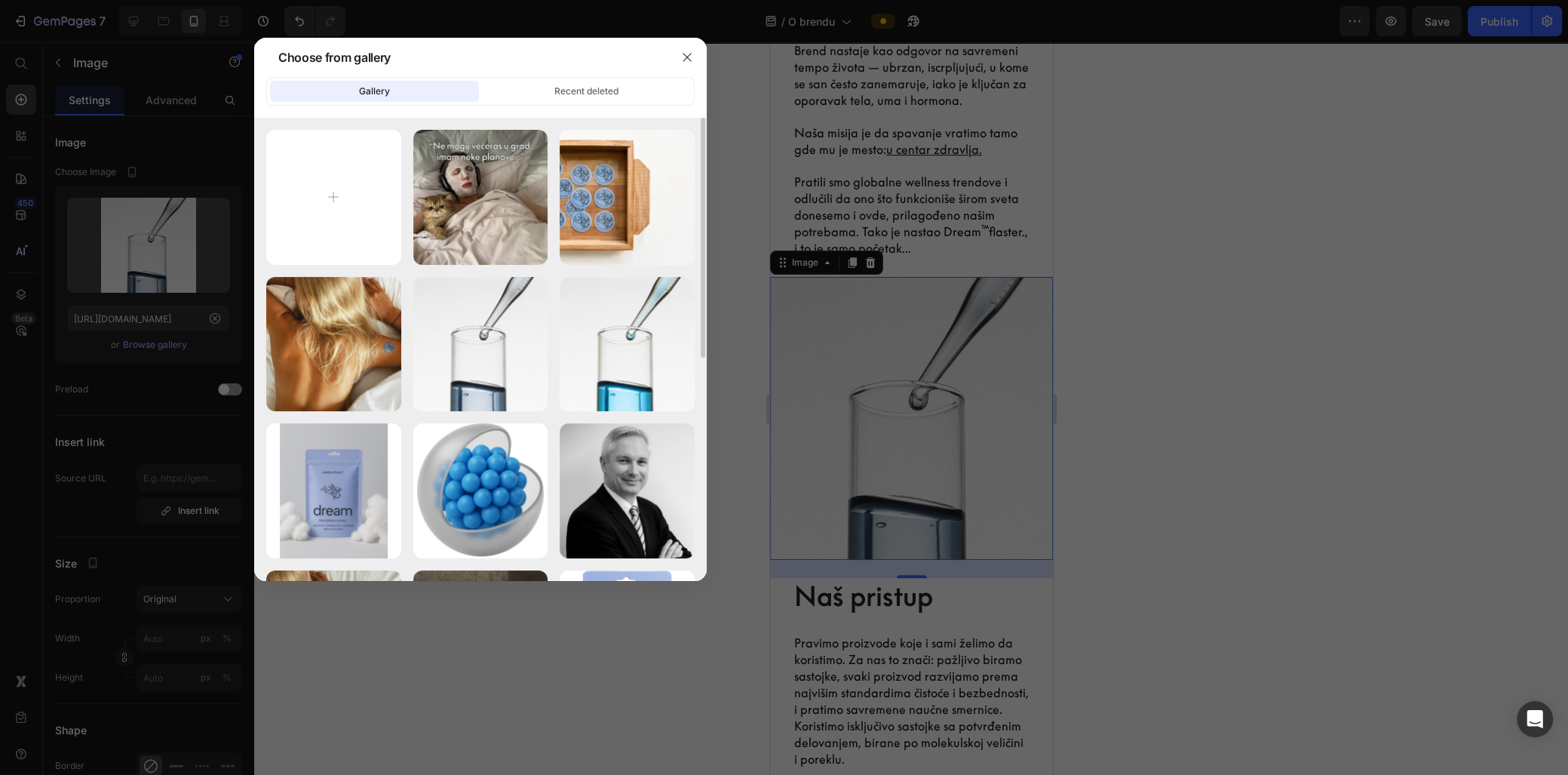 scroll, scrollTop: 137, scrollLeft: 0, axis: vertical 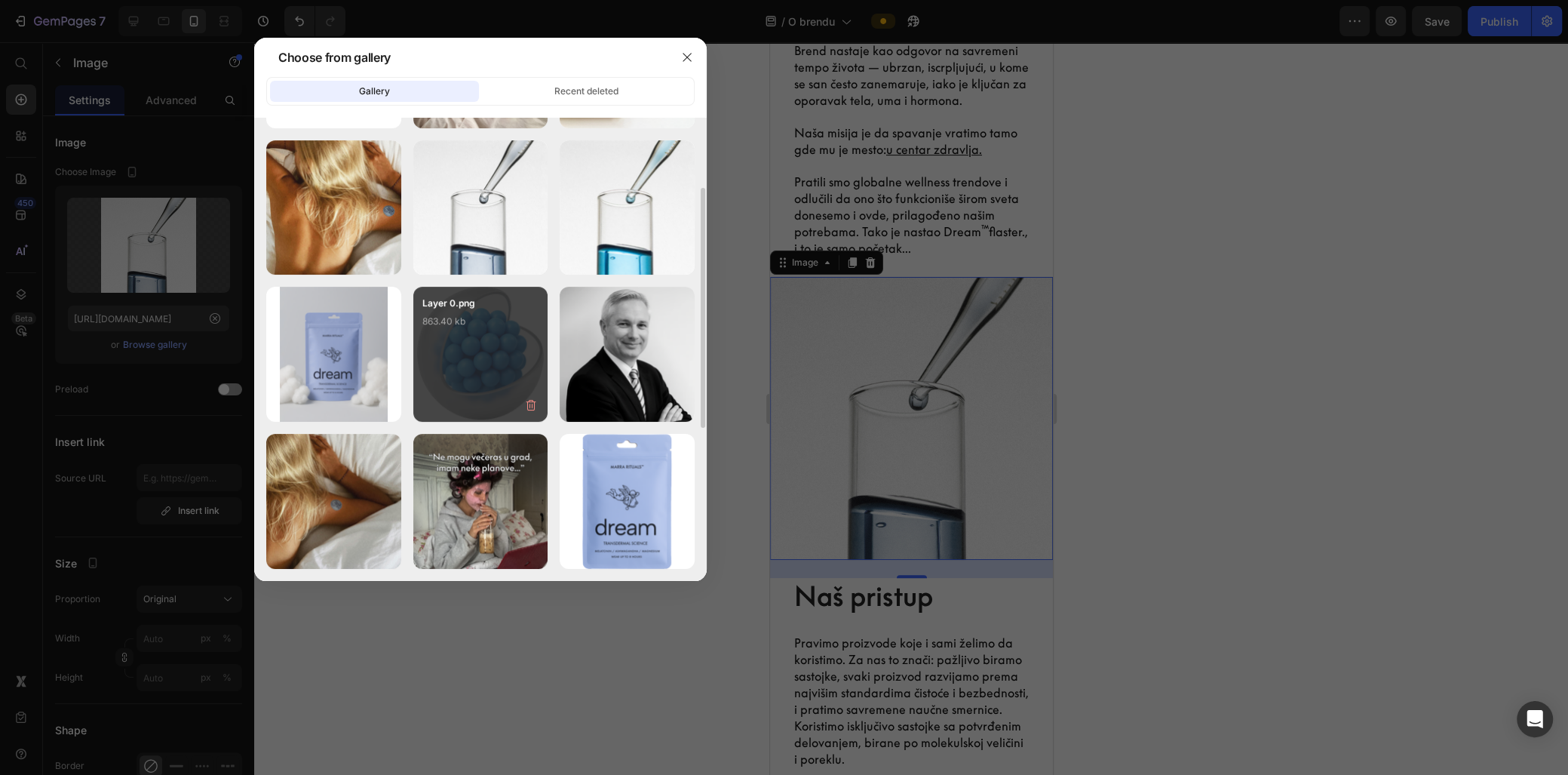 click on "Layer 0.png 863.40 kb" at bounding box center (480, 354) 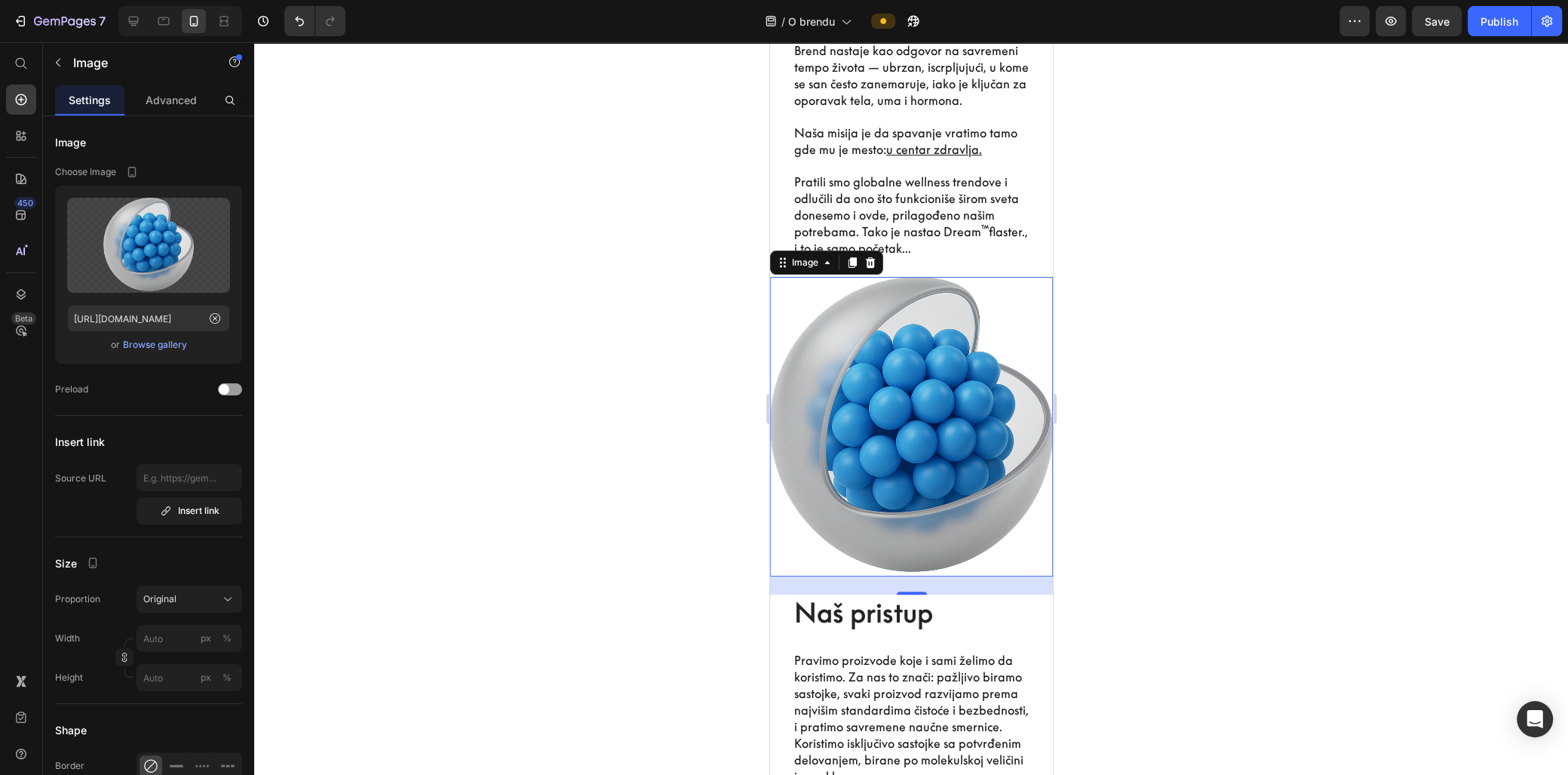click 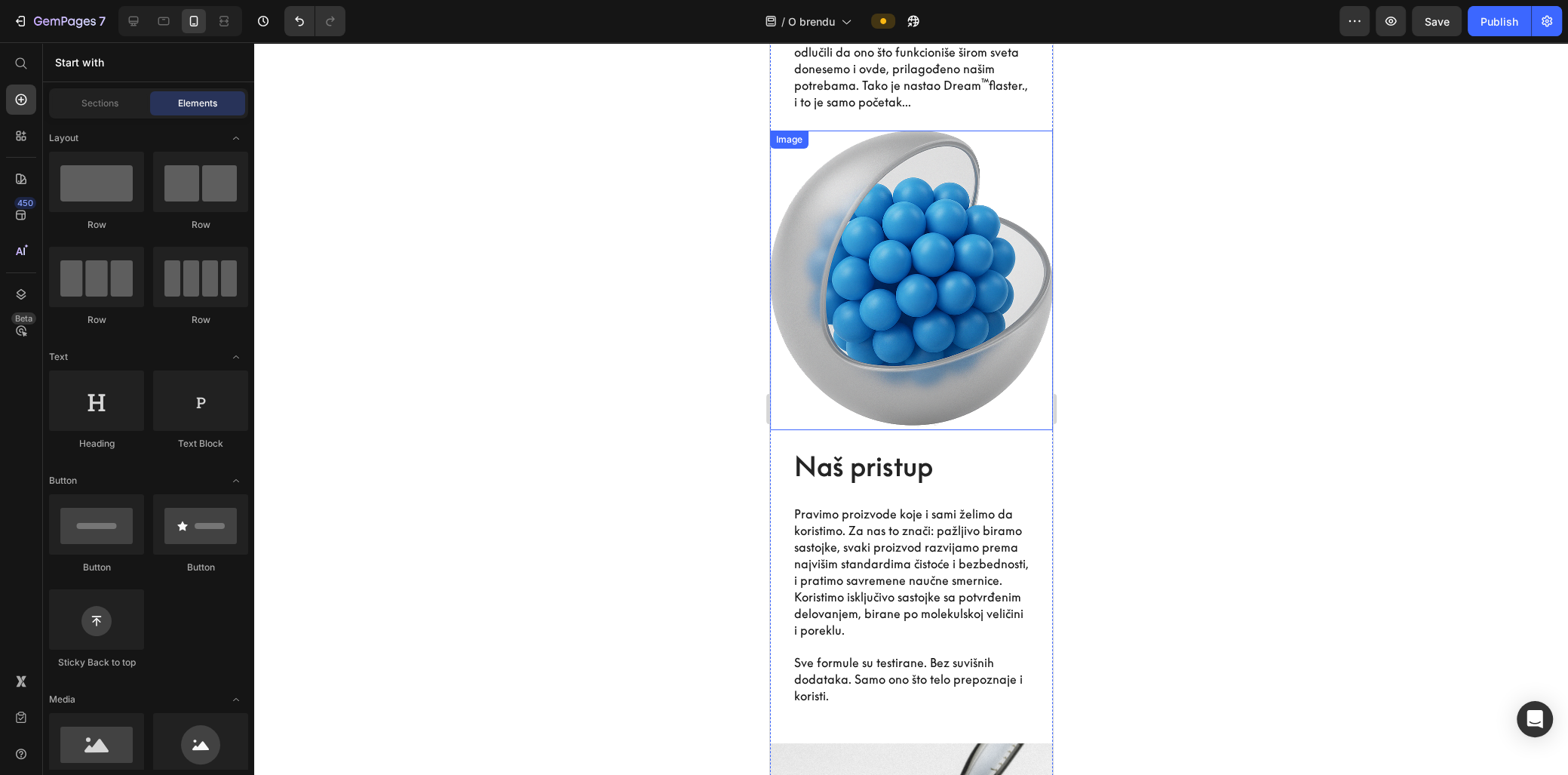 scroll, scrollTop: 343, scrollLeft: 0, axis: vertical 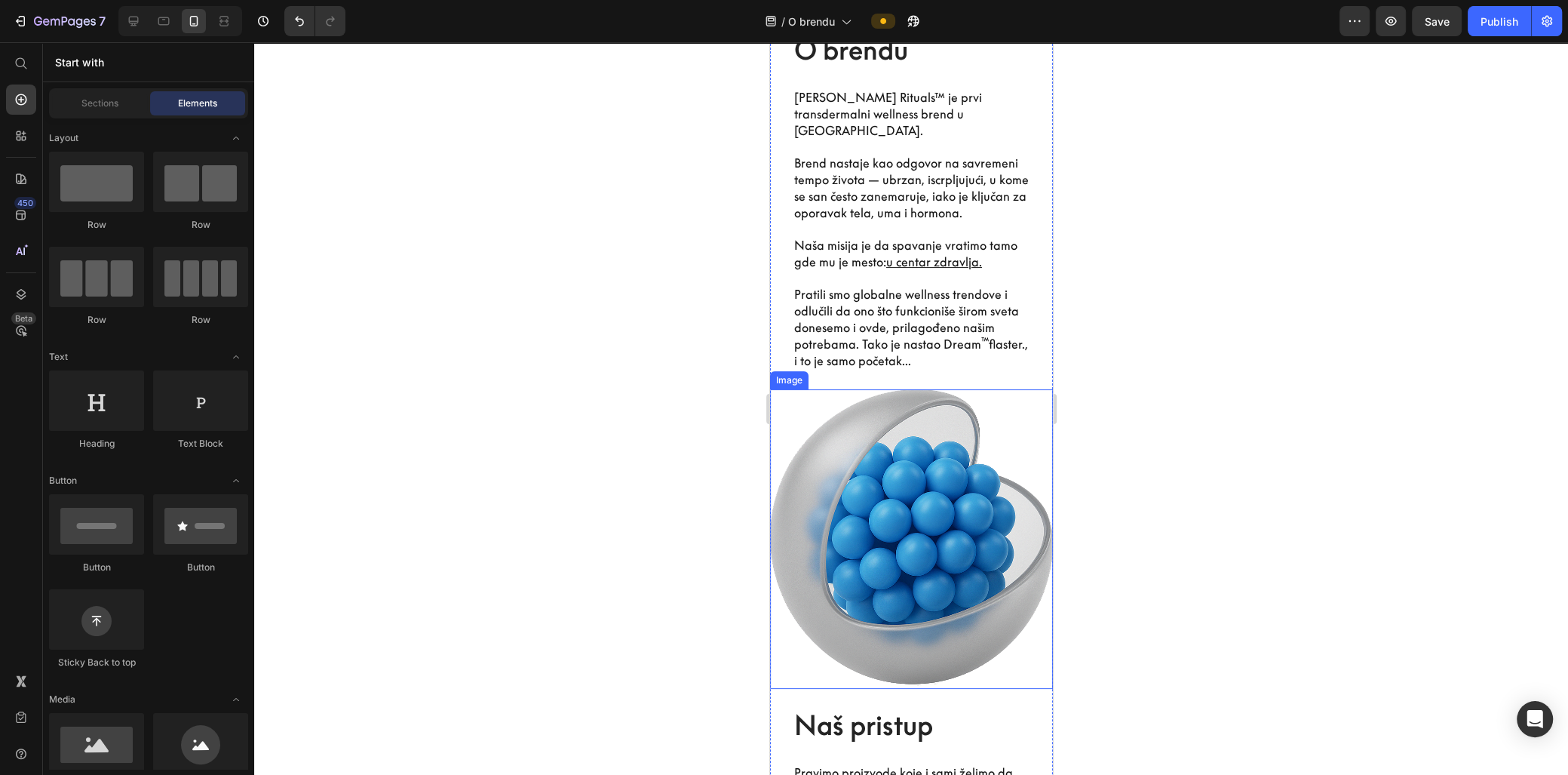click at bounding box center (910, 540) 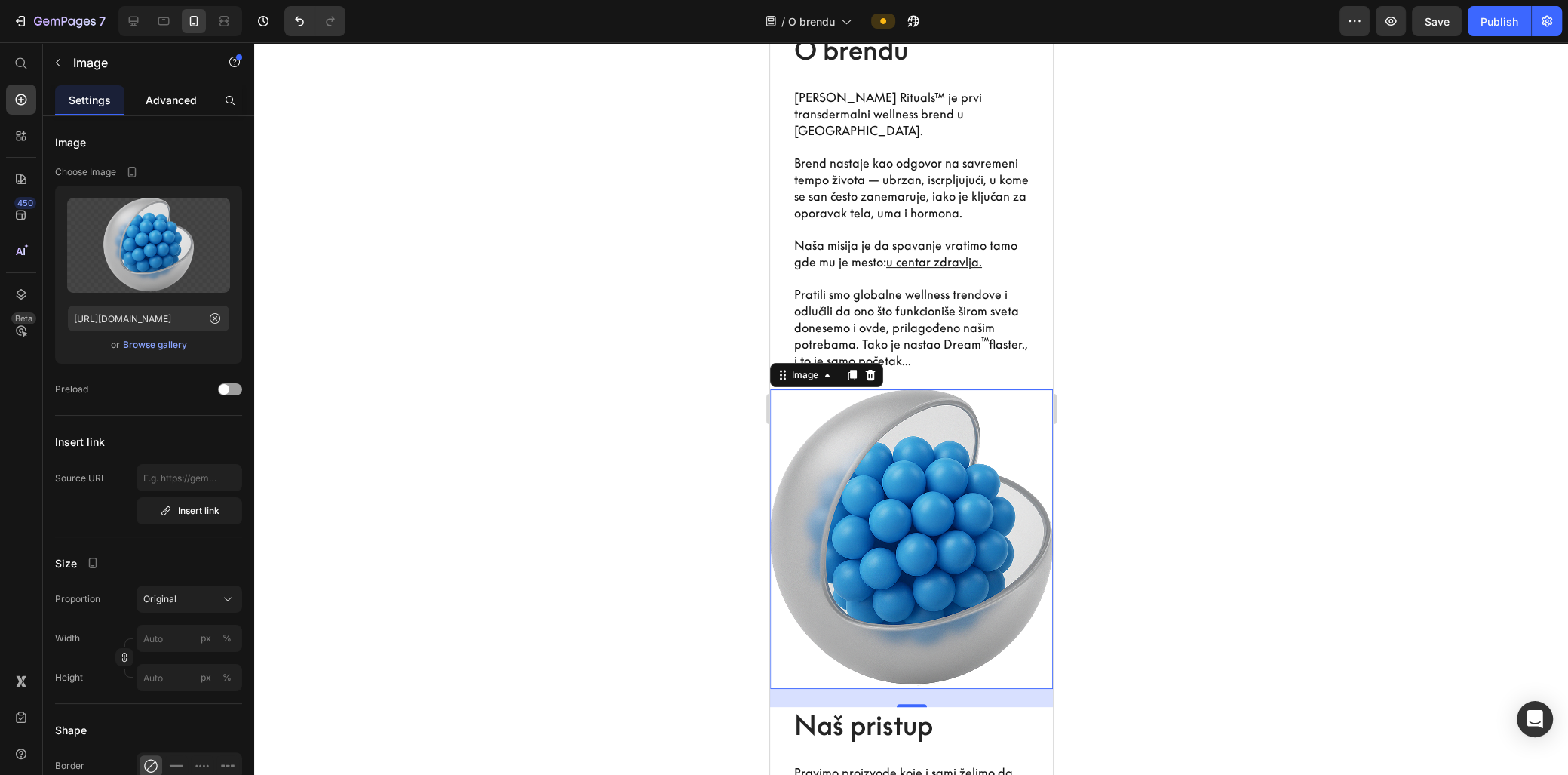 click on "Advanced" at bounding box center (171, 100) 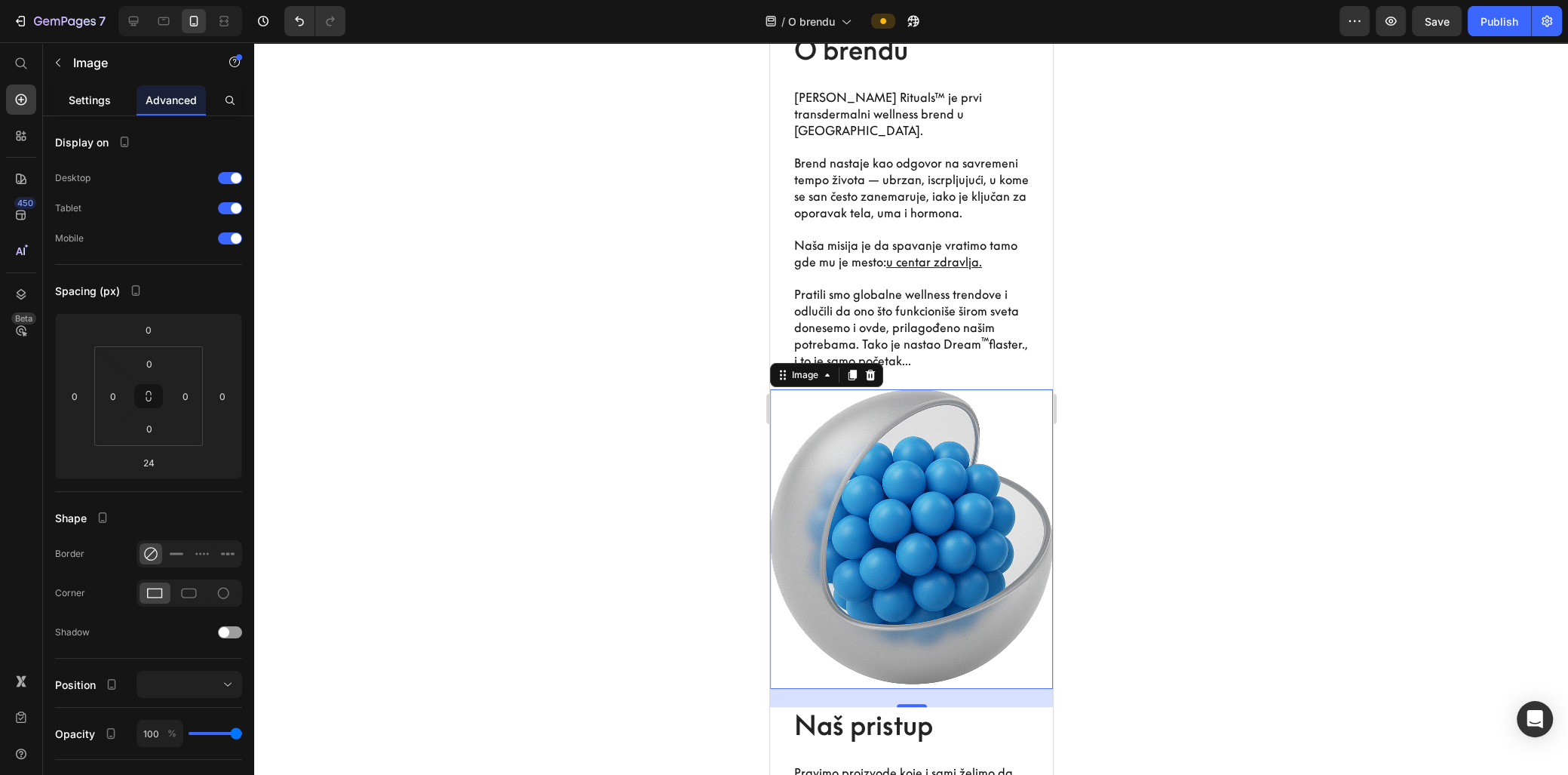 click on "Settings" at bounding box center (90, 100) 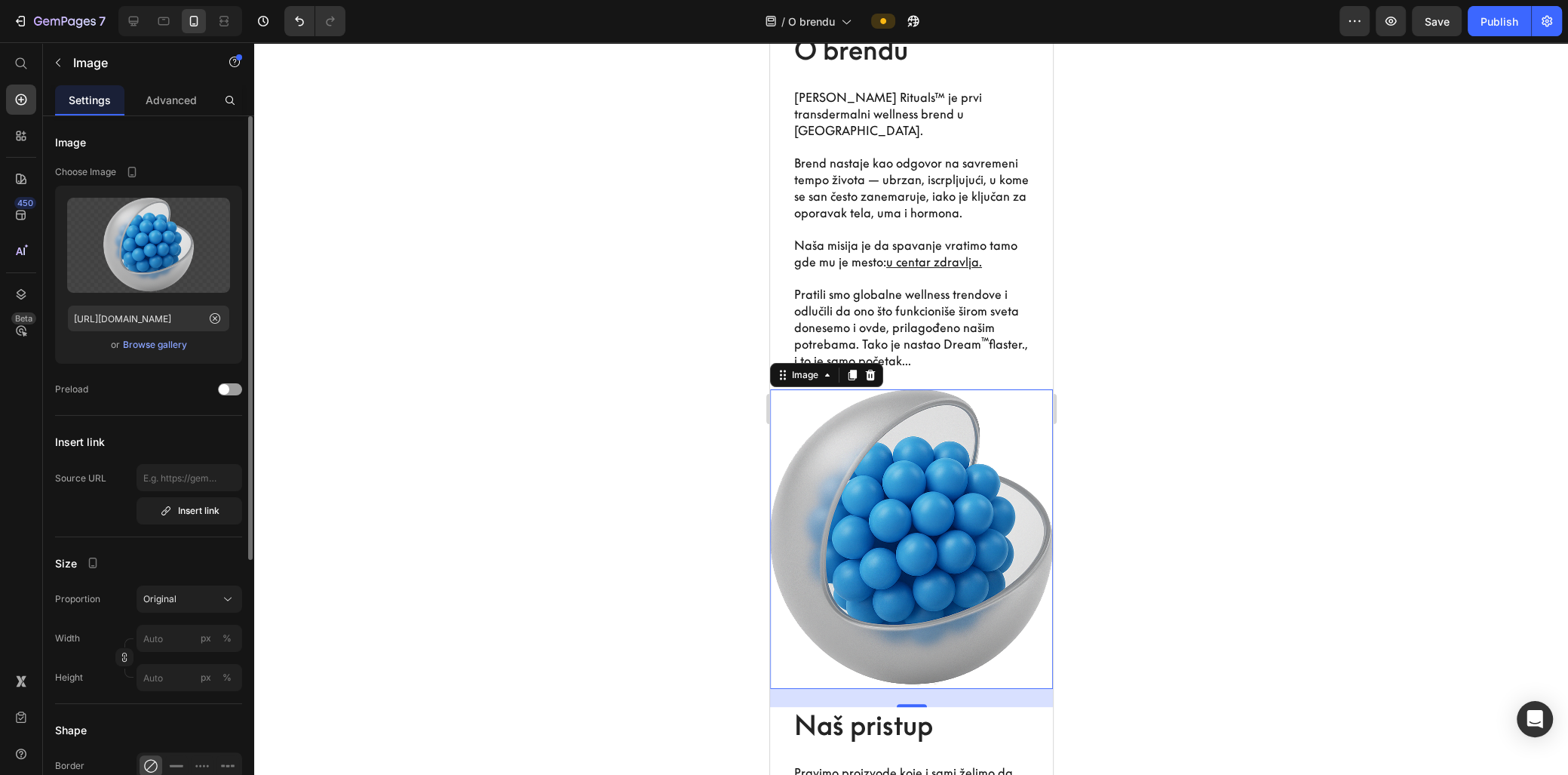 scroll, scrollTop: 406, scrollLeft: 0, axis: vertical 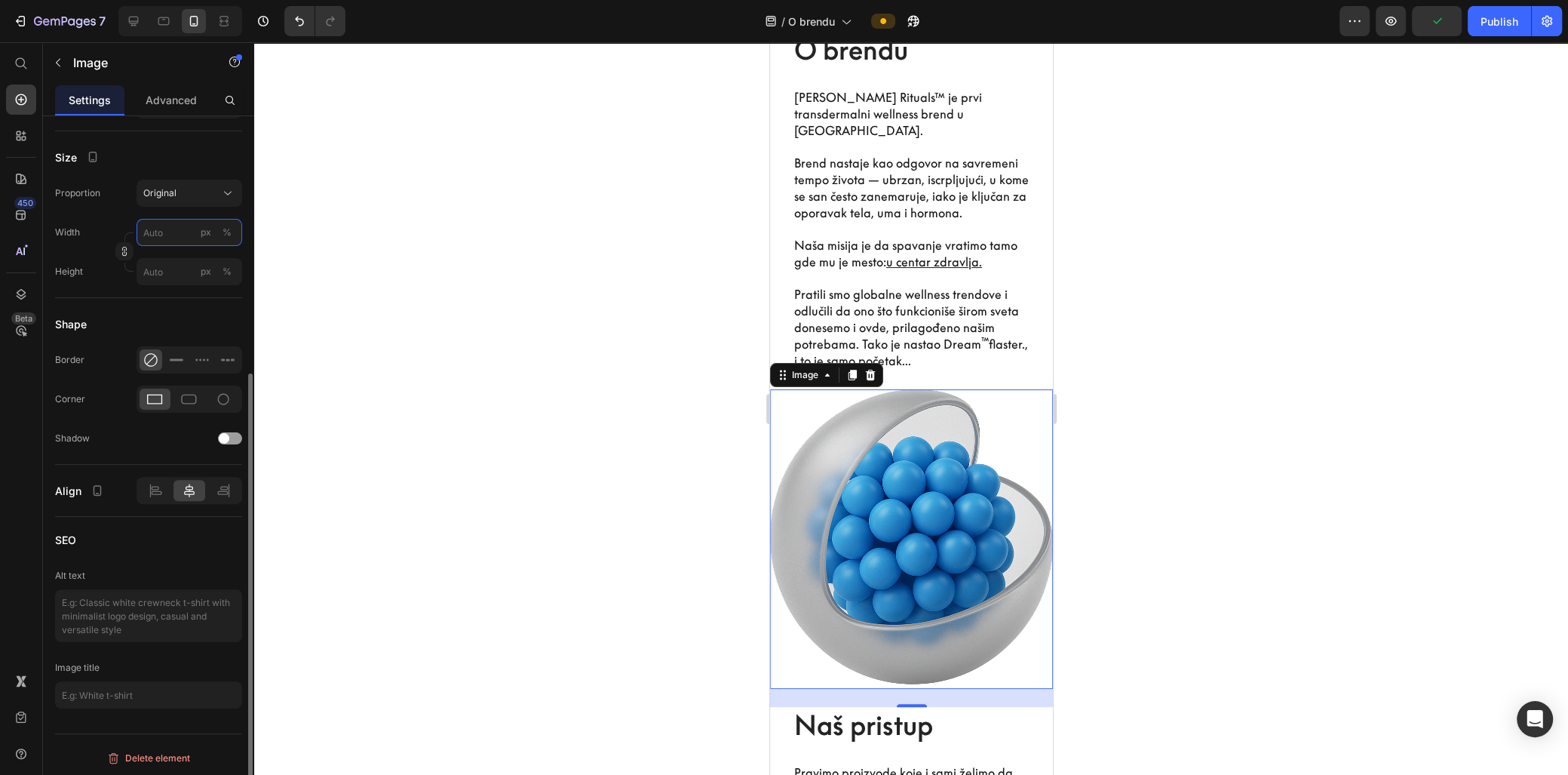 click on "px %" at bounding box center [189, 232] 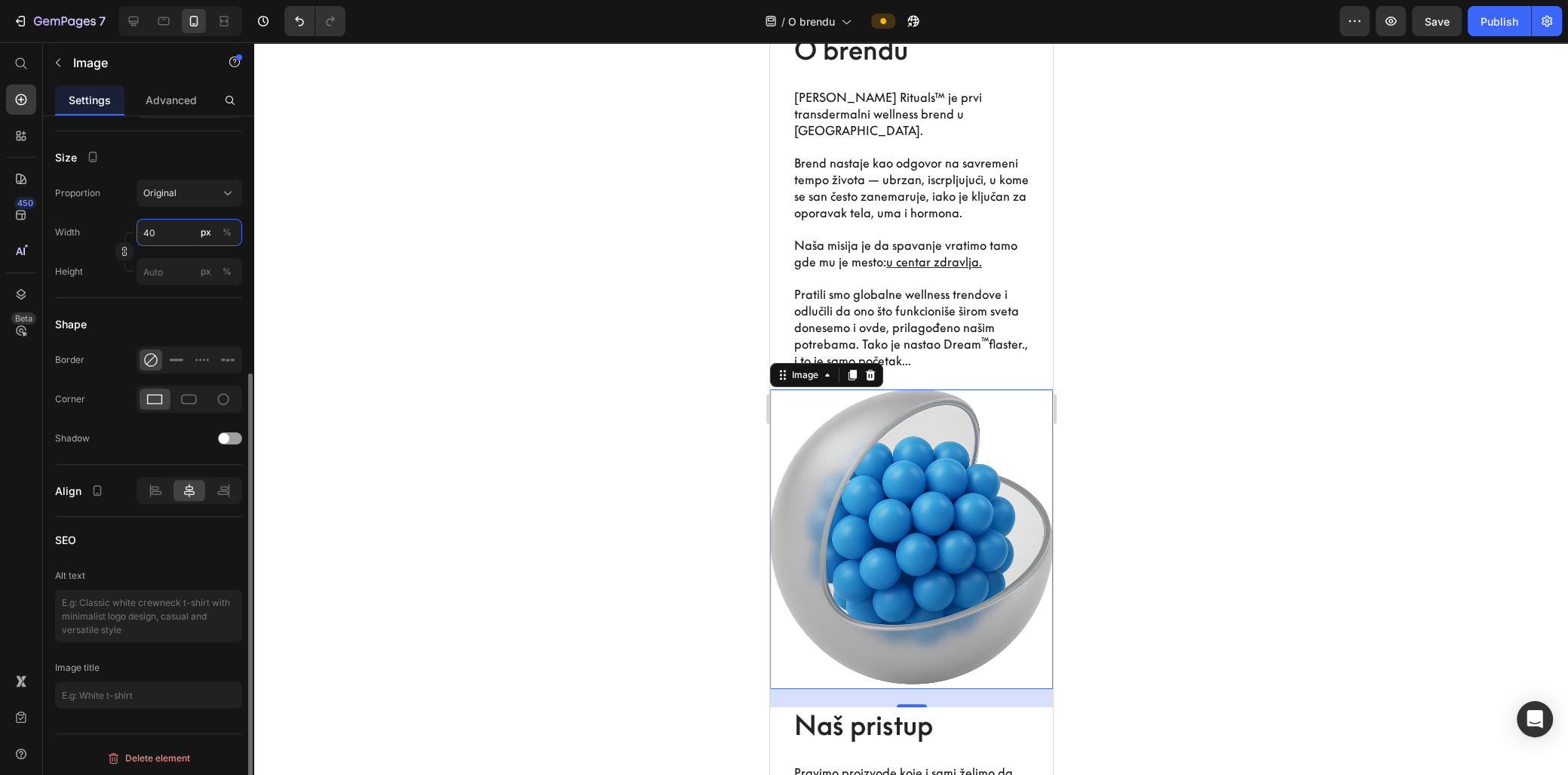 type on "4" 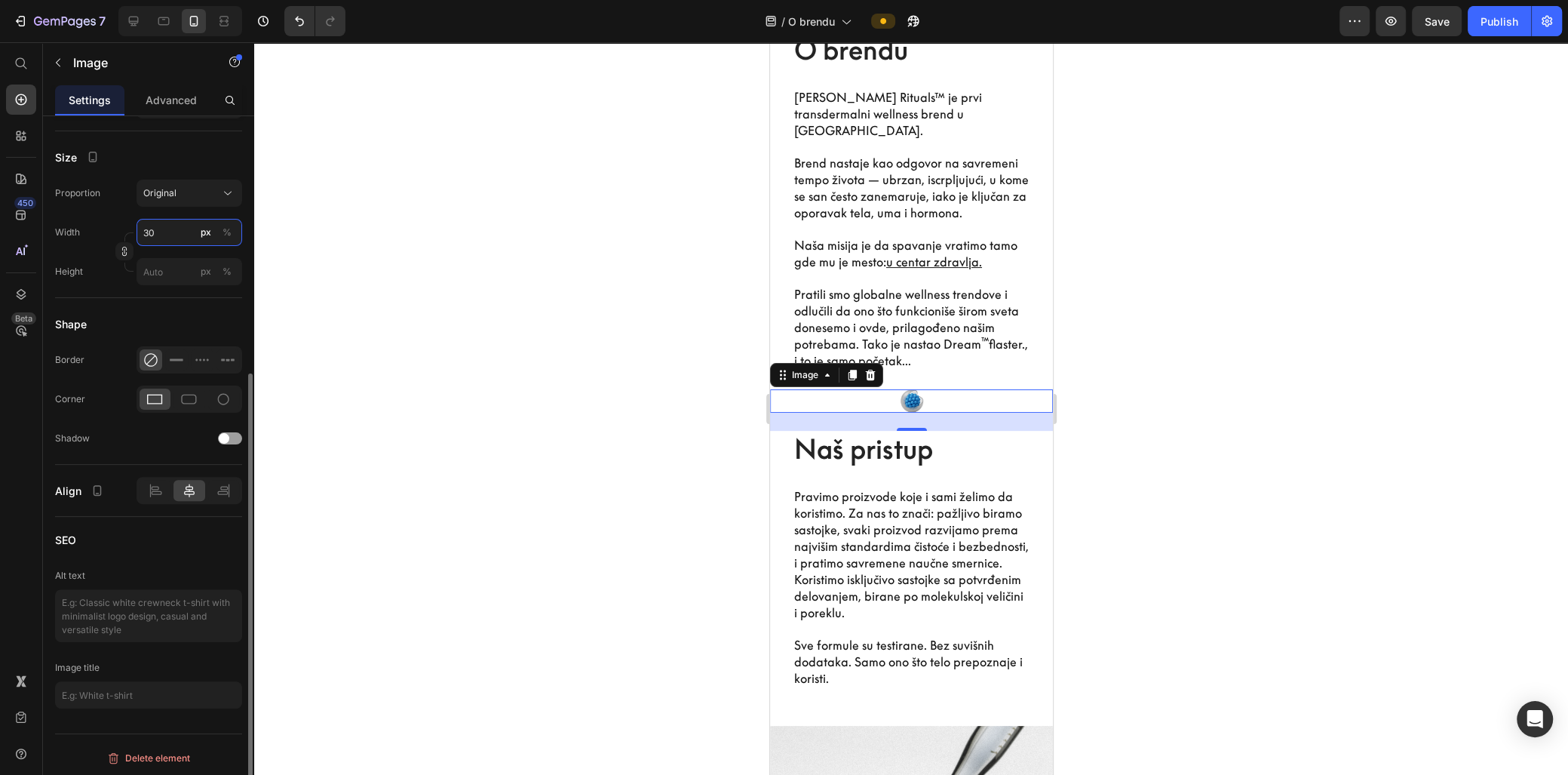 type on "3" 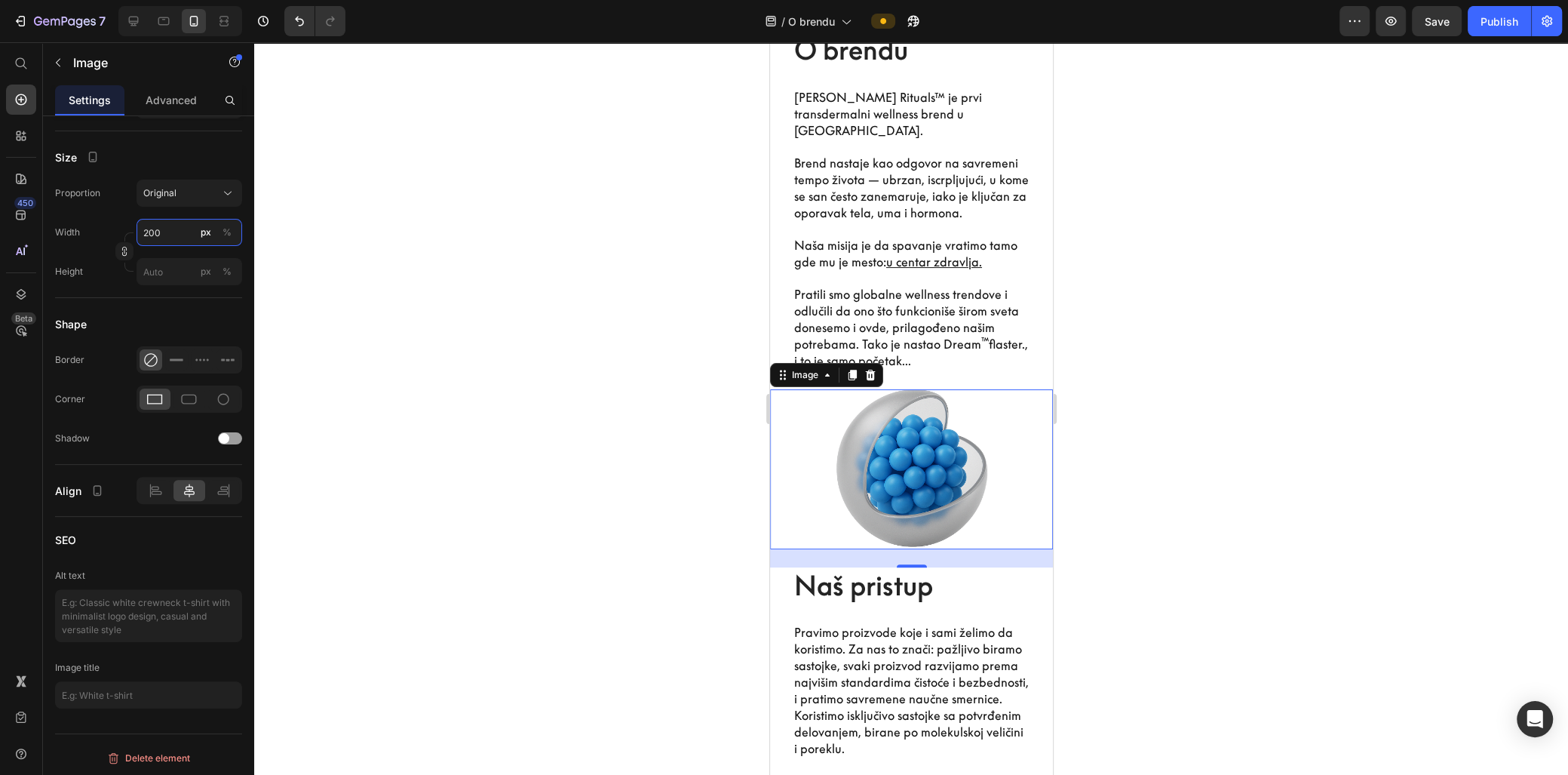 type on "200" 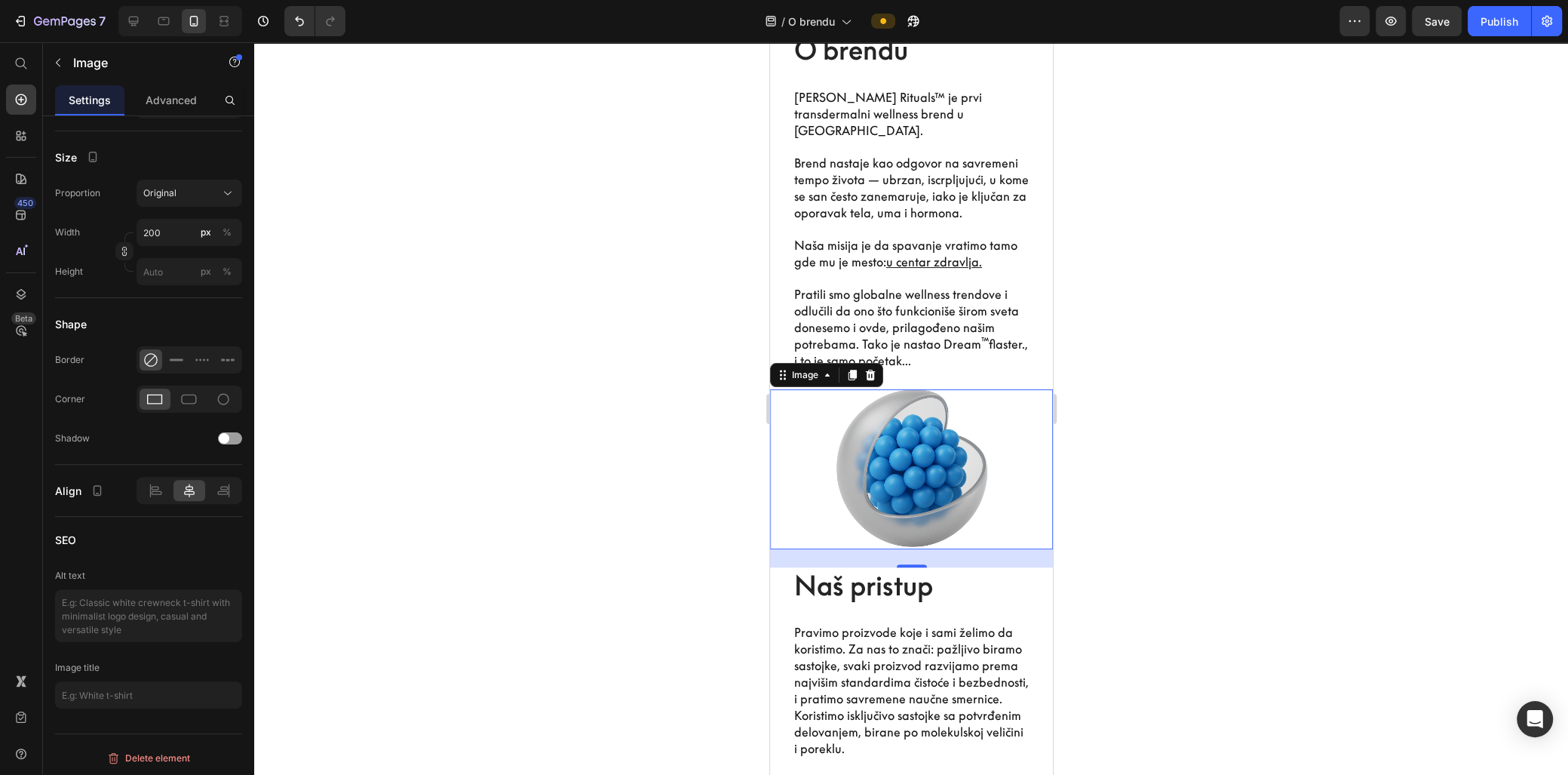 click 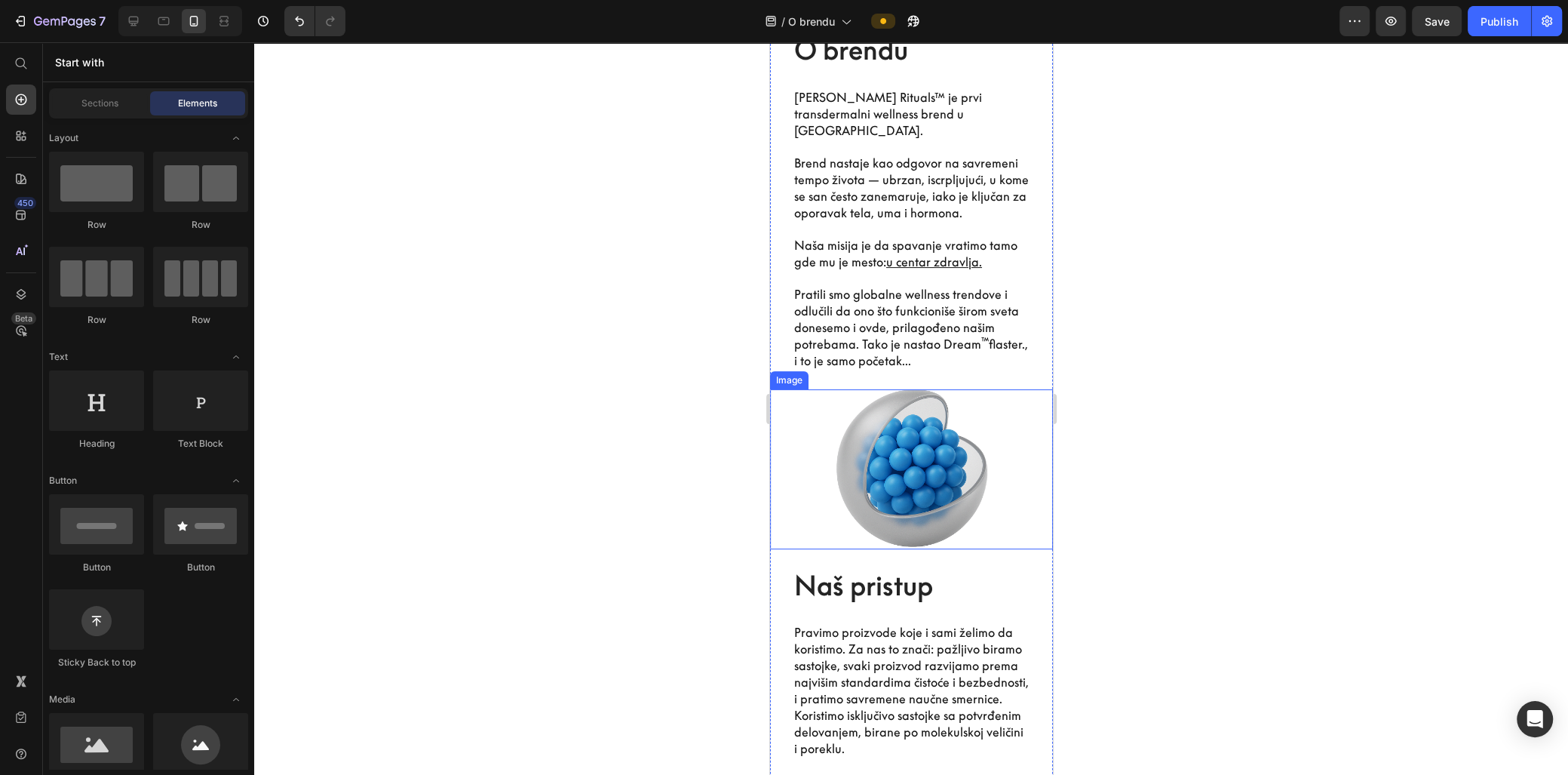 click at bounding box center (910, 469) 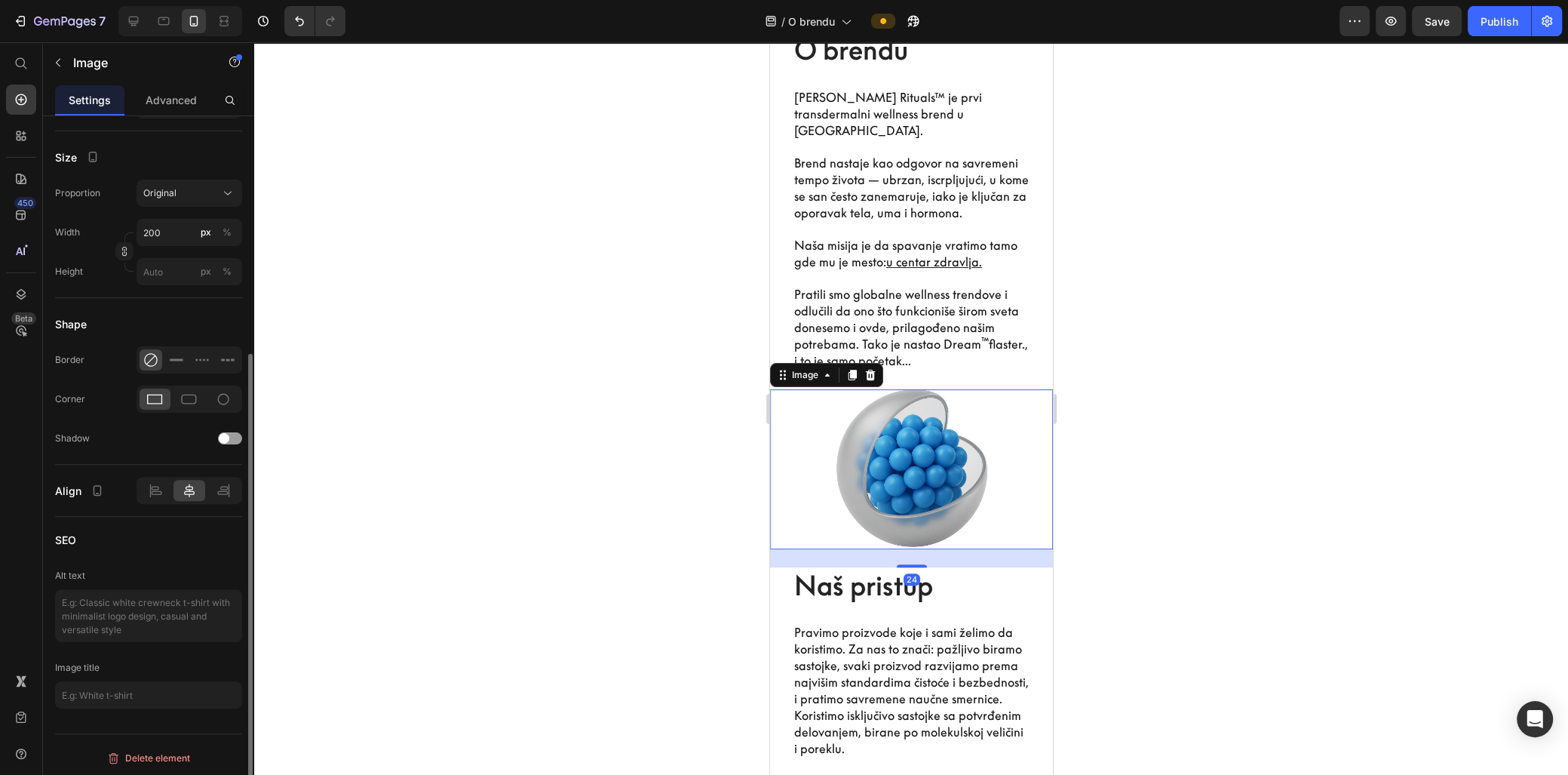 scroll, scrollTop: 394, scrollLeft: 0, axis: vertical 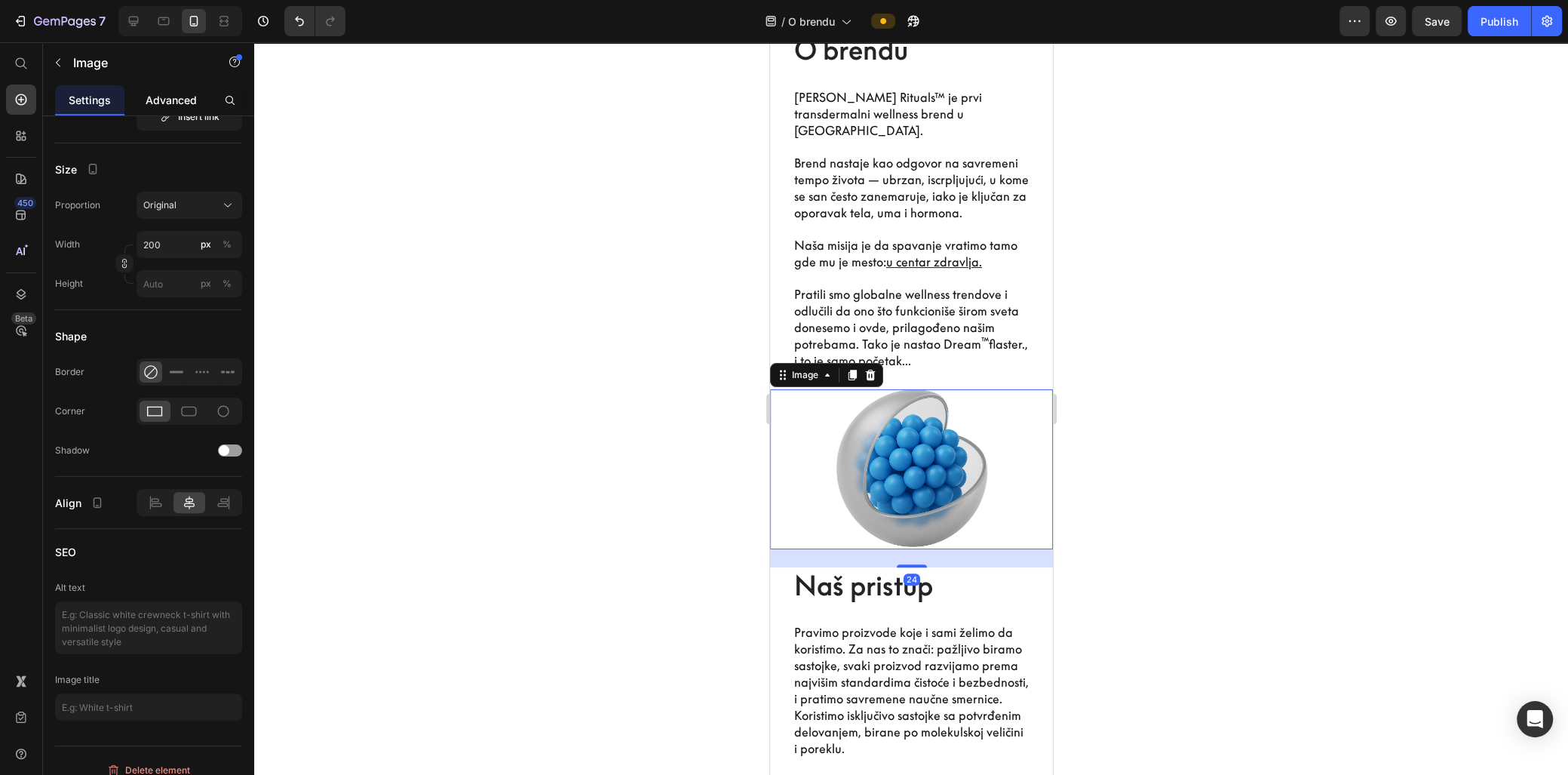 click on "Advanced" at bounding box center [171, 100] 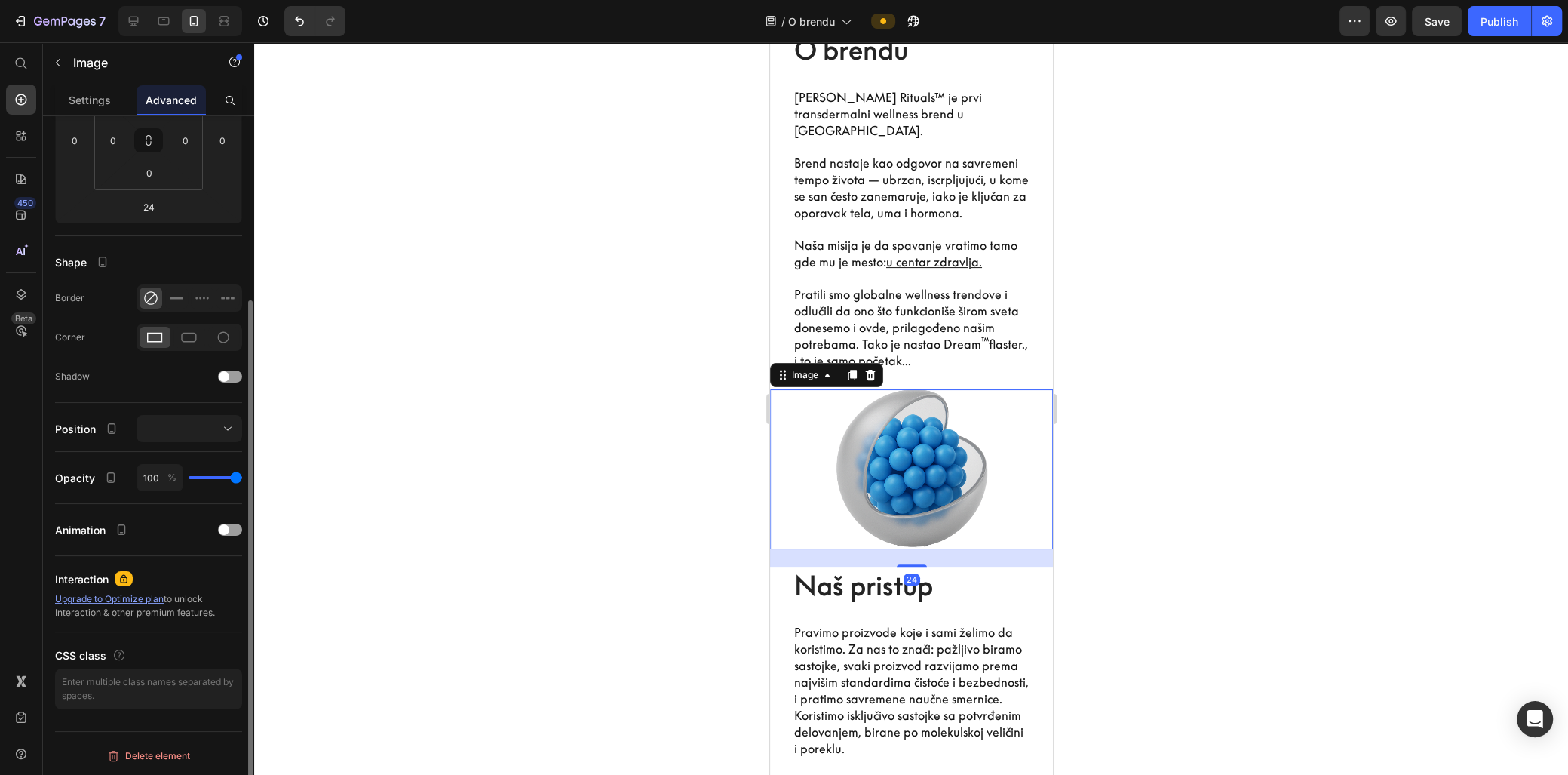 scroll, scrollTop: 0, scrollLeft: 0, axis: both 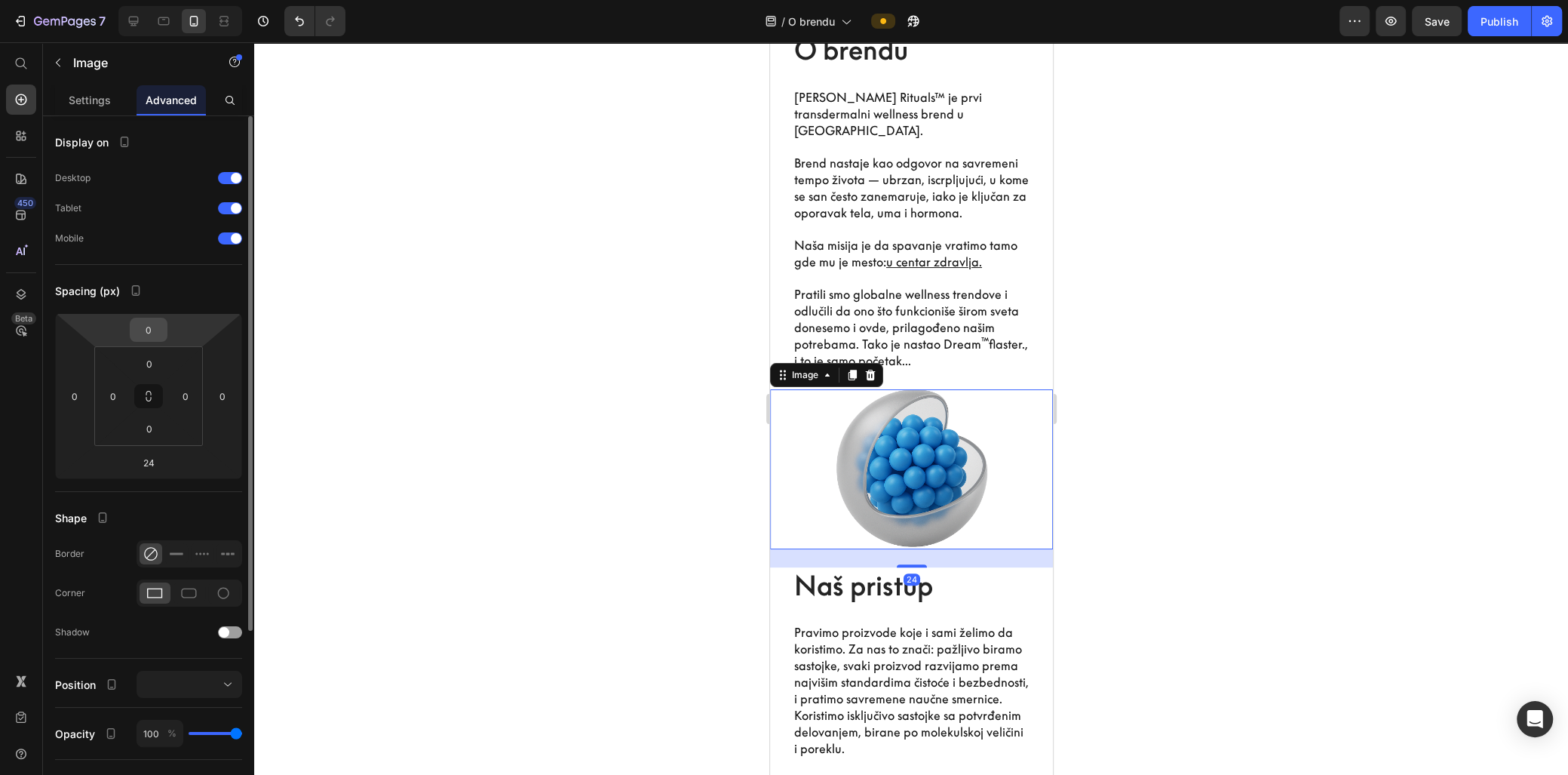 click on "0" at bounding box center (149, 330) 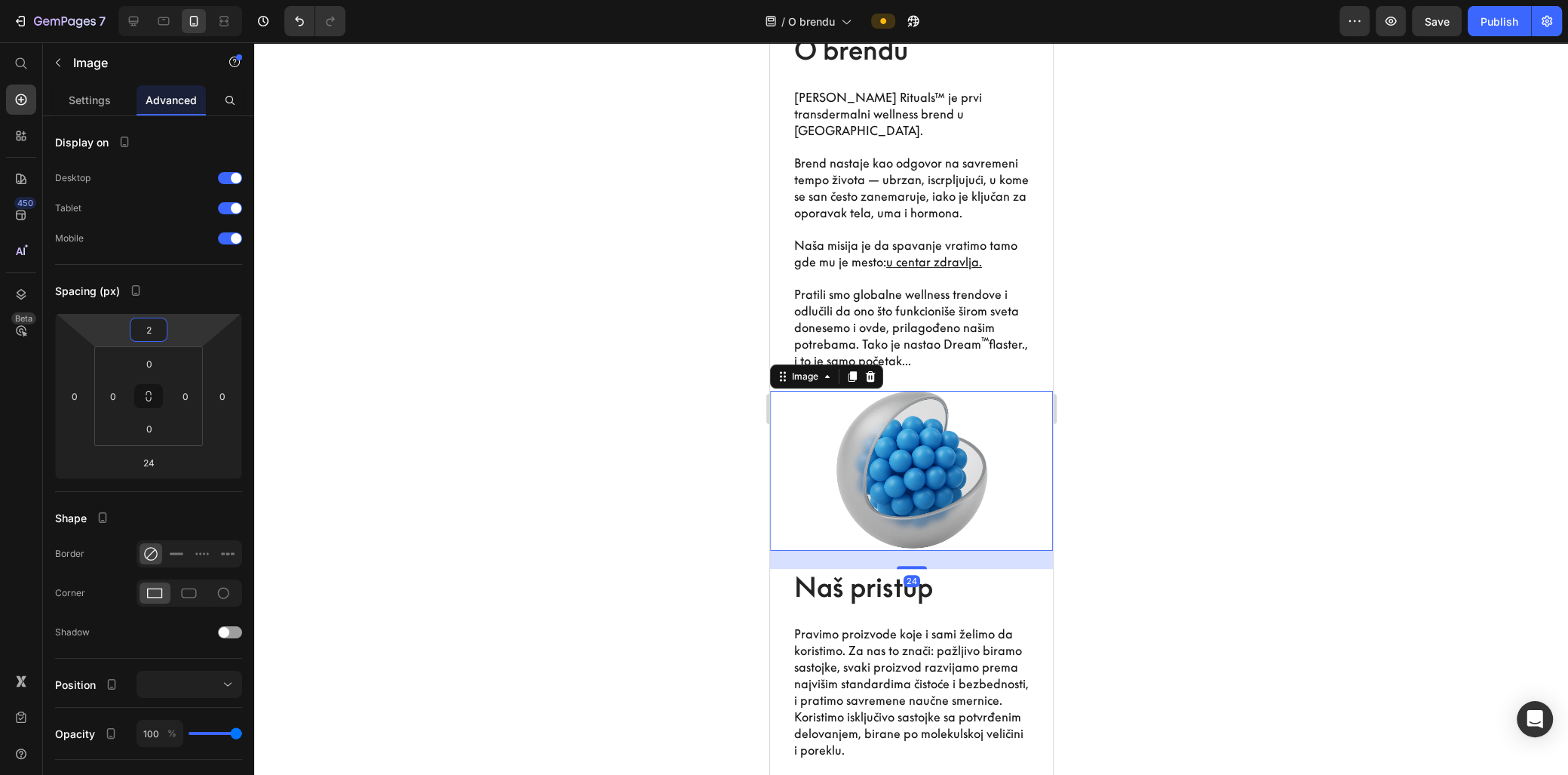 type on "24" 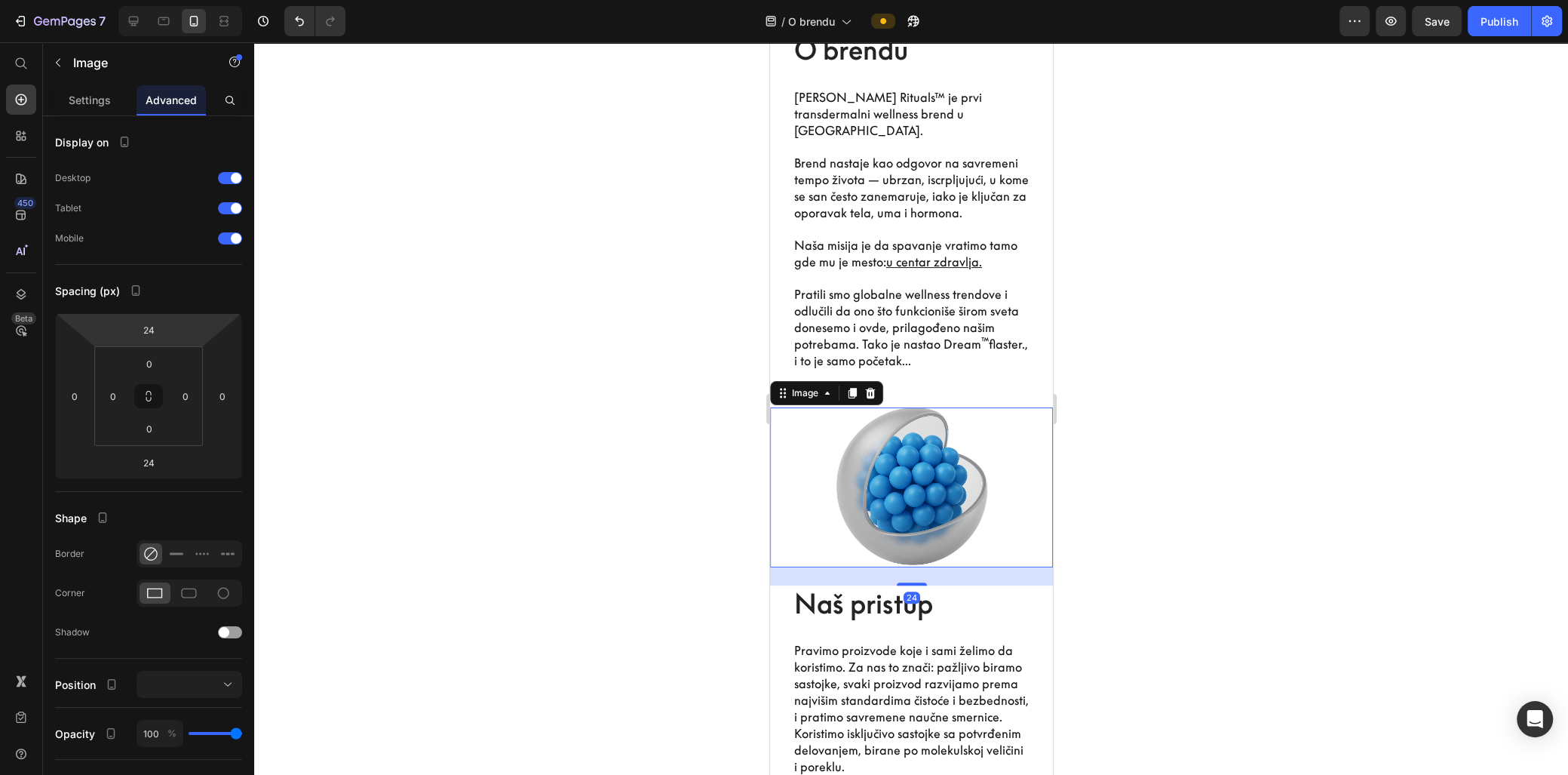 click 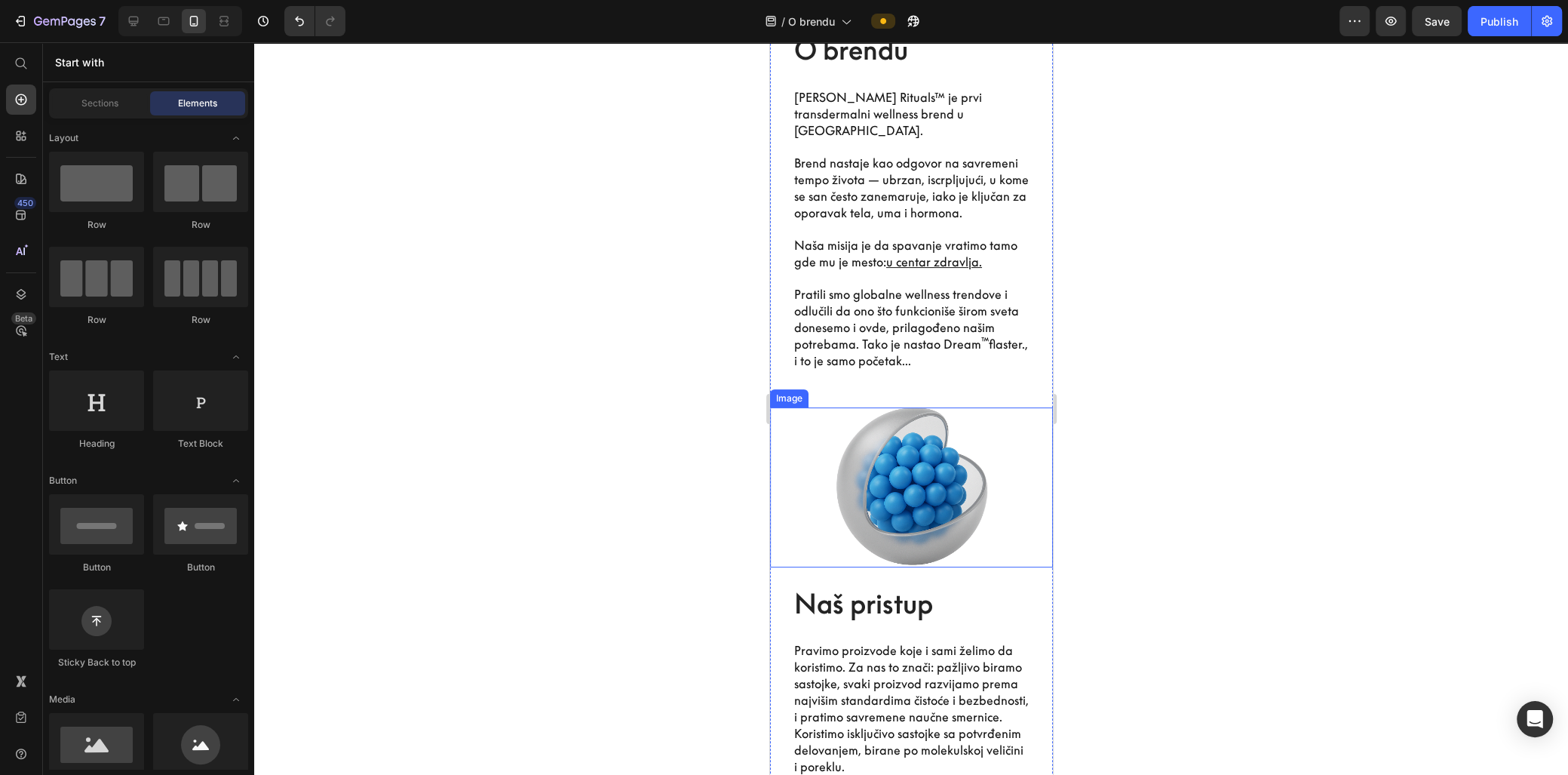 click at bounding box center [910, 487] 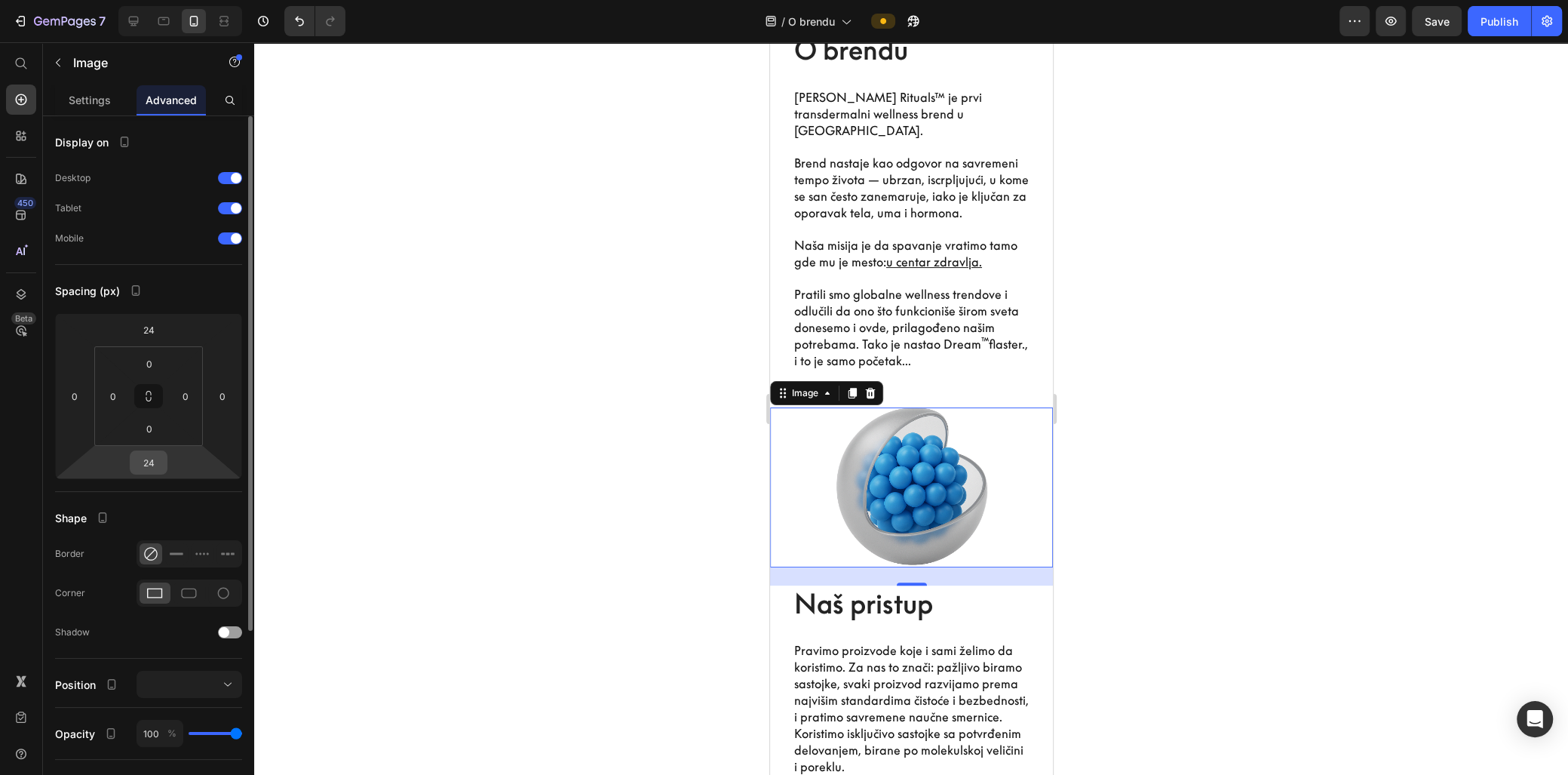 click on "24" at bounding box center [149, 463] 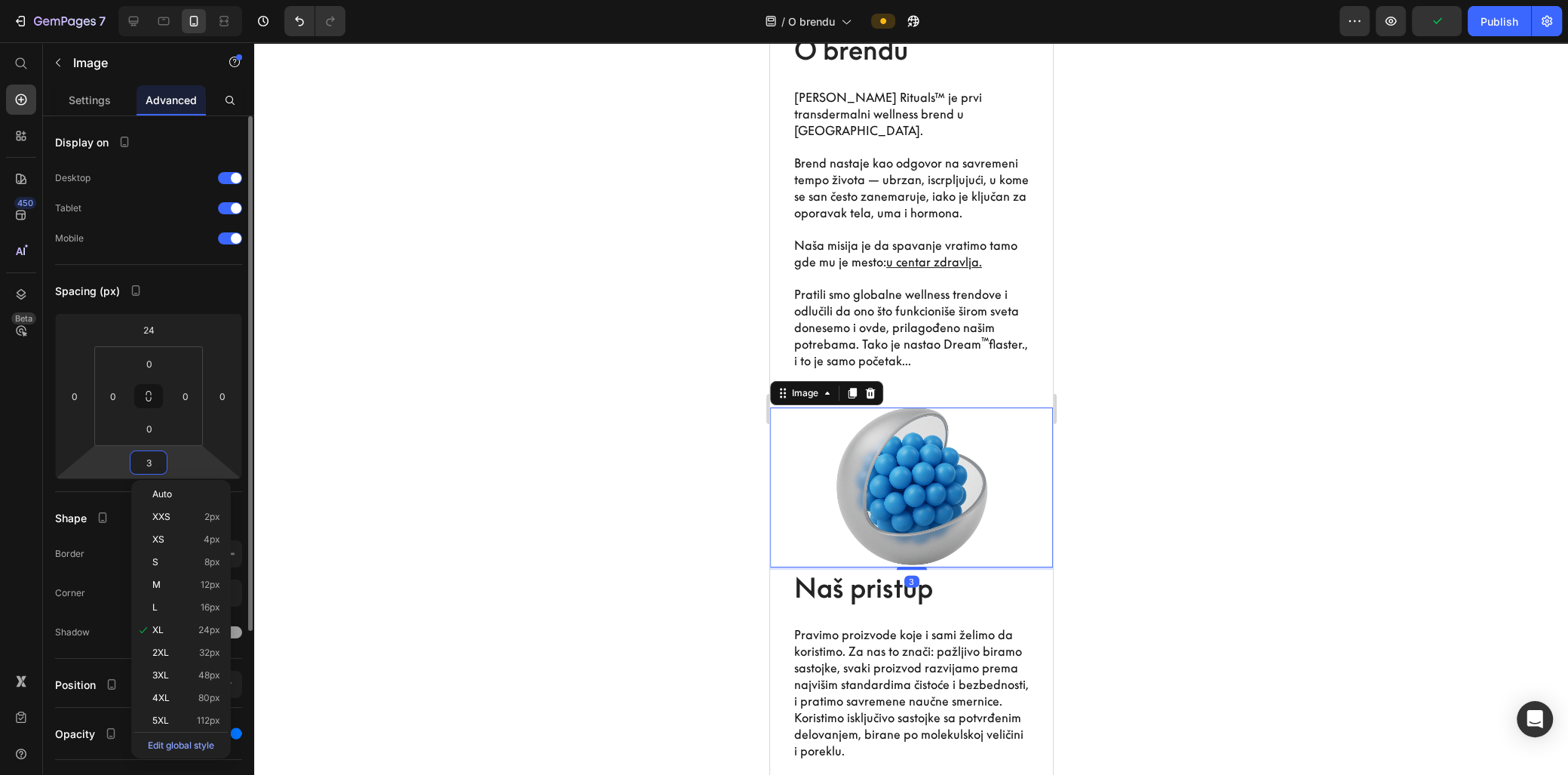 type on "34" 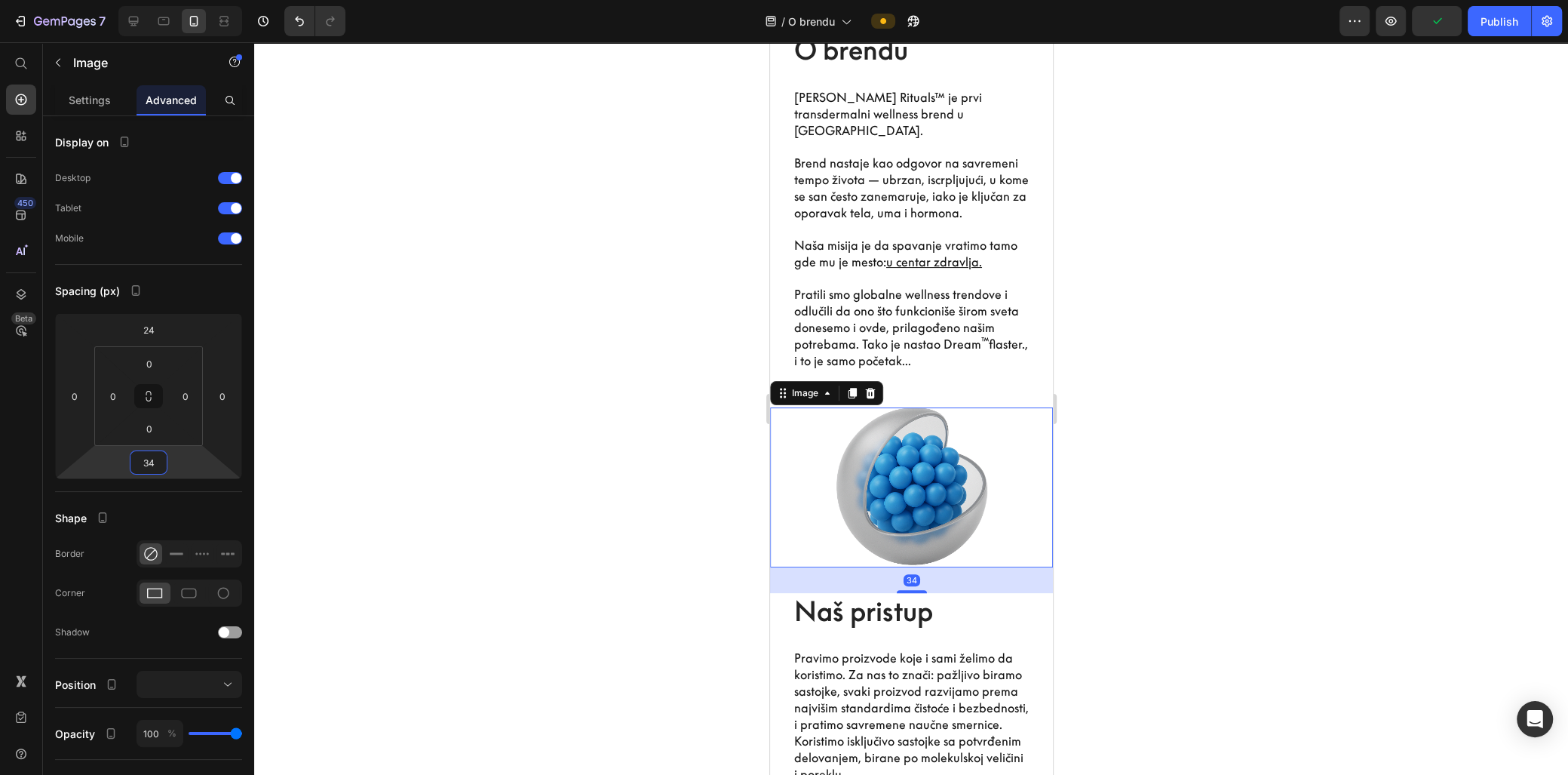 click 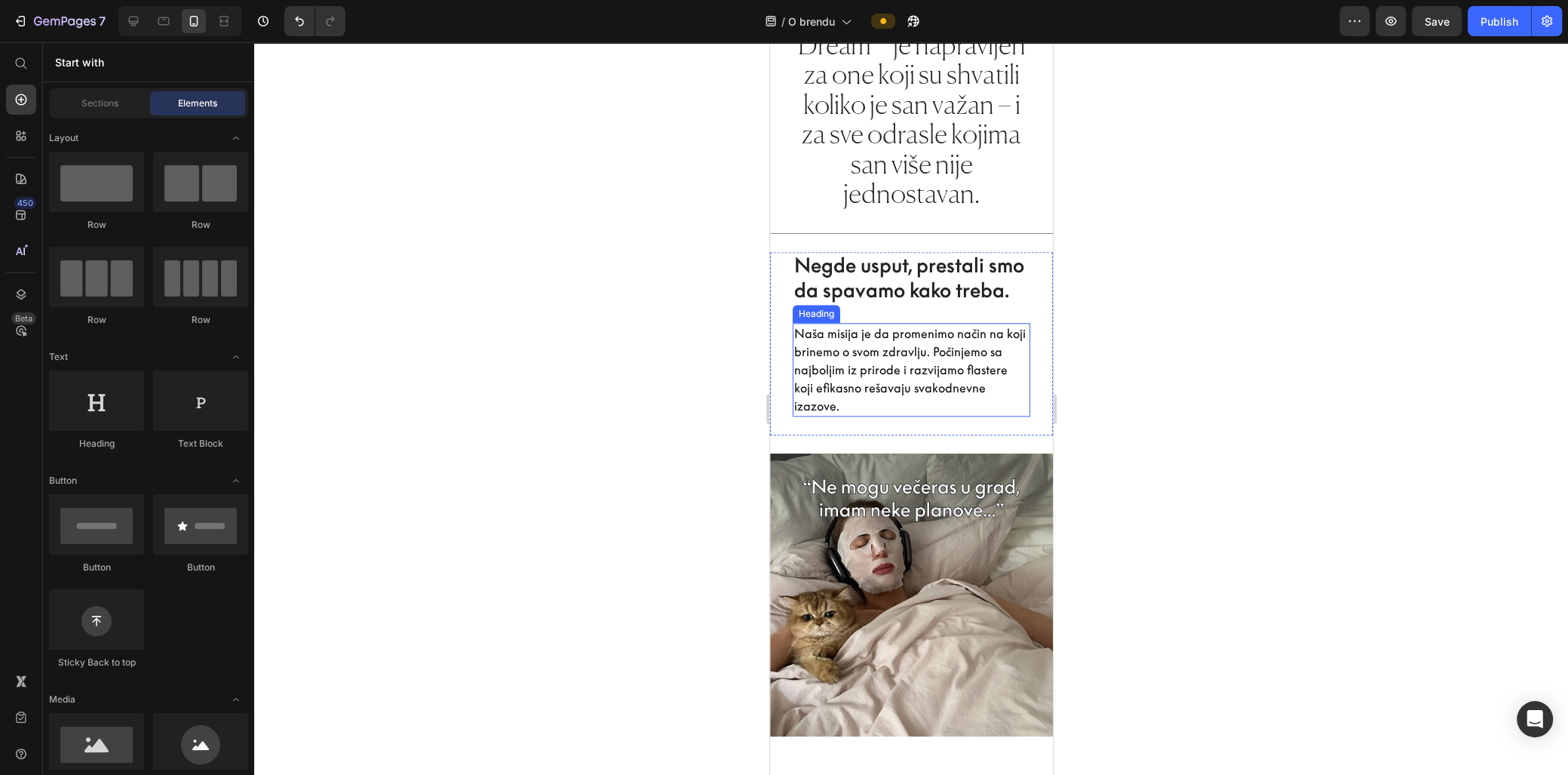 scroll, scrollTop: 1921, scrollLeft: 0, axis: vertical 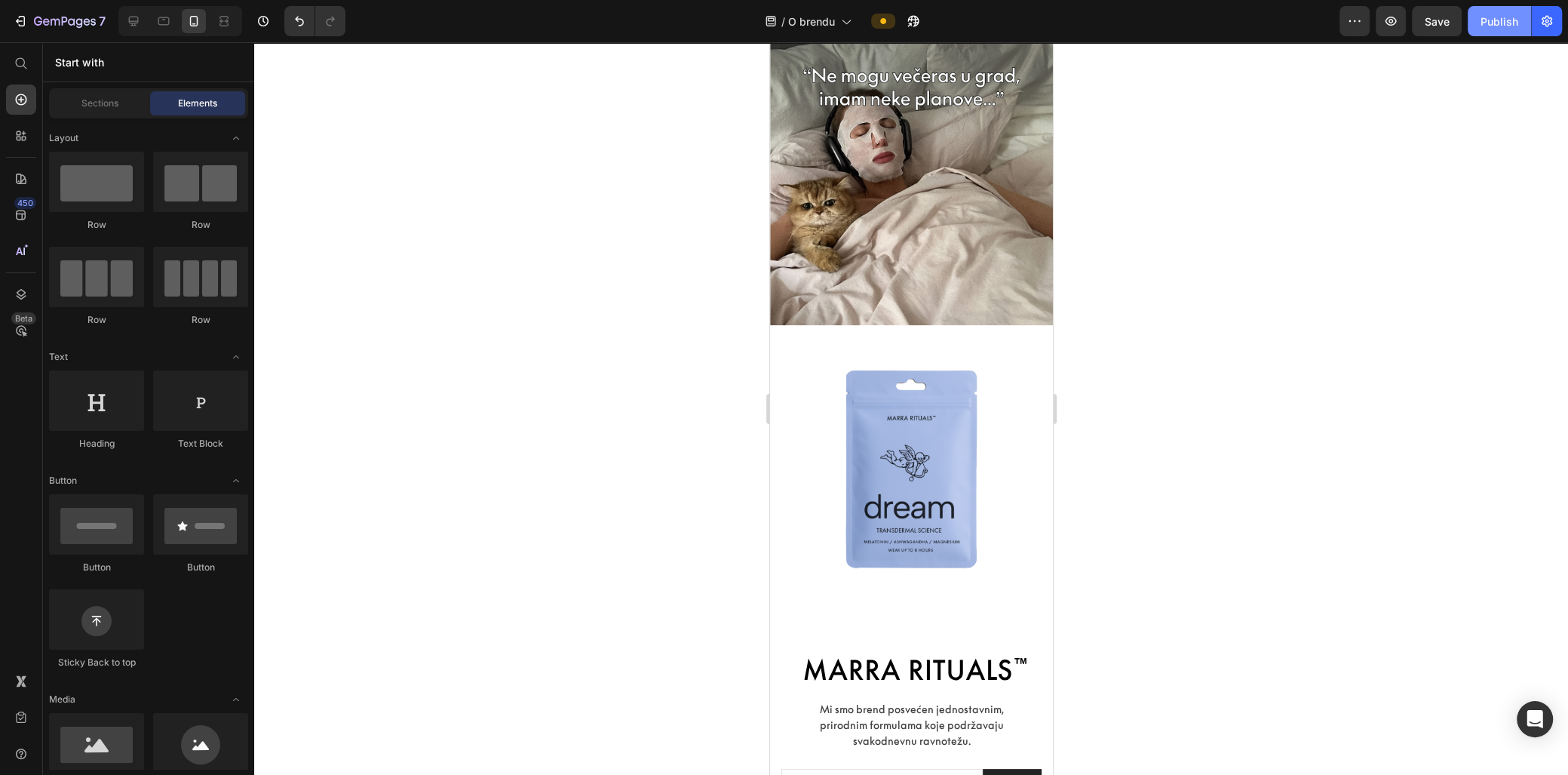 click on "Publish" at bounding box center [1499, 21] 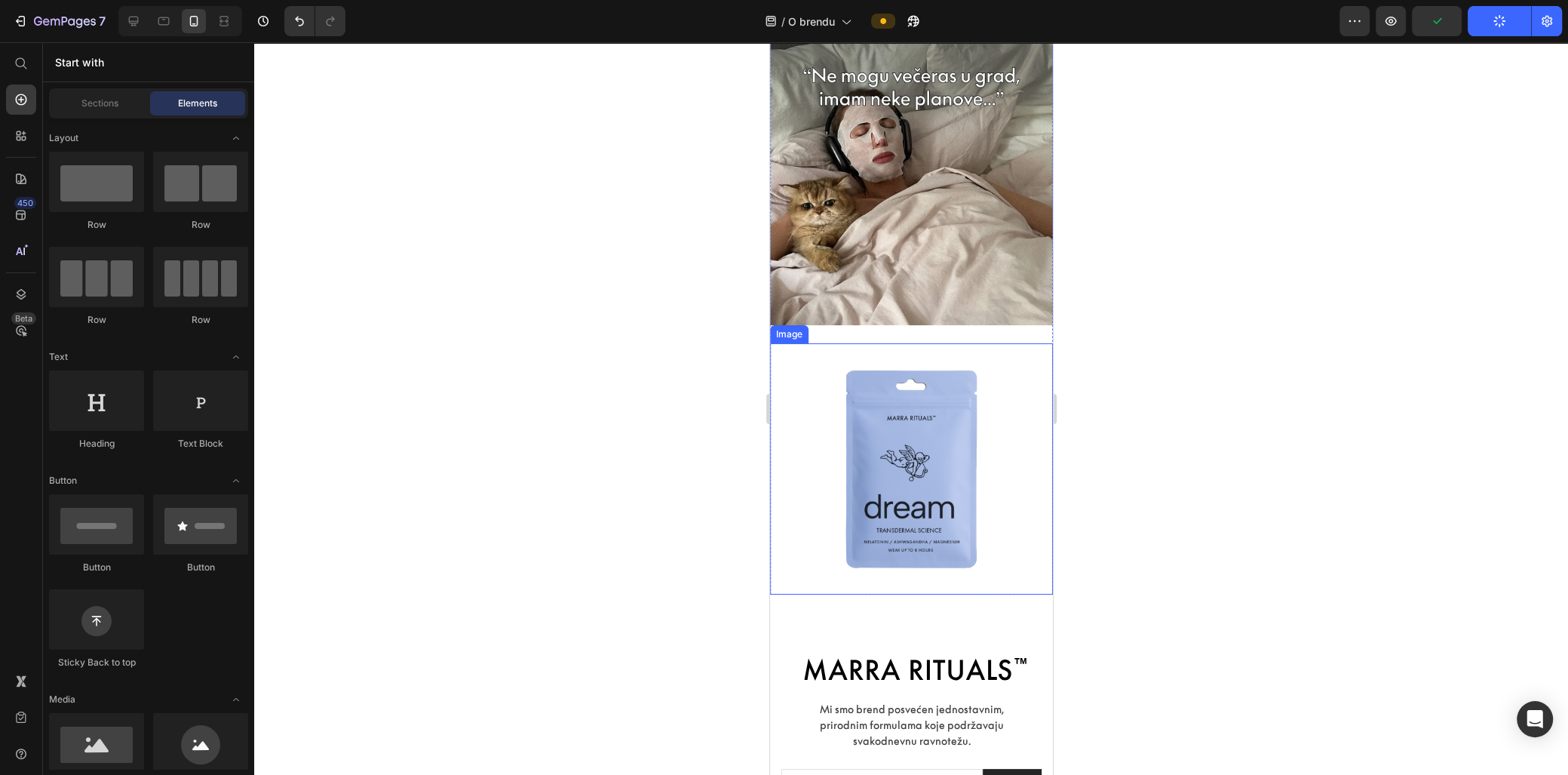 click at bounding box center (910, 469) 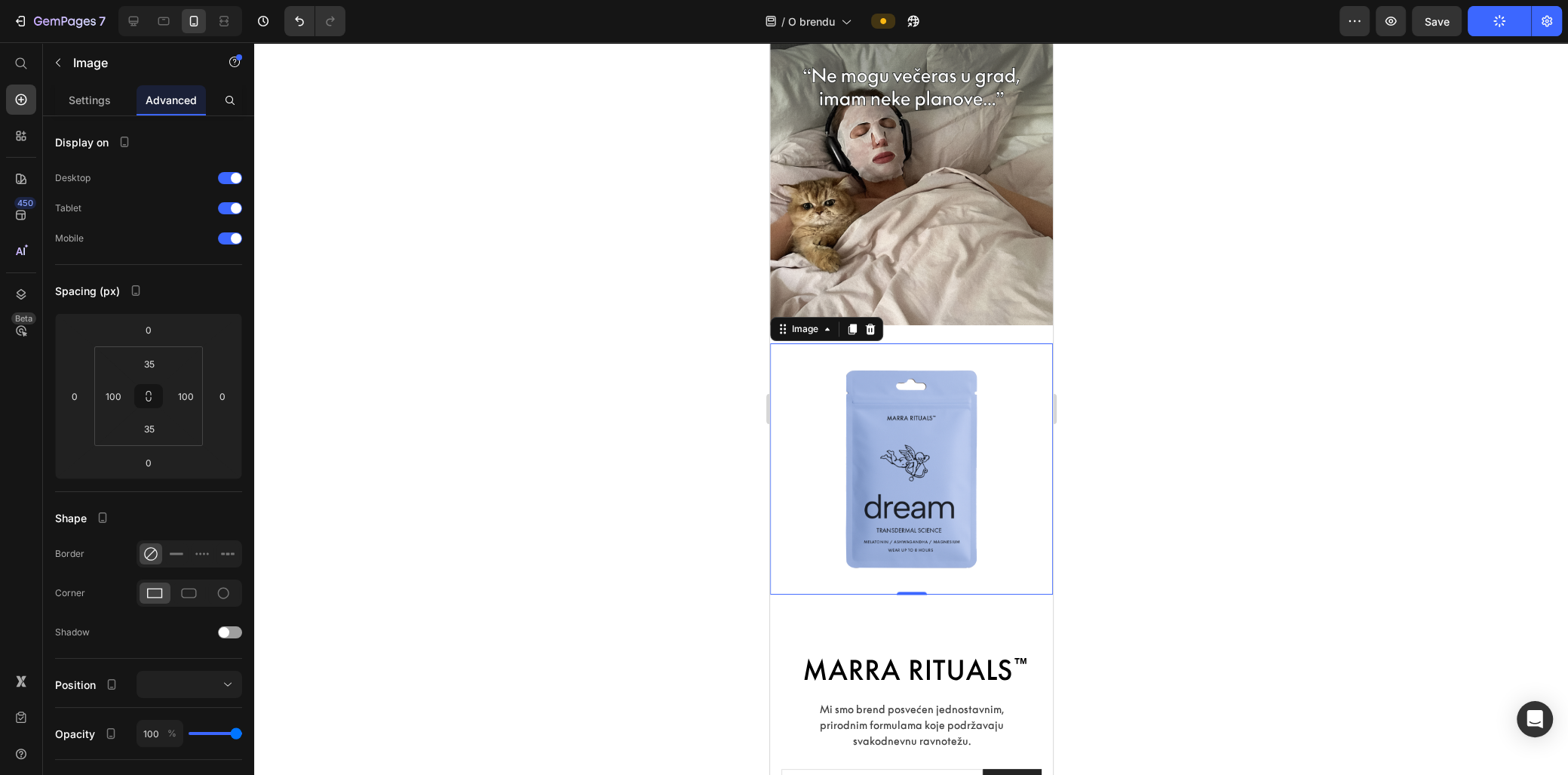 click 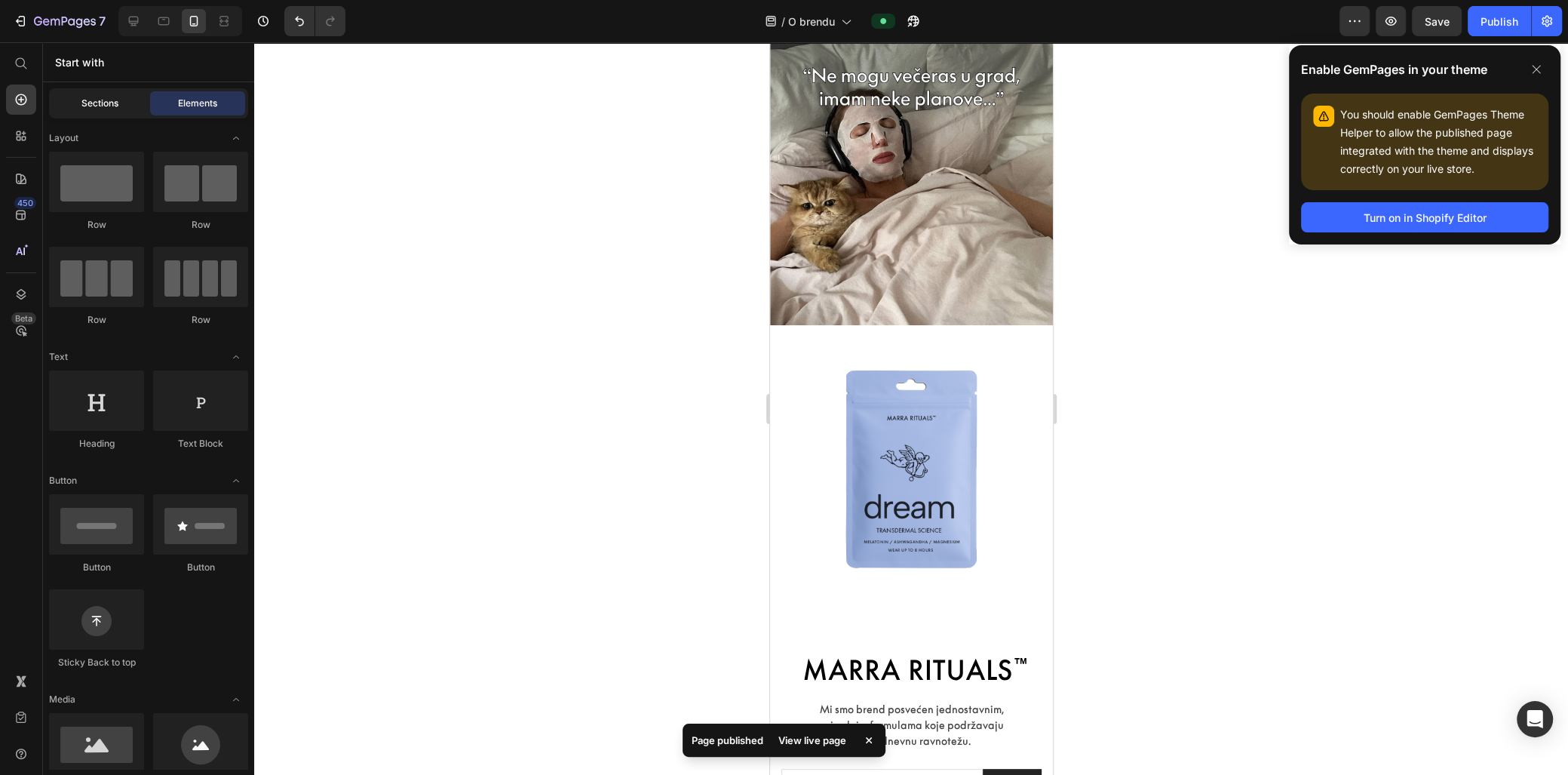click on "Sections" at bounding box center [100, 103] 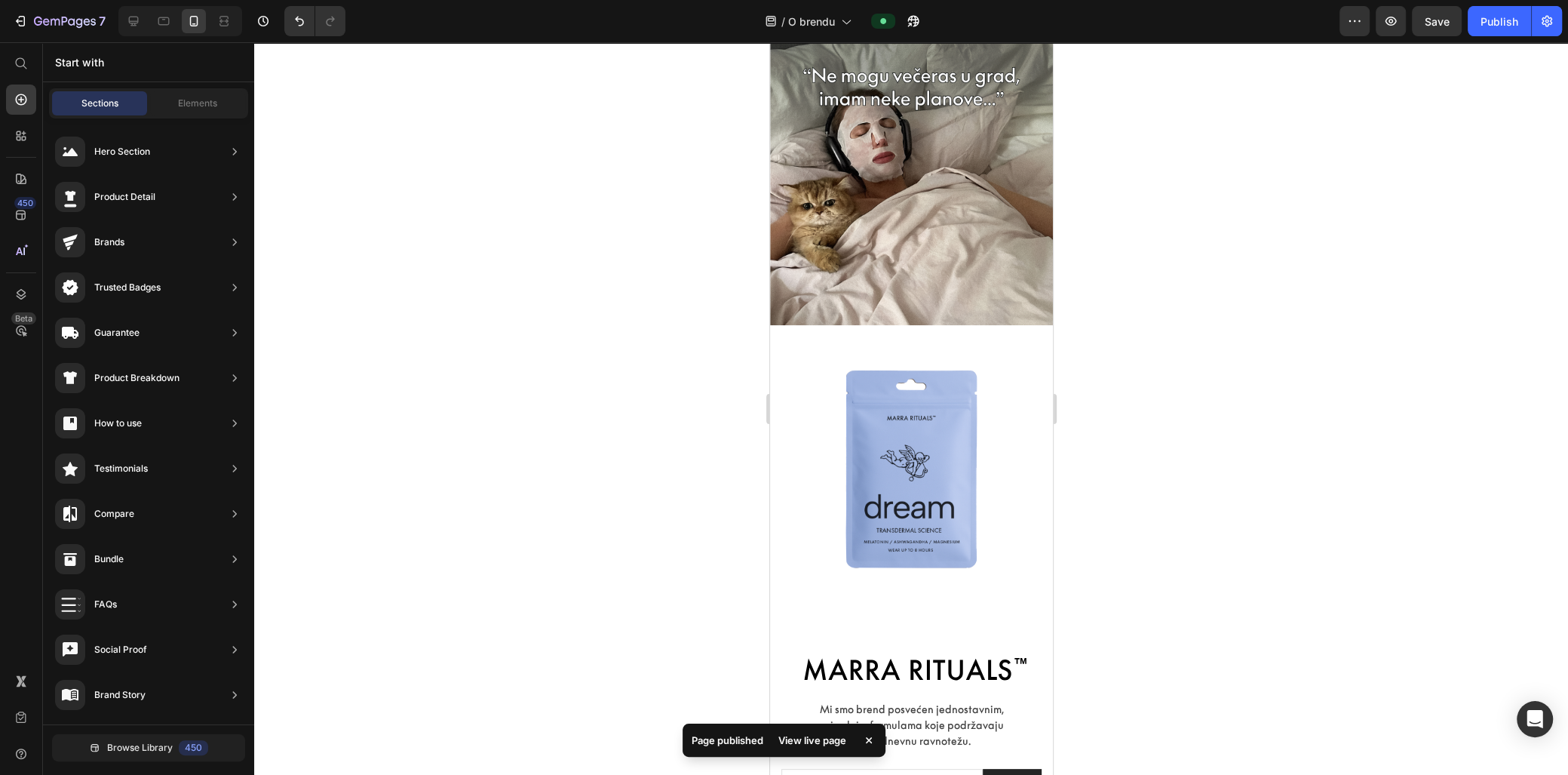 click 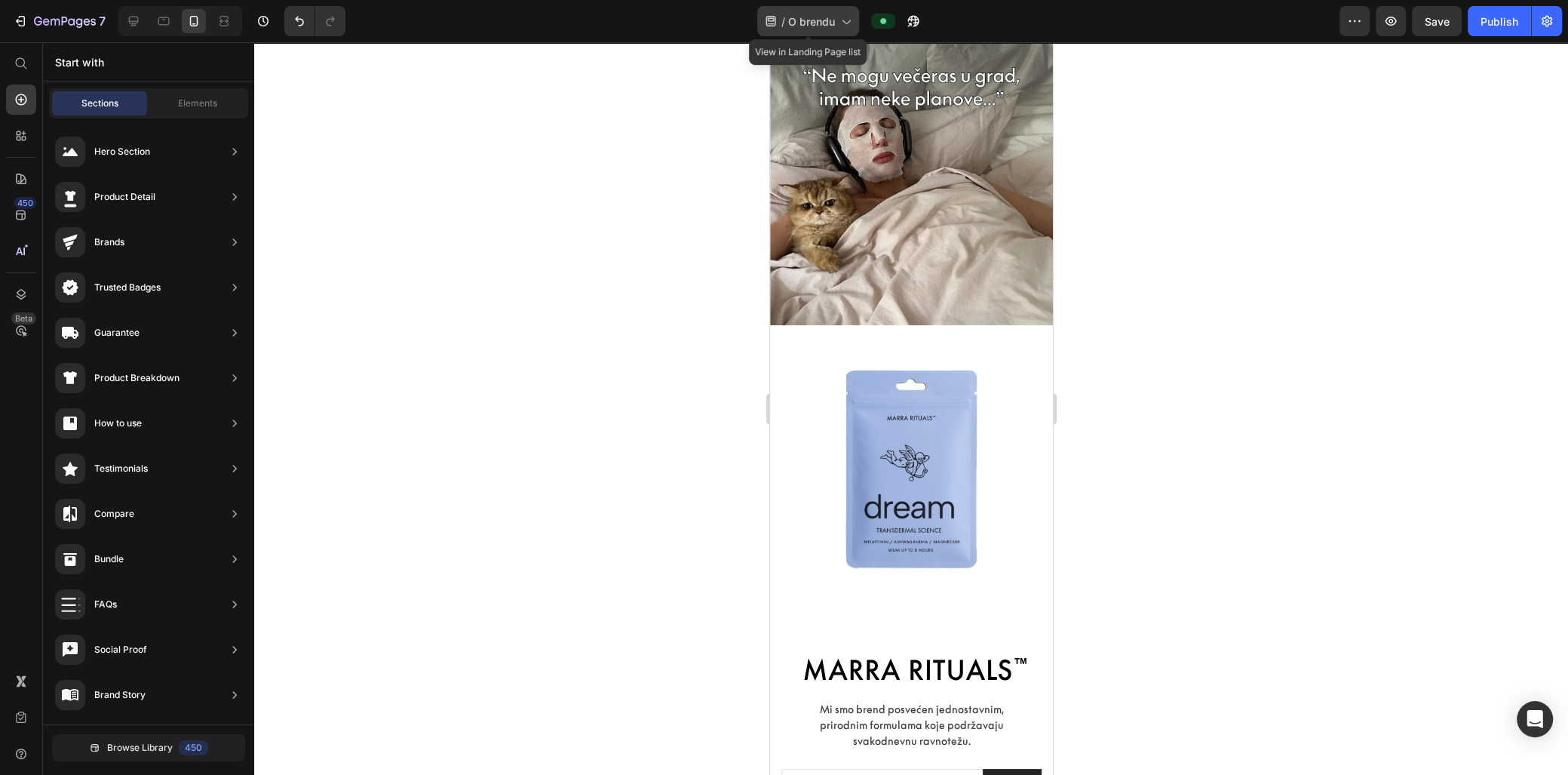 click on "O brendu" at bounding box center [812, 21] 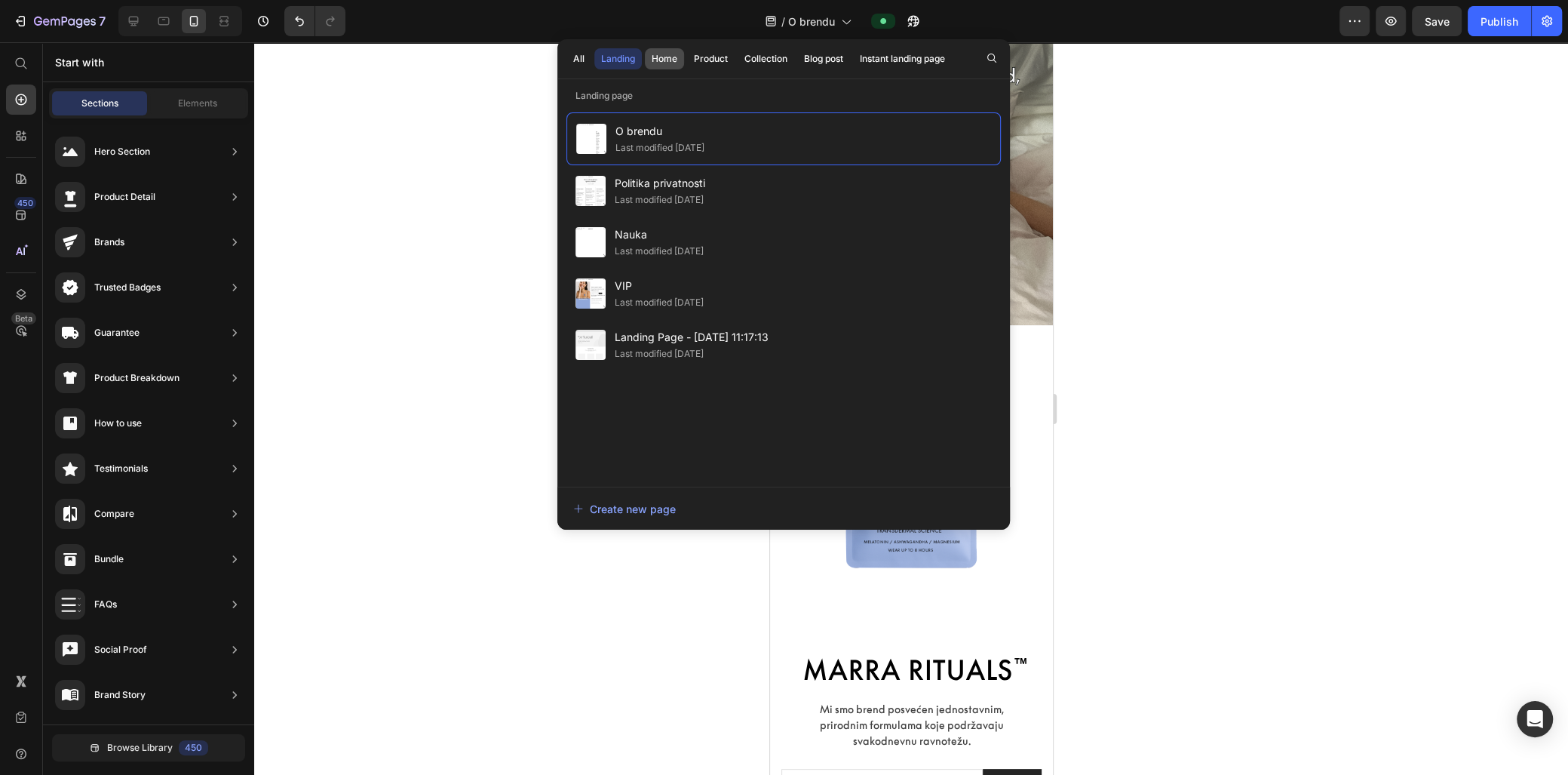 click on "Home" at bounding box center [664, 59] 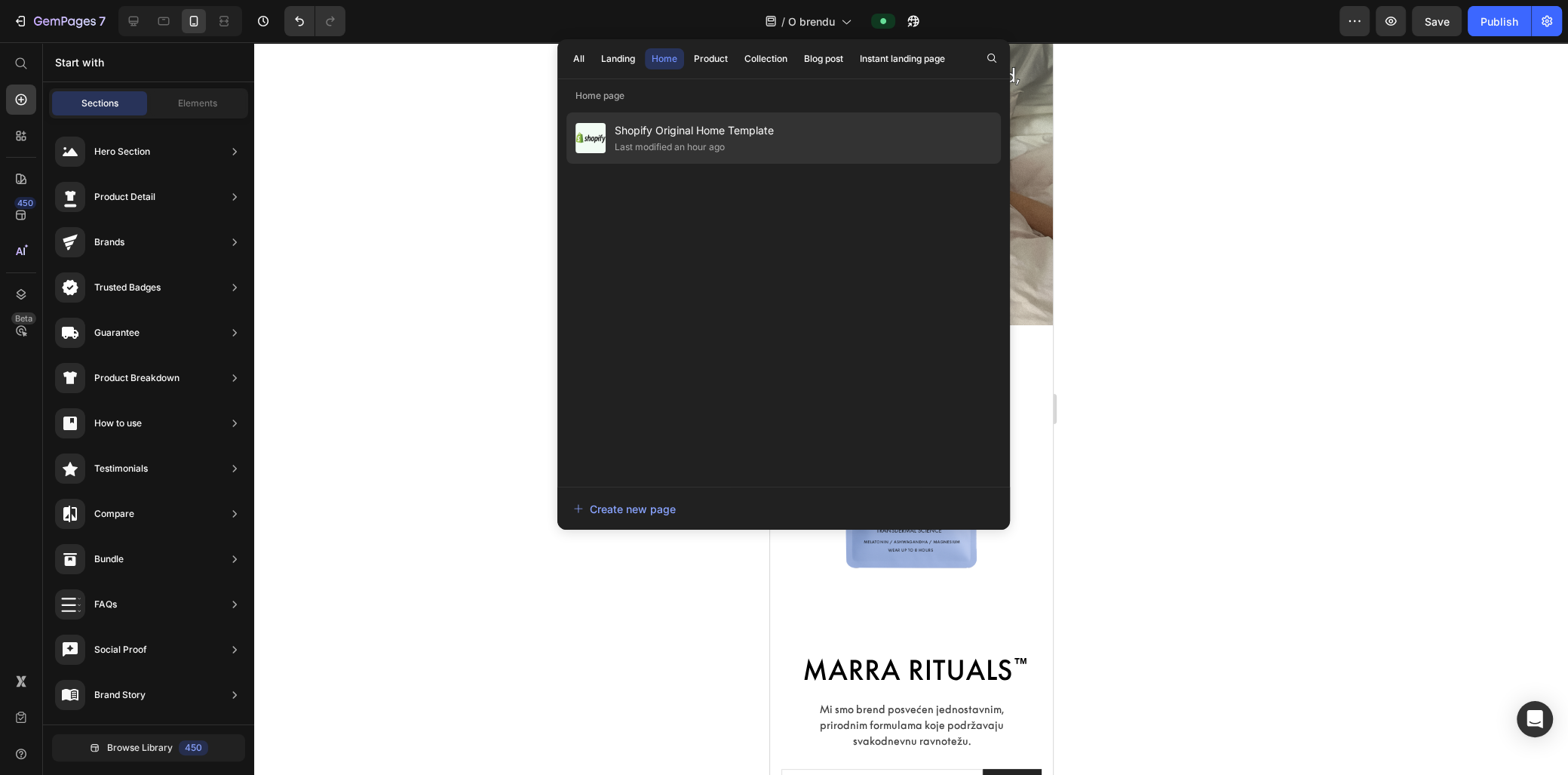 click on "Shopify Original Home Template" at bounding box center [694, 131] 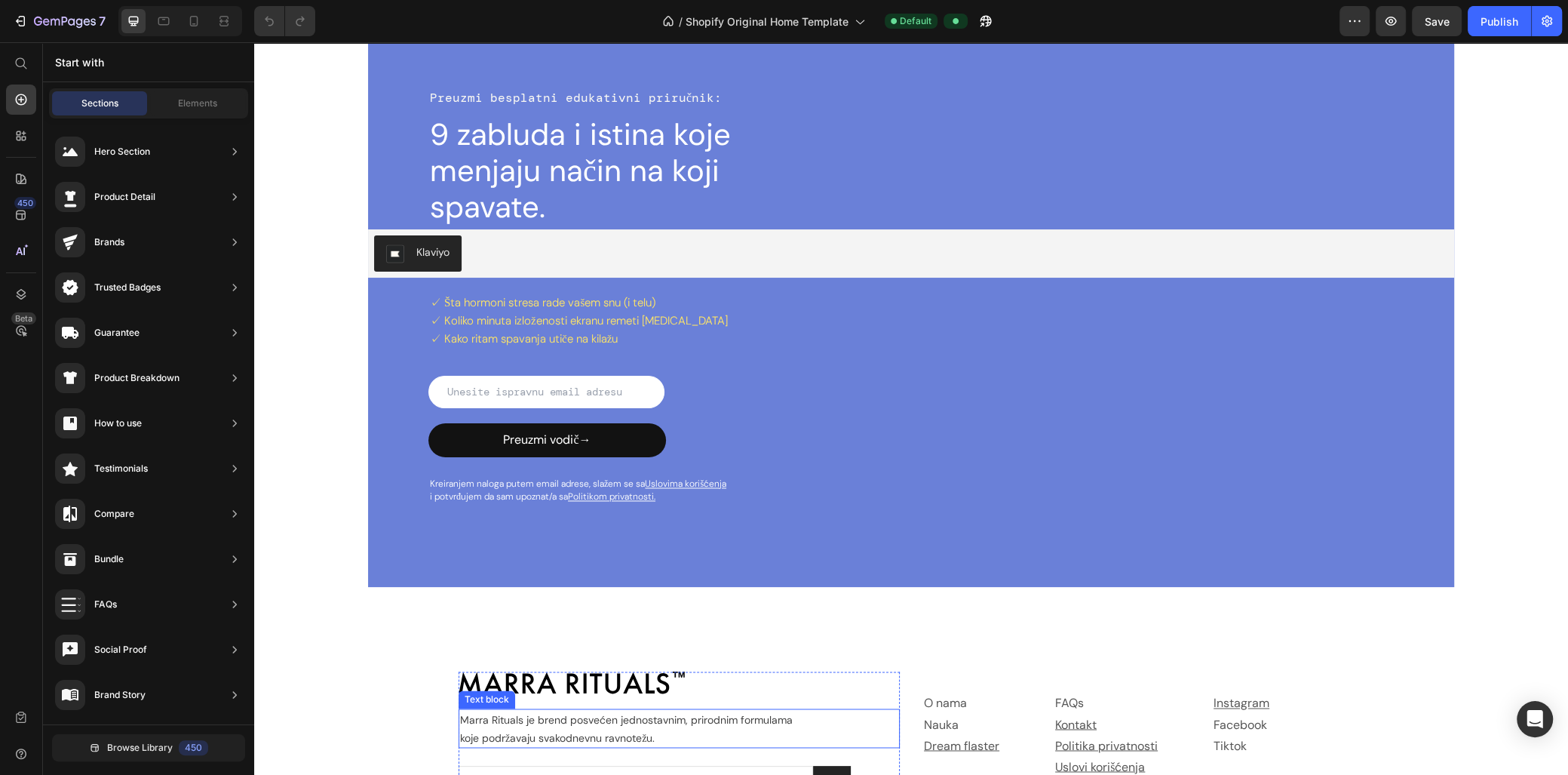 scroll, scrollTop: 2117, scrollLeft: 0, axis: vertical 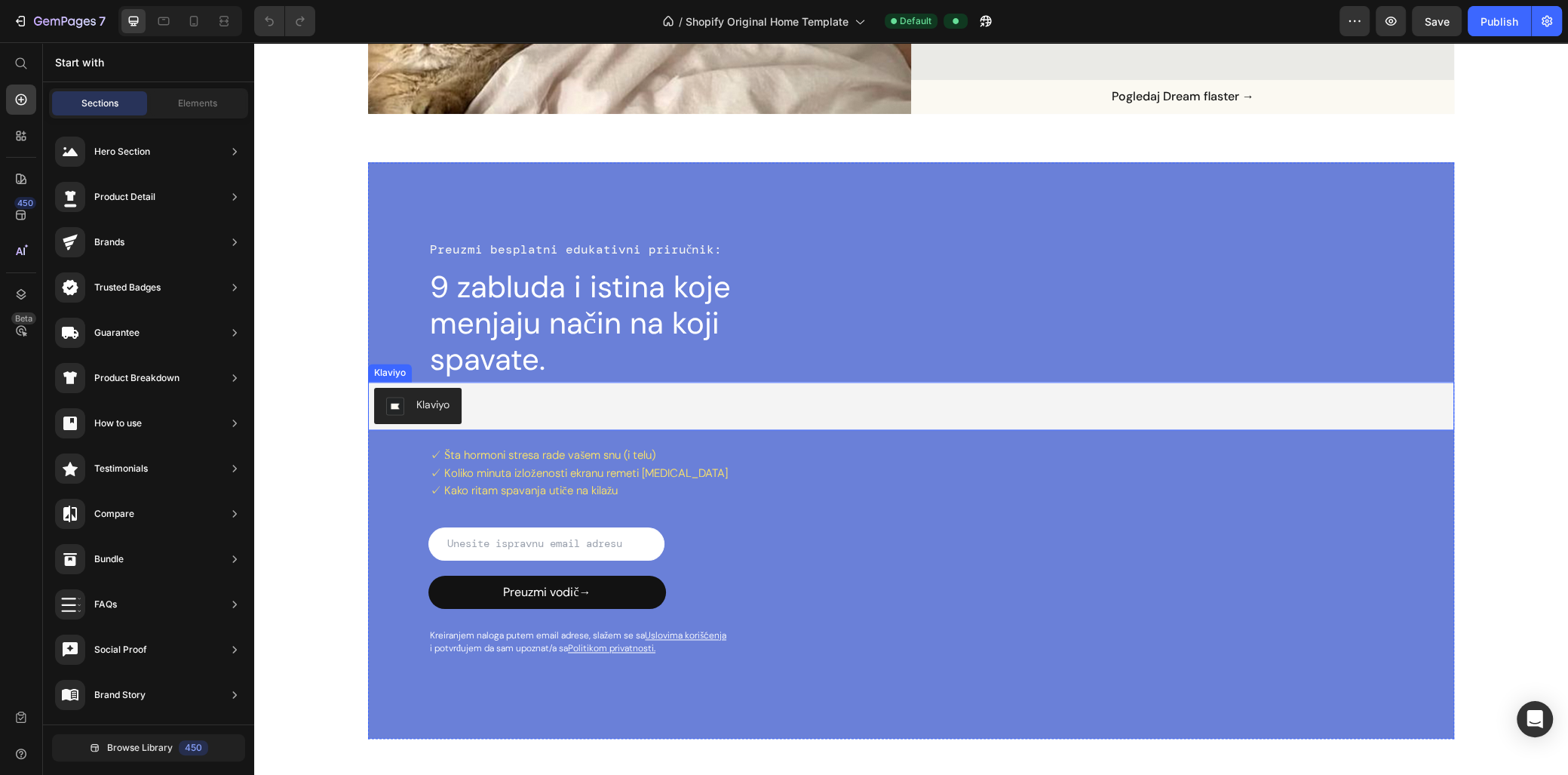 click on "Klaviyo" at bounding box center [911, 406] 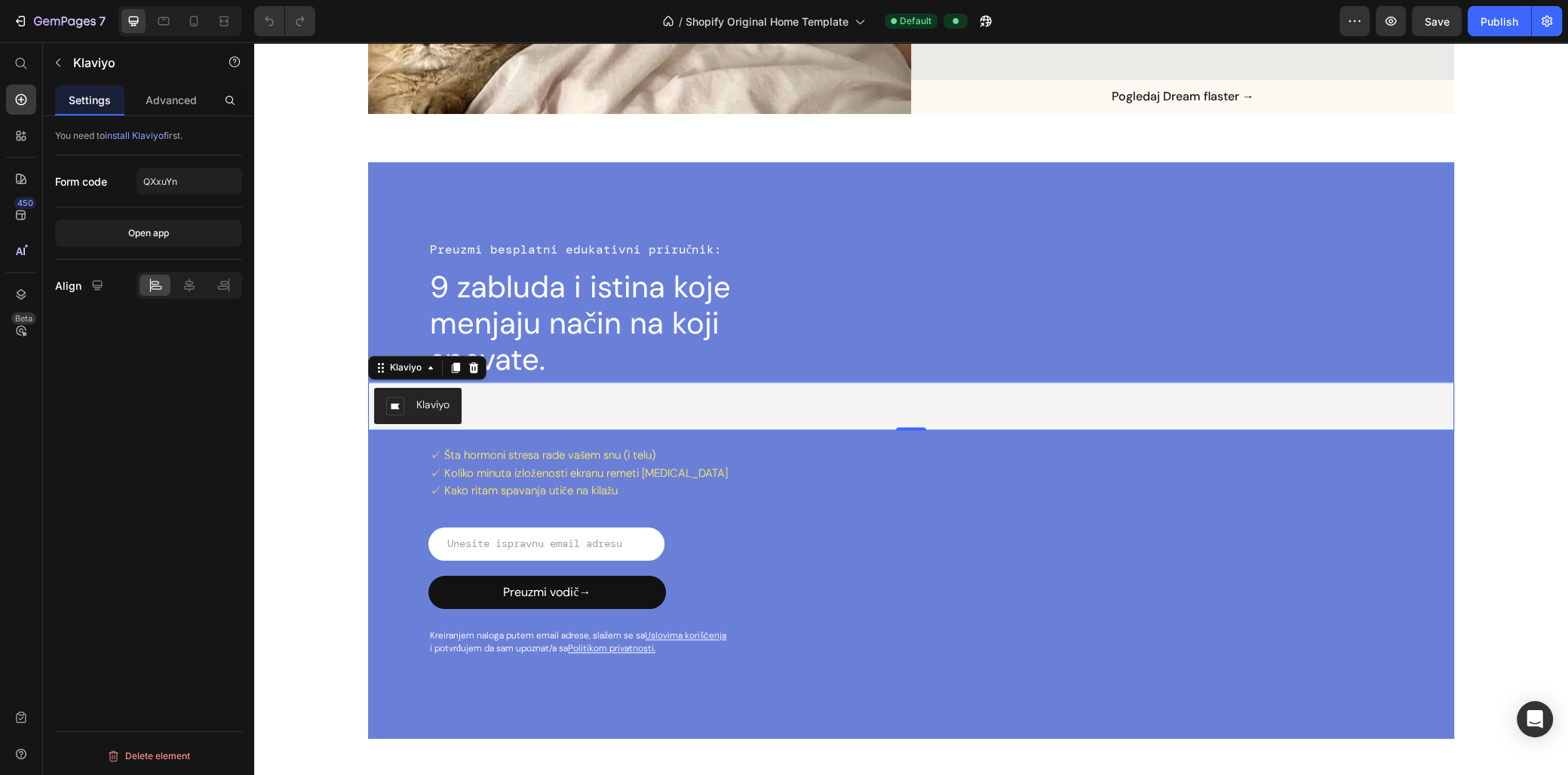 click on "You need to  install Klaviyo  first.  Form code QXxuYn  Open app  Align  Delete element" at bounding box center [149, 467] 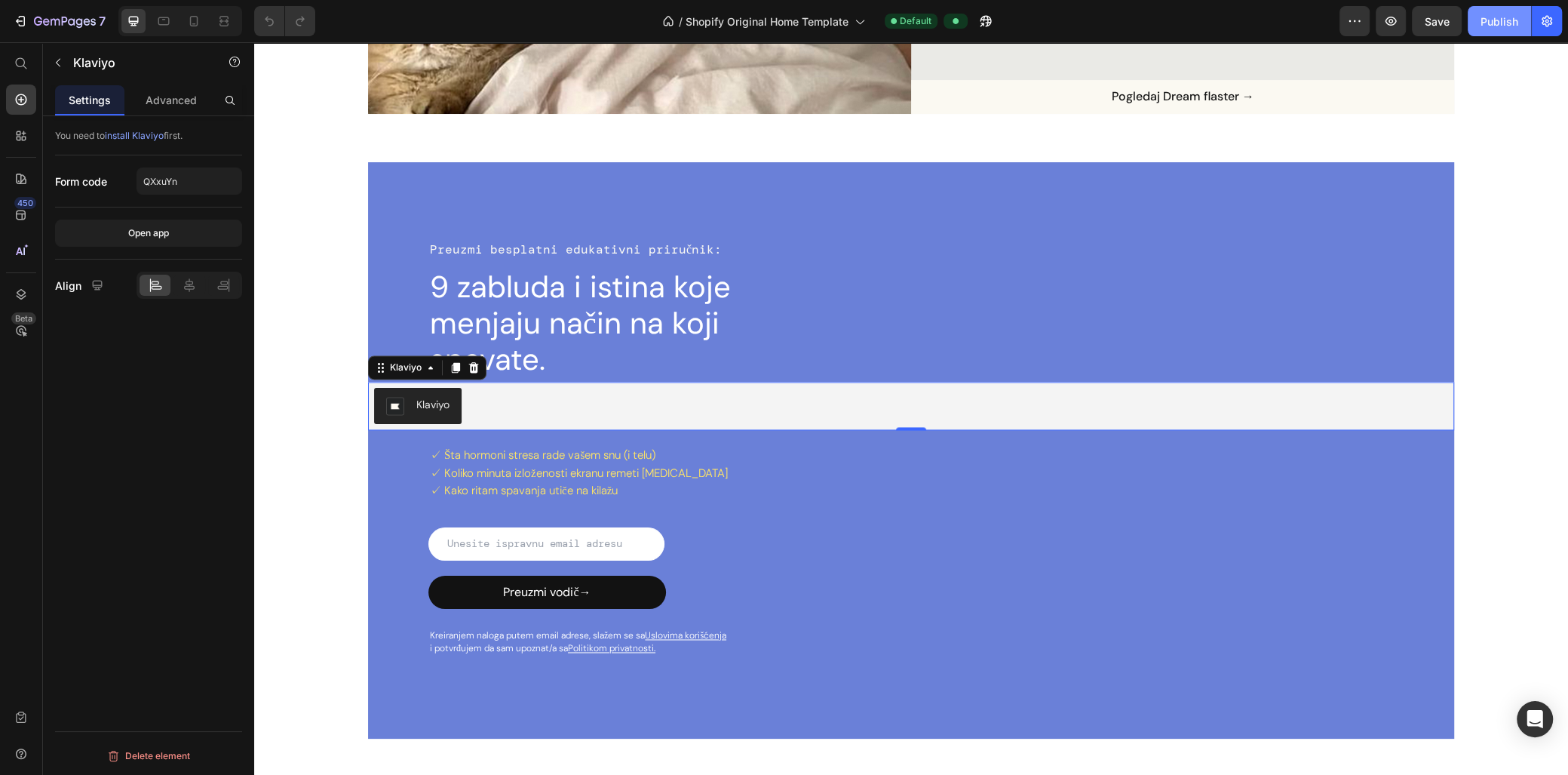 click on "Publish" 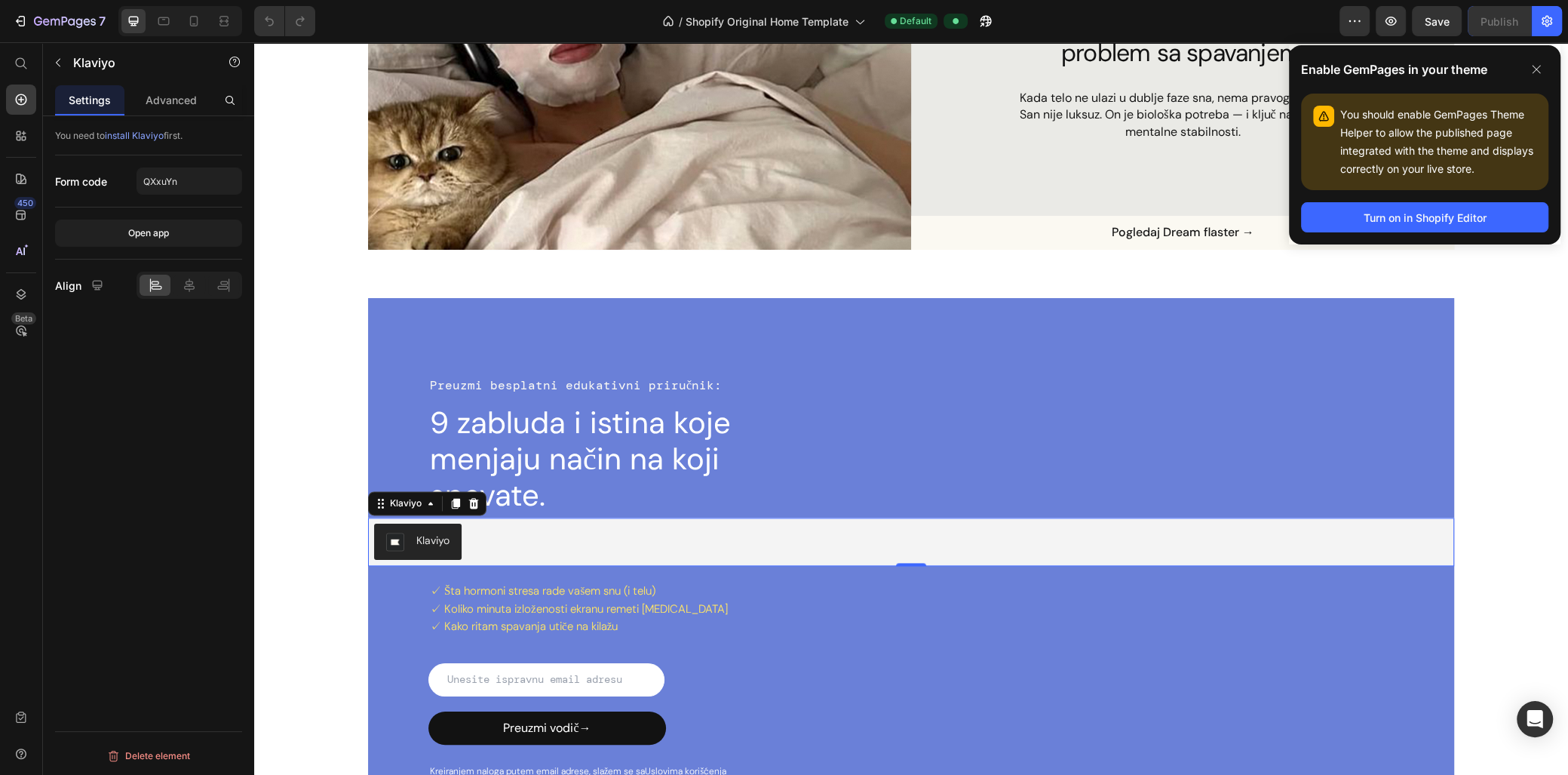 scroll, scrollTop: 1843, scrollLeft: 0, axis: vertical 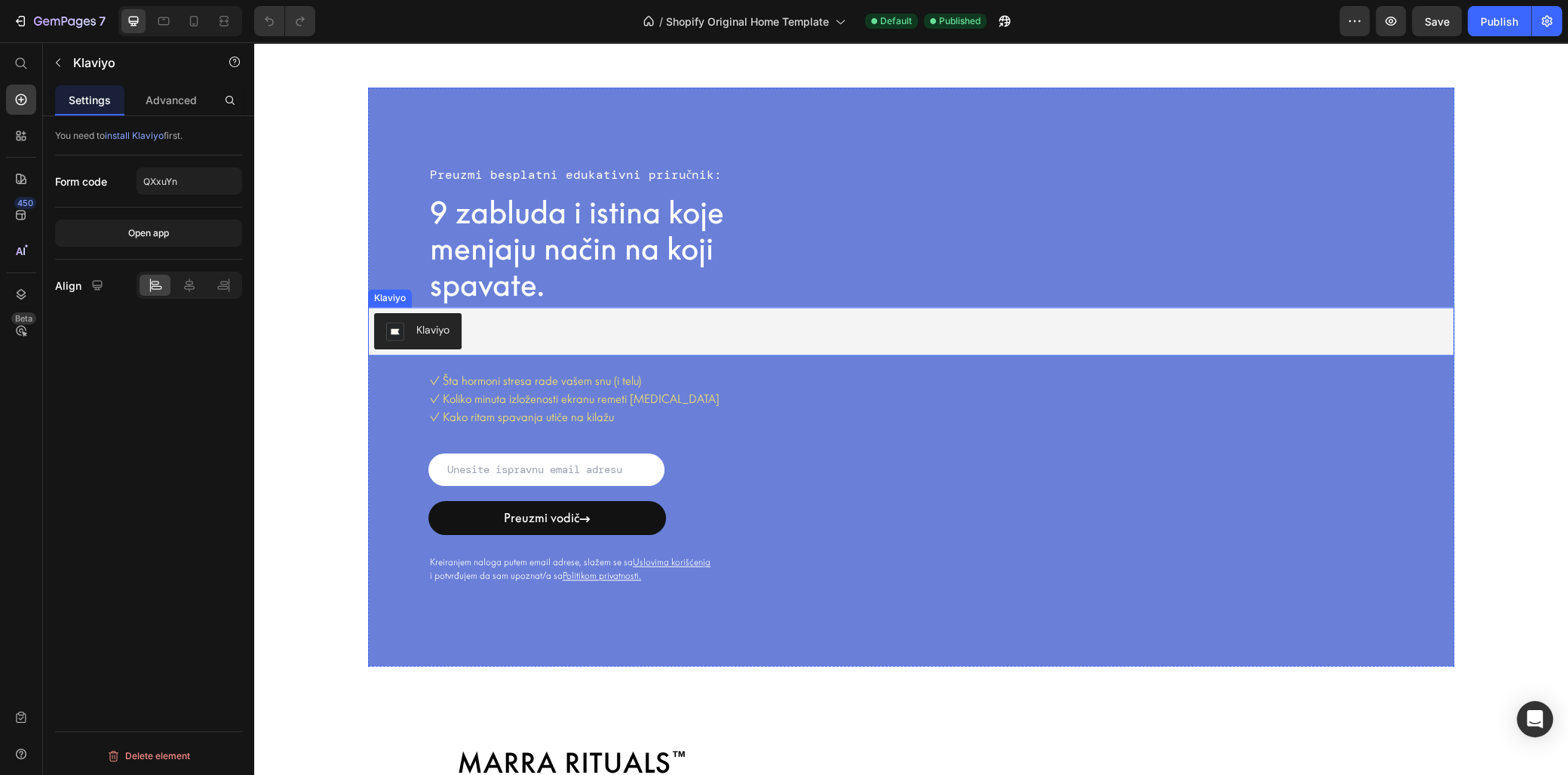 click on "Klaviyo" at bounding box center (911, 331) 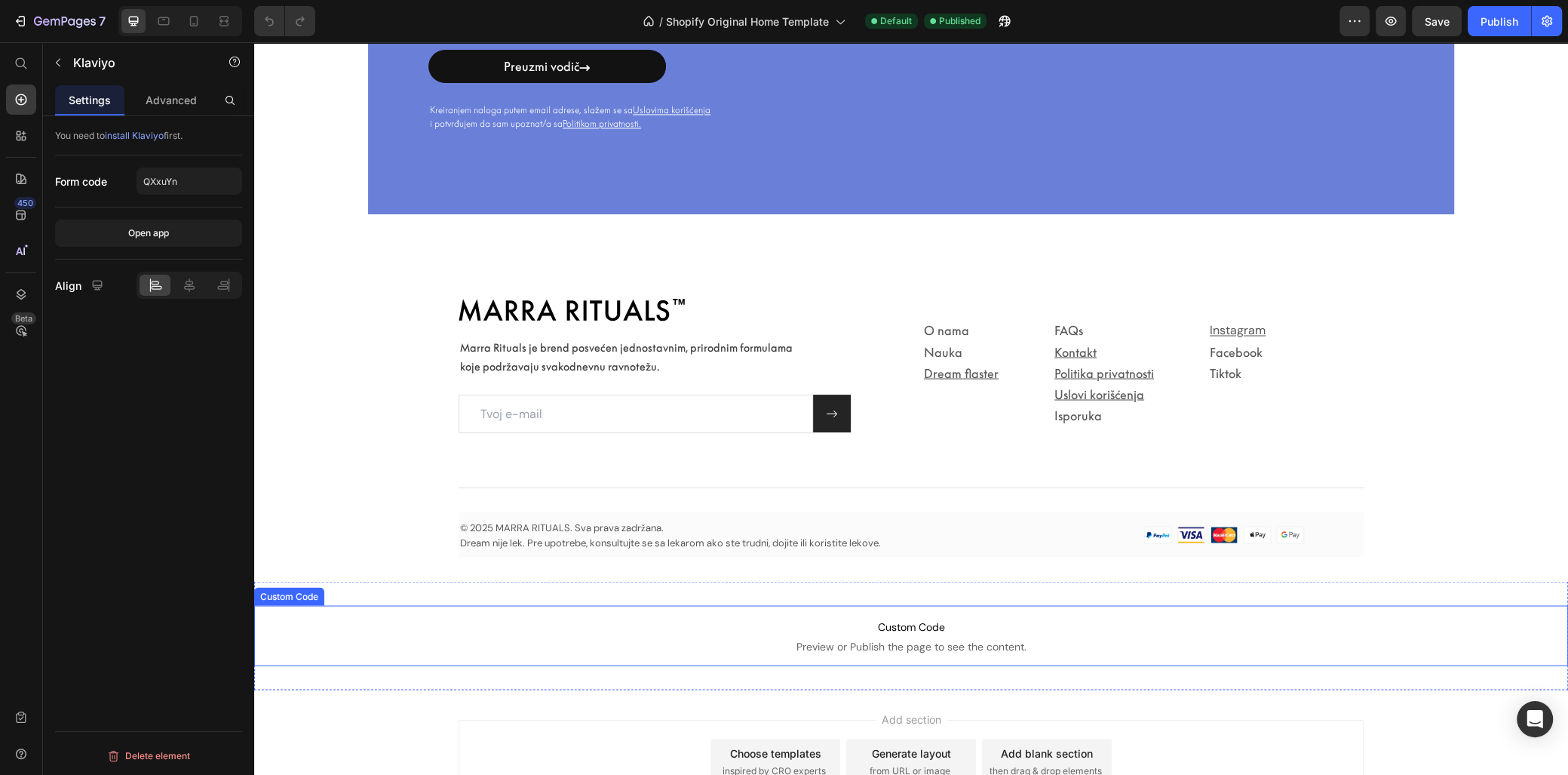 scroll, scrollTop: 2743, scrollLeft: 0, axis: vertical 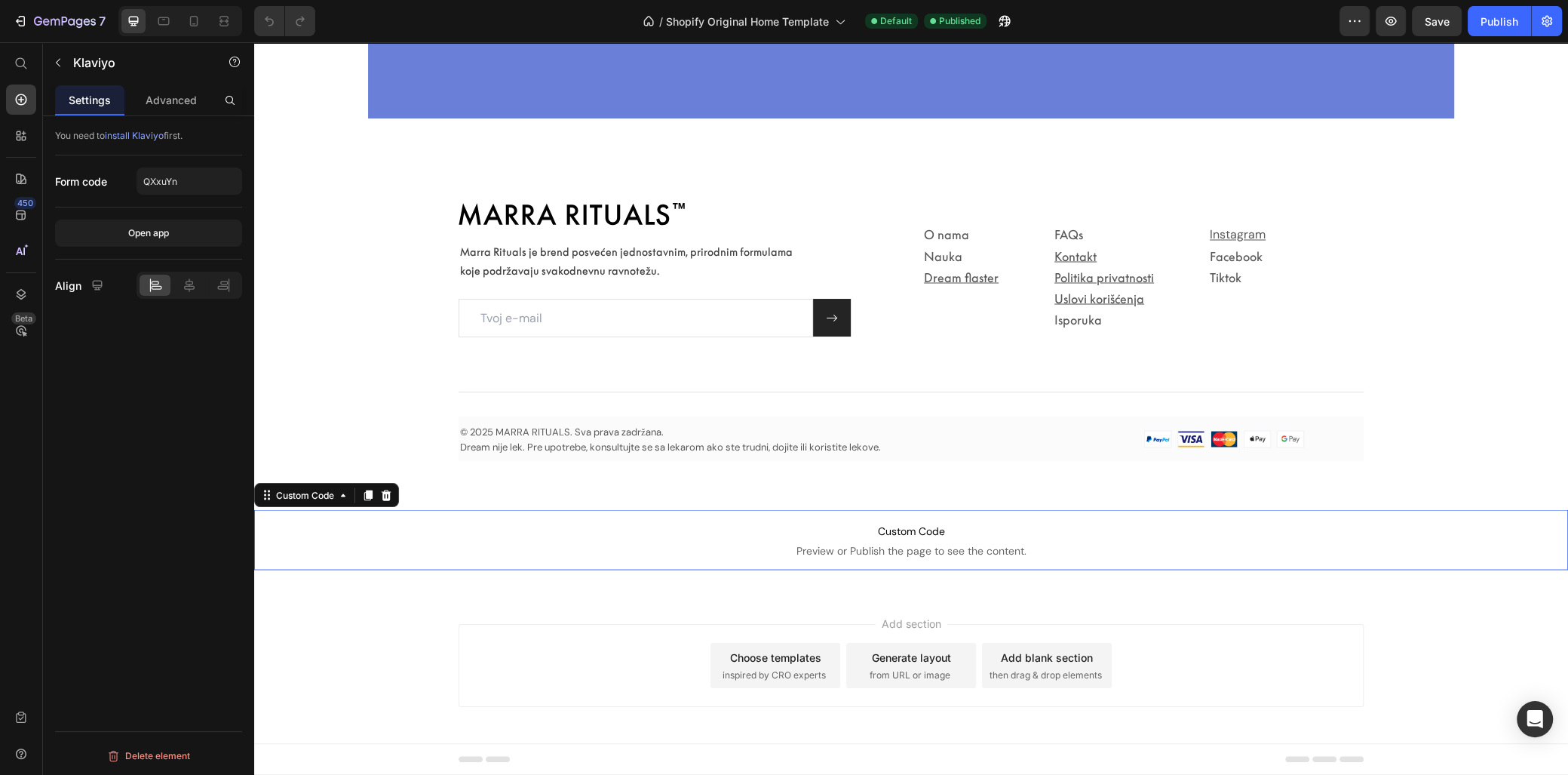 click on "Preview or Publish the page to see the content." at bounding box center (911, 550) 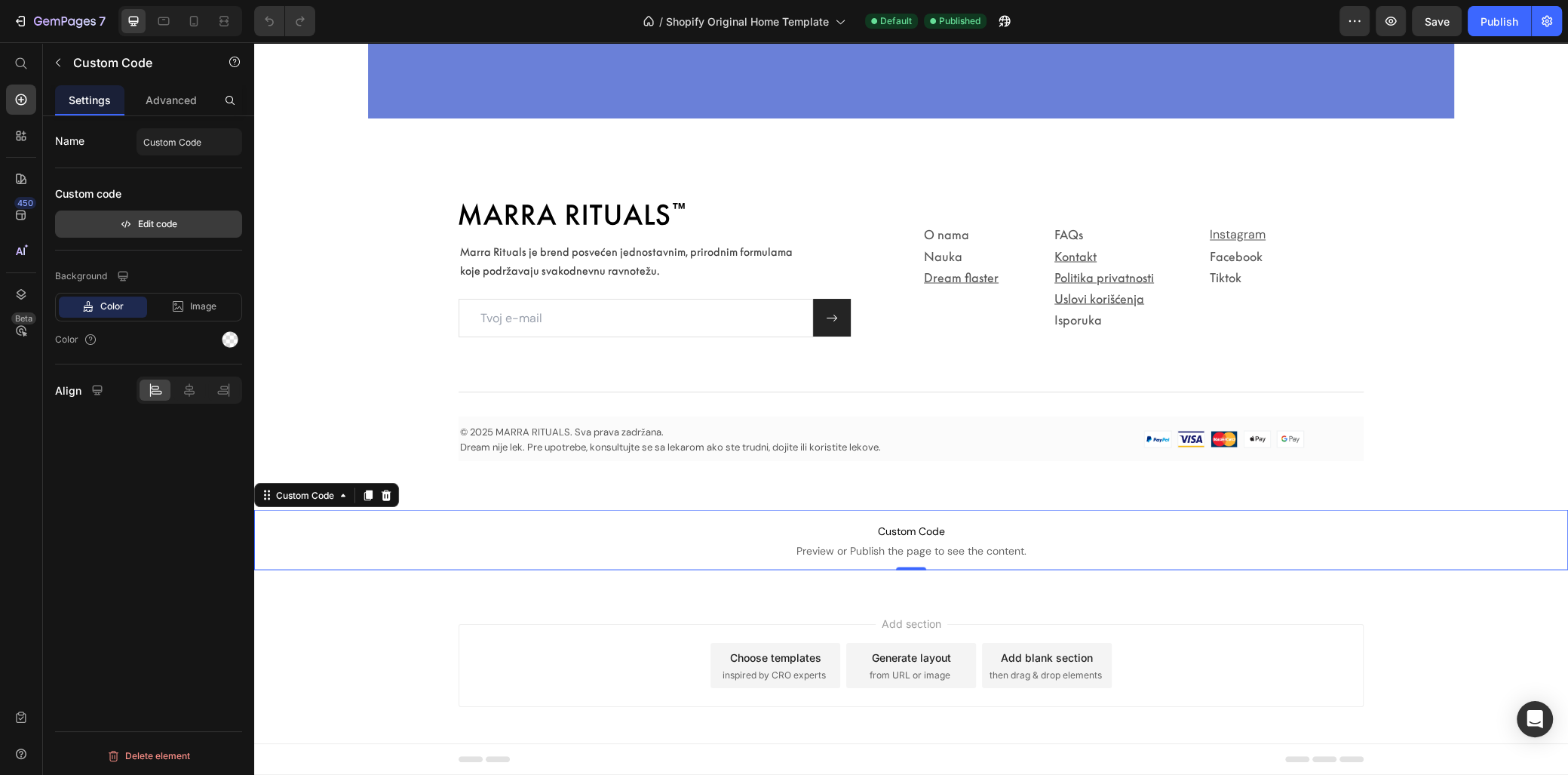 click on "Edit code" at bounding box center (149, 224) 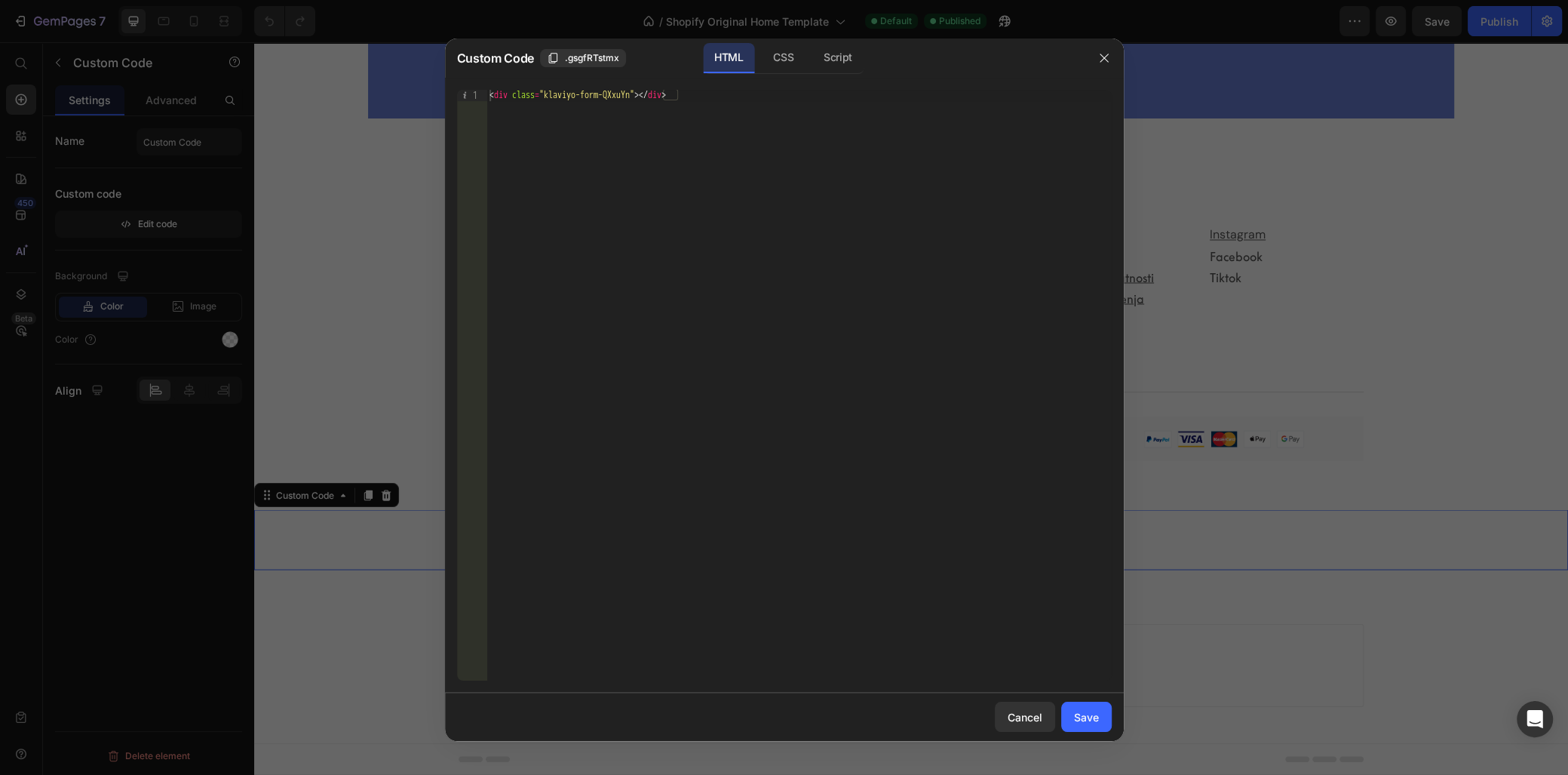 type on "<div class="klaviyo-form-QXxuYn"></div>" 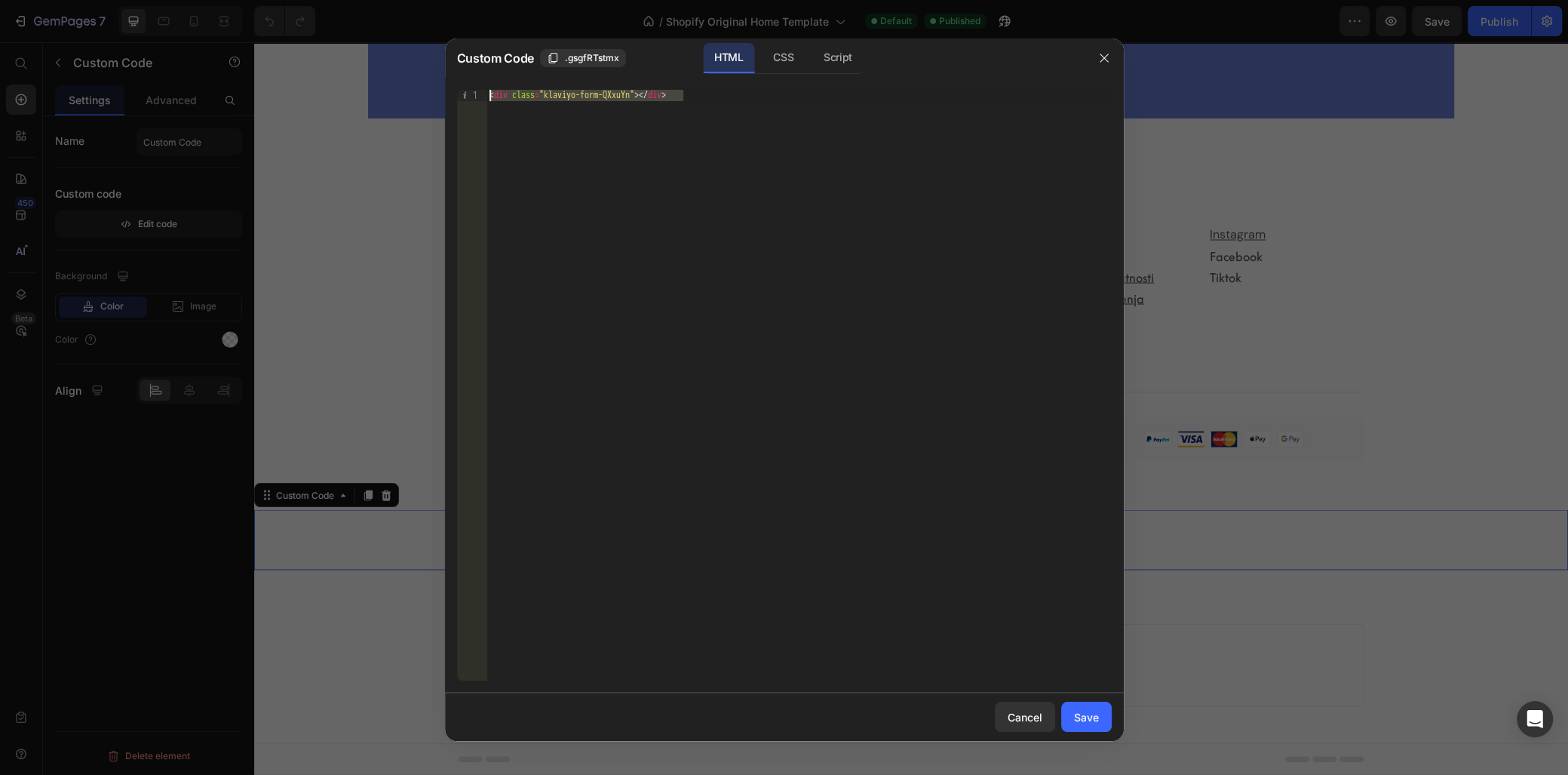 drag, startPoint x: 631, startPoint y: 92, endPoint x: 211, endPoint y: 91, distance: 420.0012 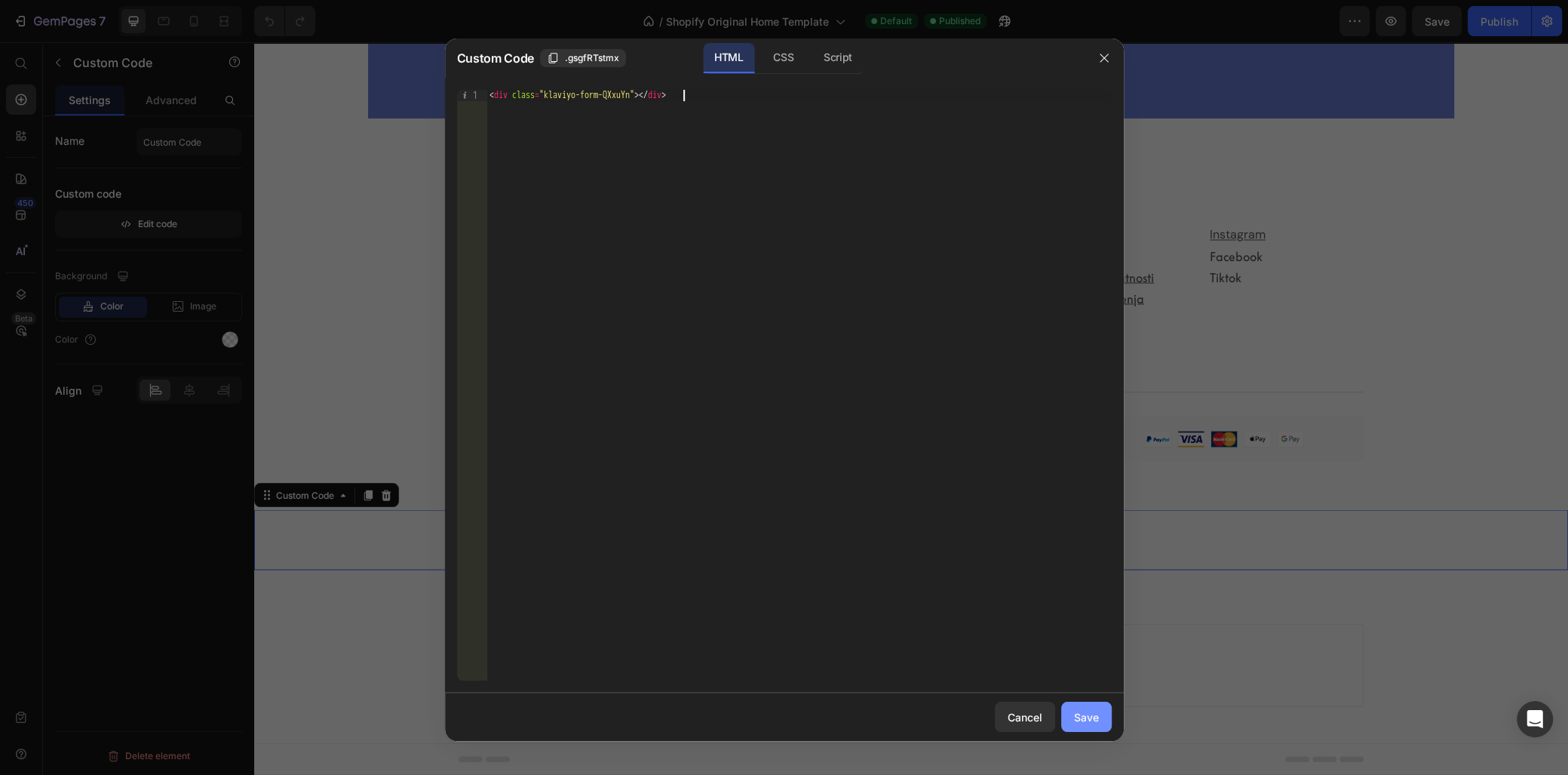 click on "Save" at bounding box center (1086, 717) 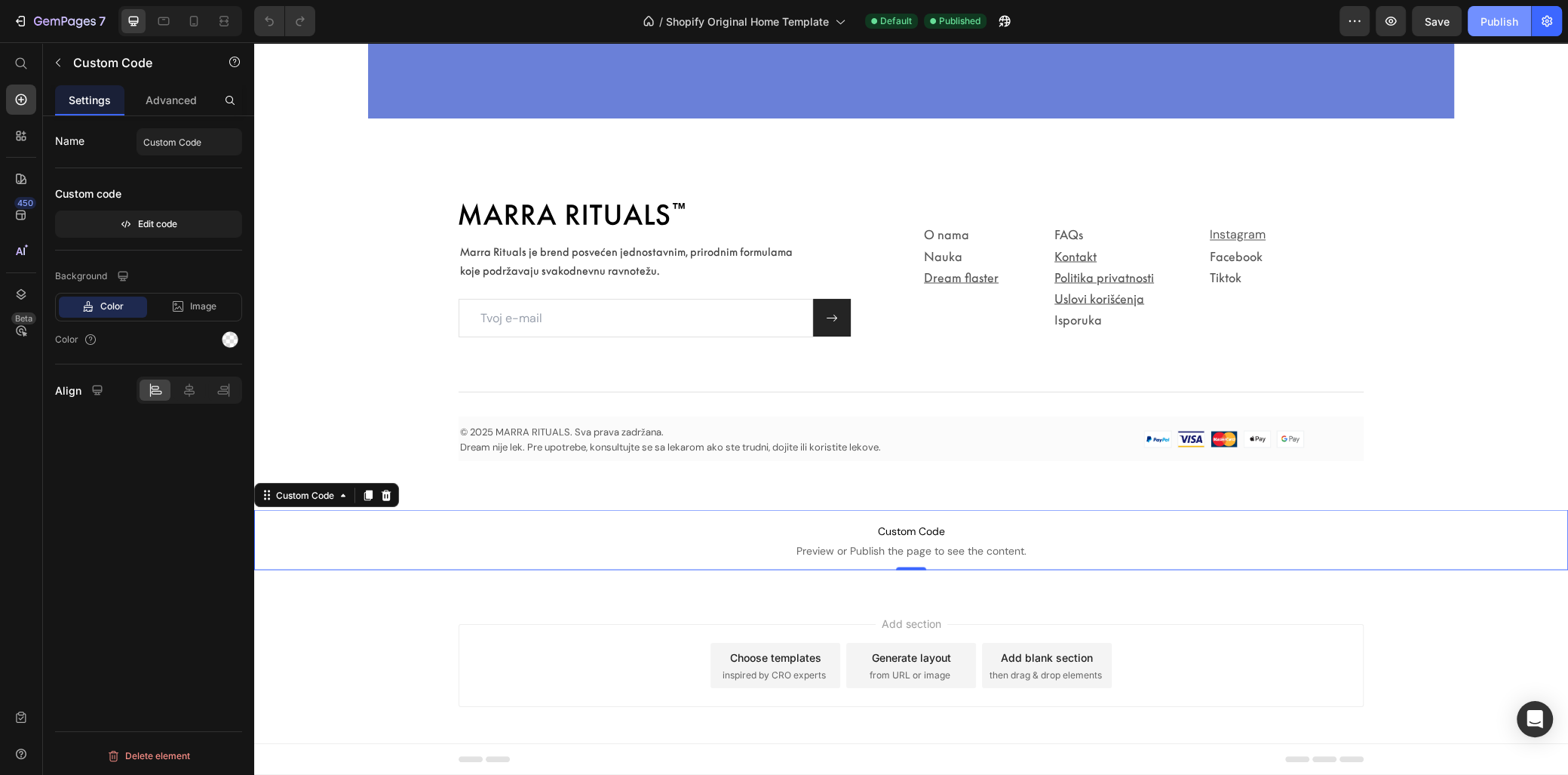 drag, startPoint x: 1479, startPoint y: 20, endPoint x: 970, endPoint y: 118, distance: 518.3483 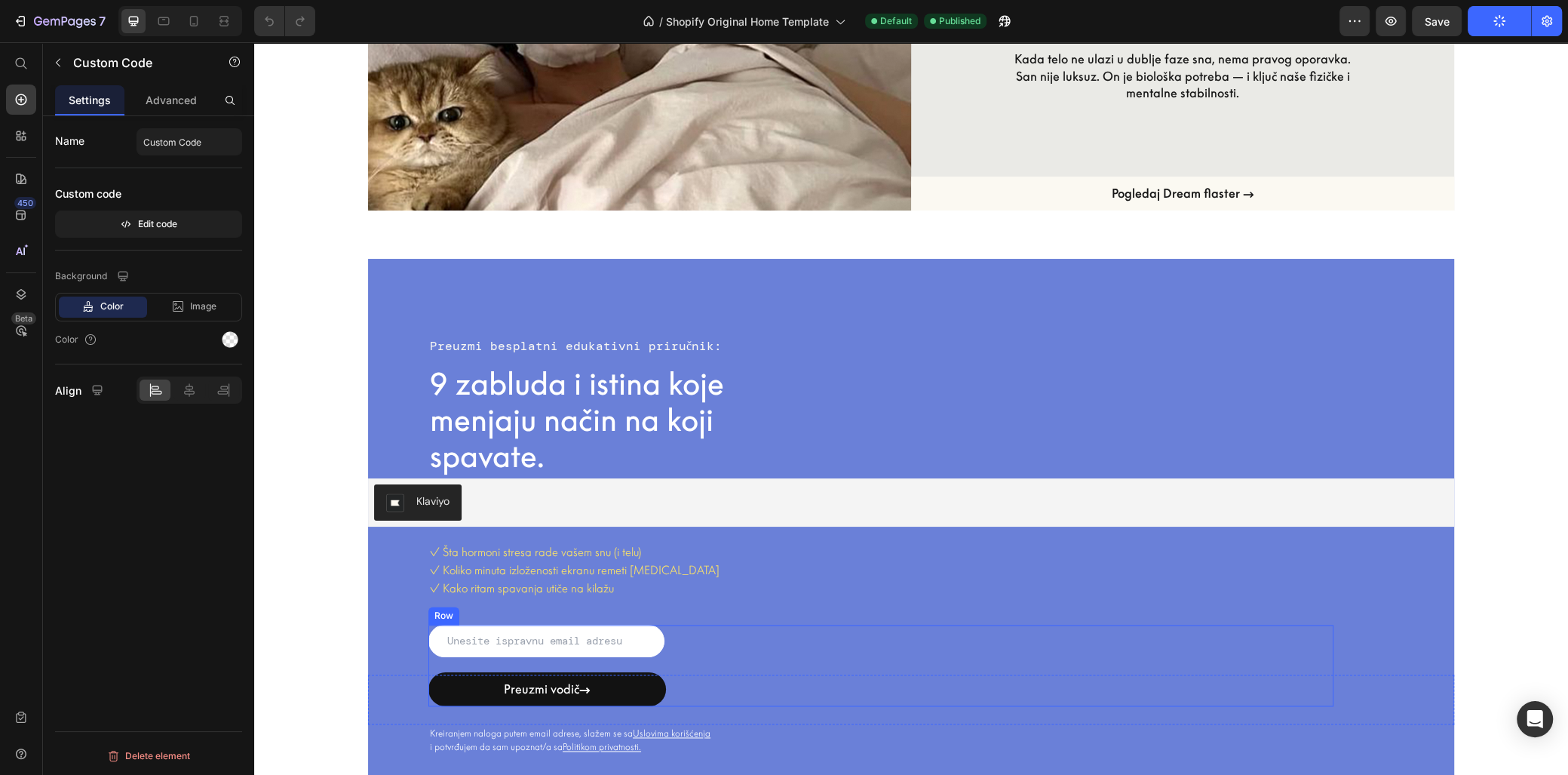 scroll, scrollTop: 1988, scrollLeft: 0, axis: vertical 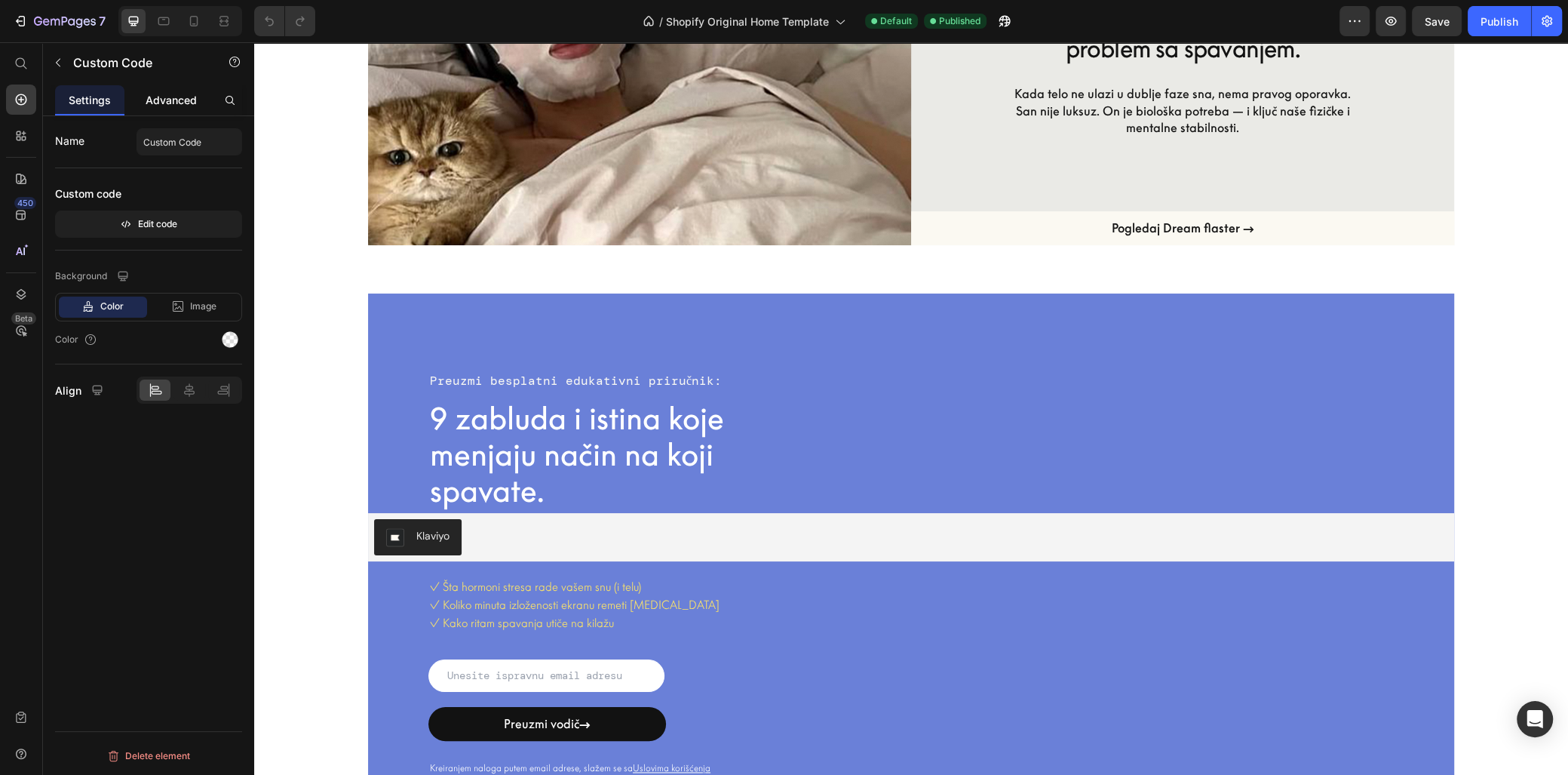 click on "Advanced" 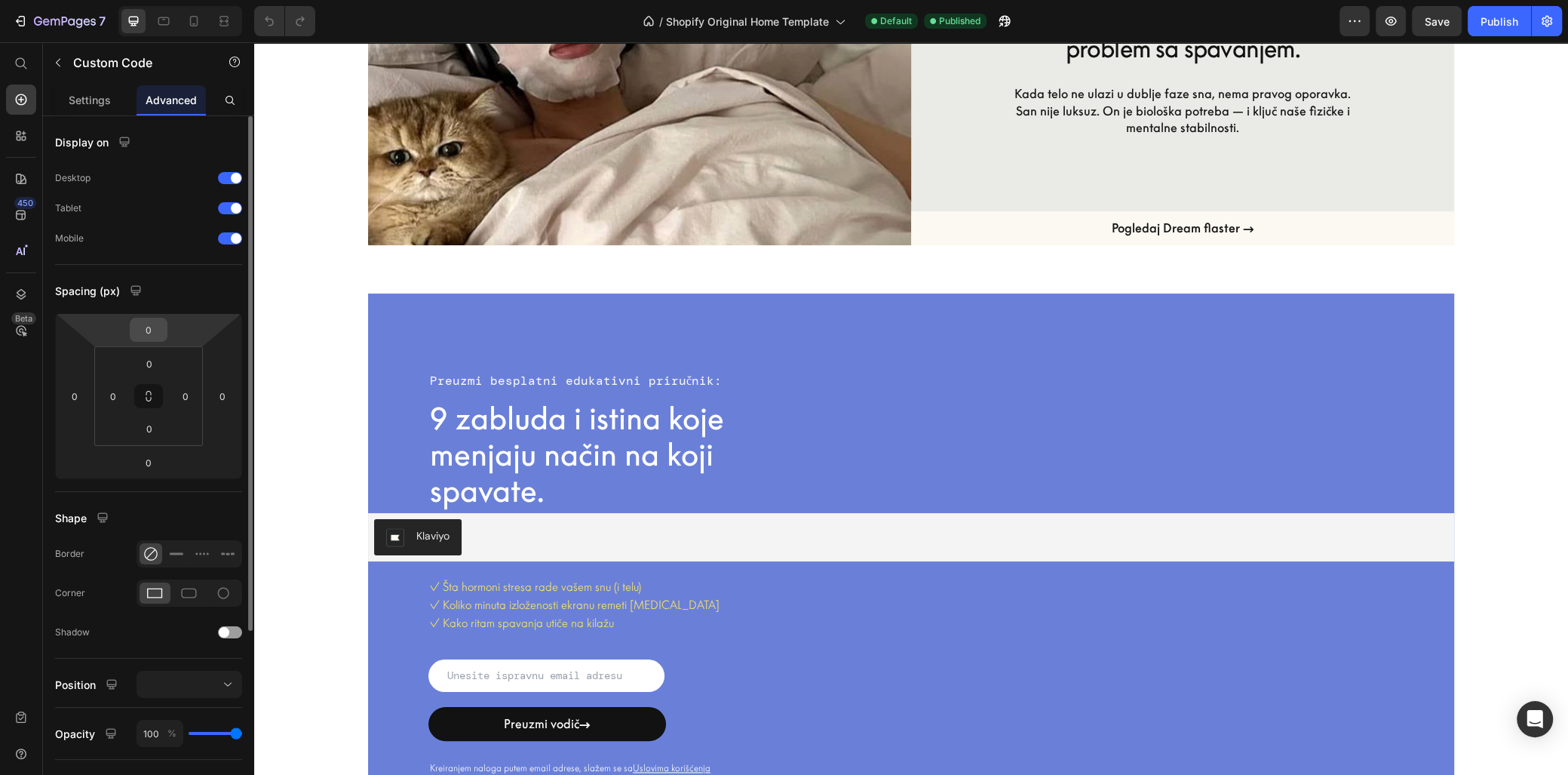 click on "0" at bounding box center [149, 330] 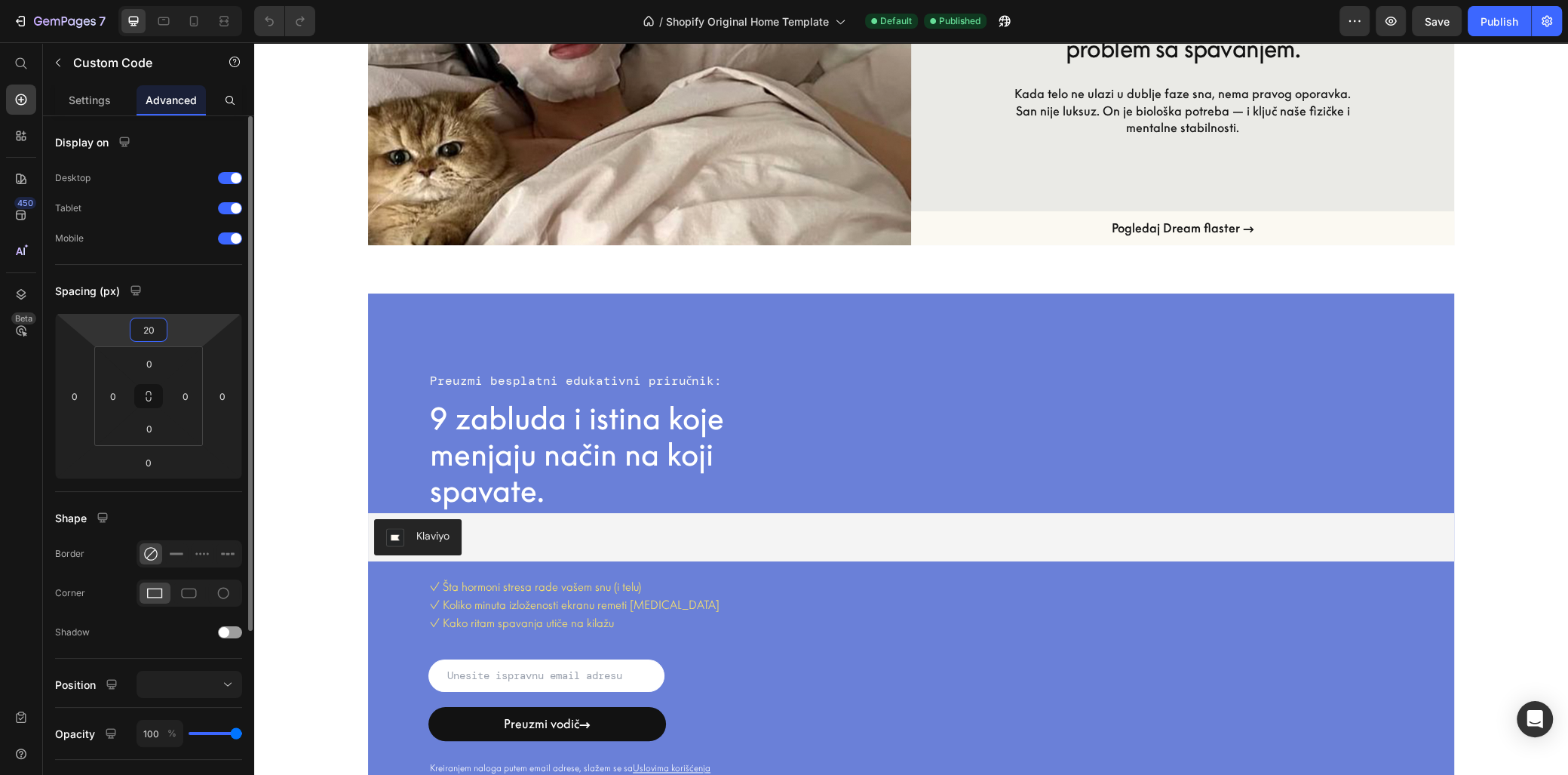 type on "2" 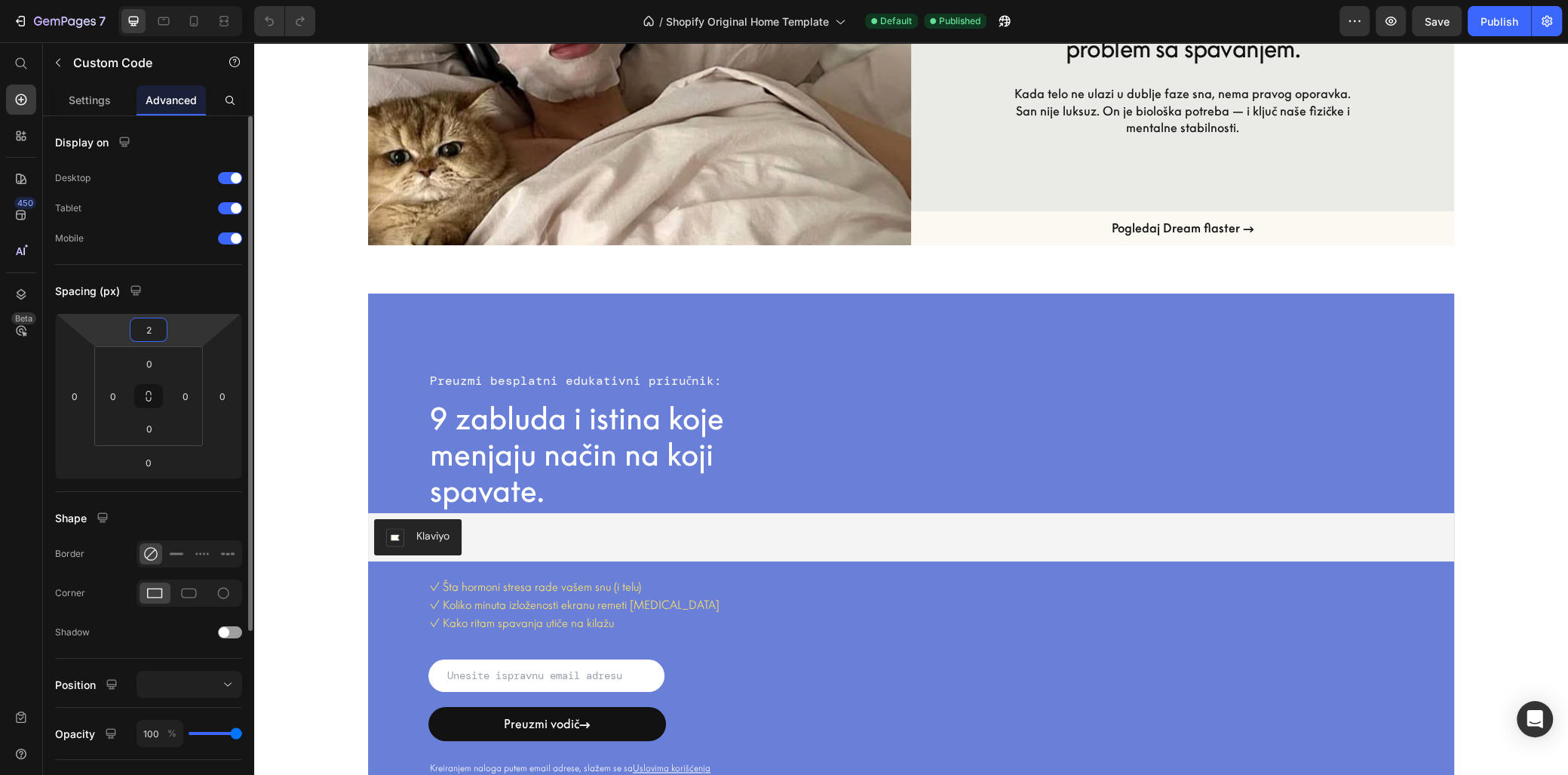 type 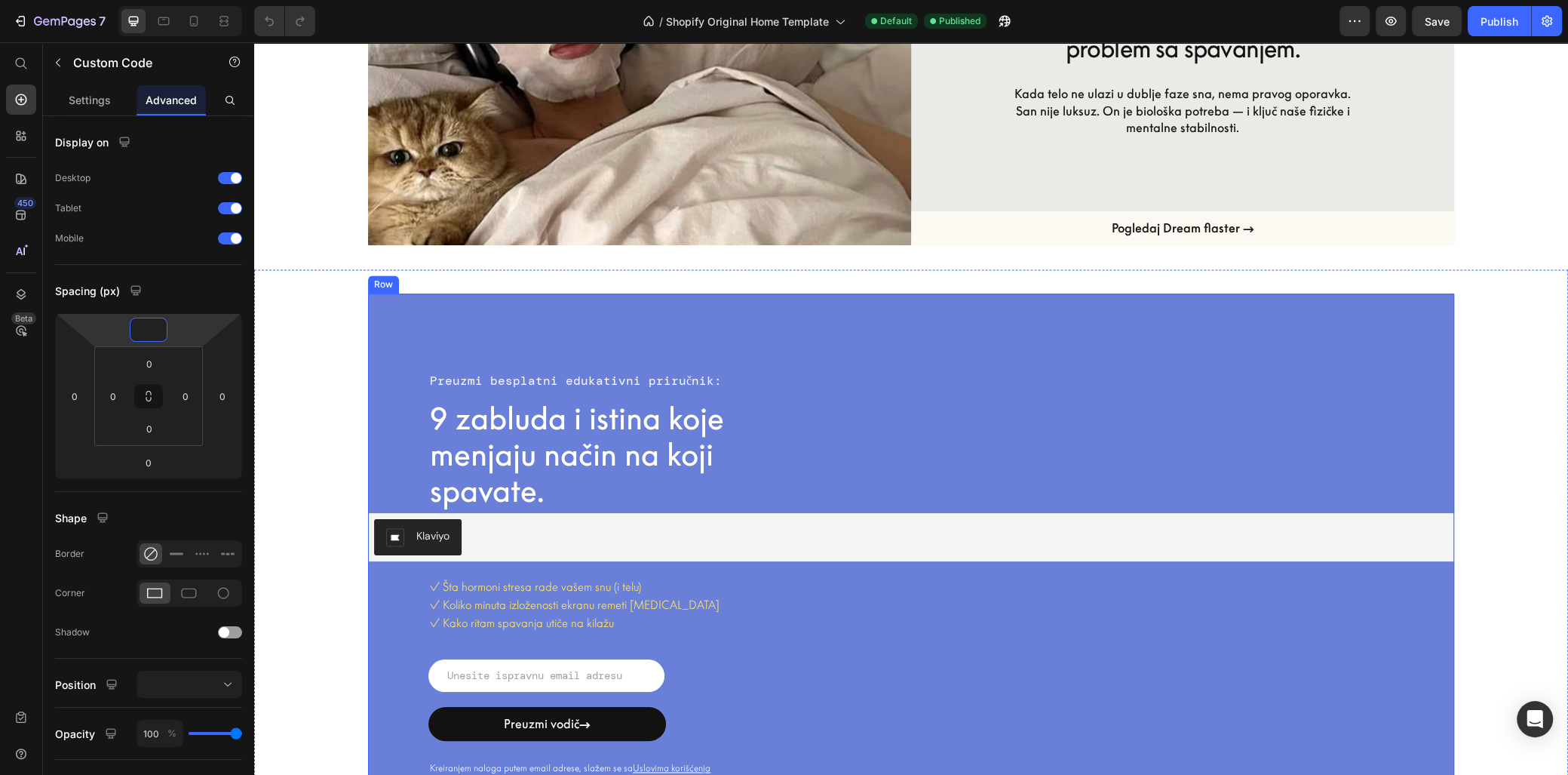click on "Preuzmi besplatni edukativni priručnik:" at bounding box center (941, 381) 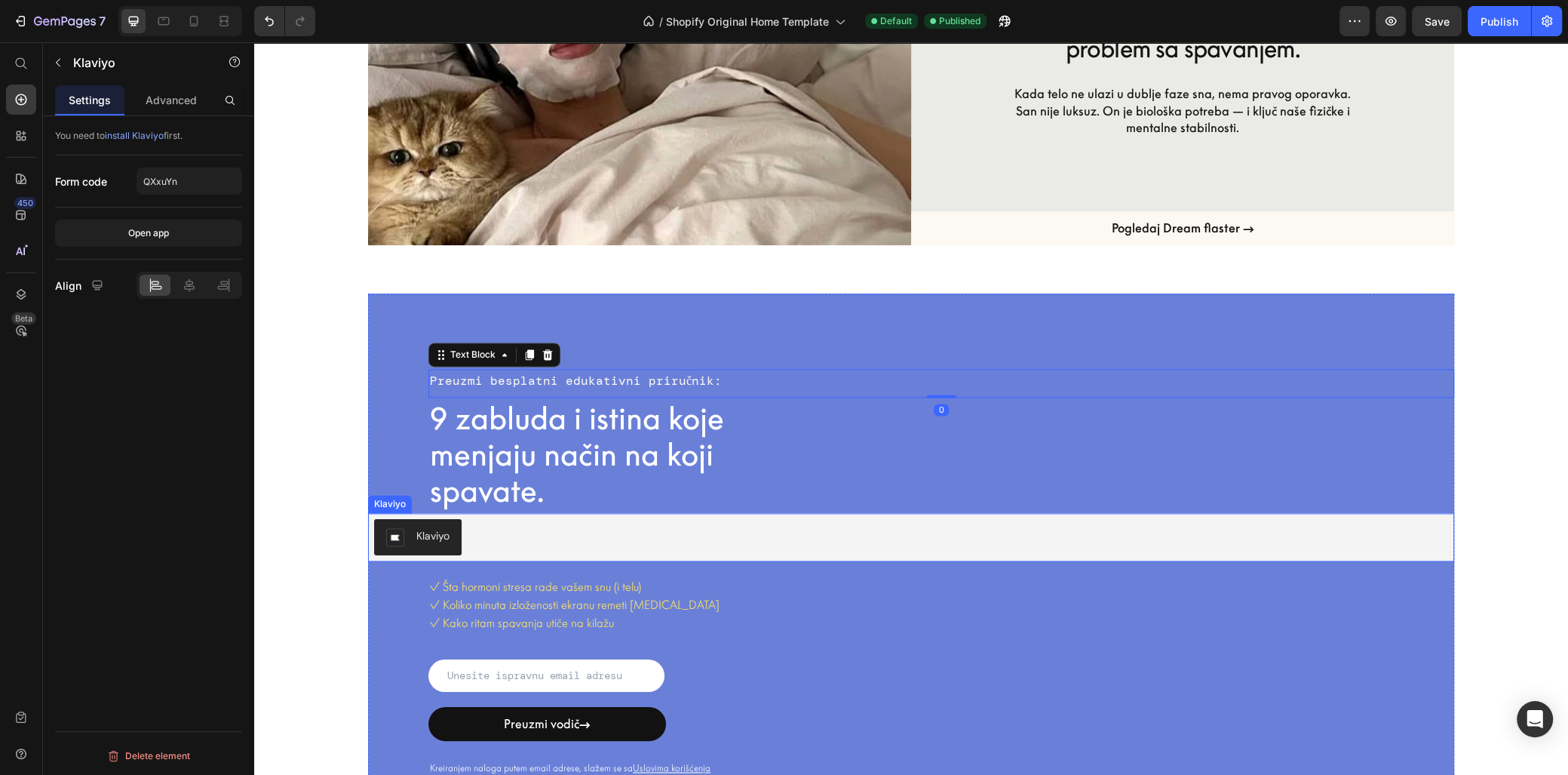 click on "Klaviyo" at bounding box center [911, 537] 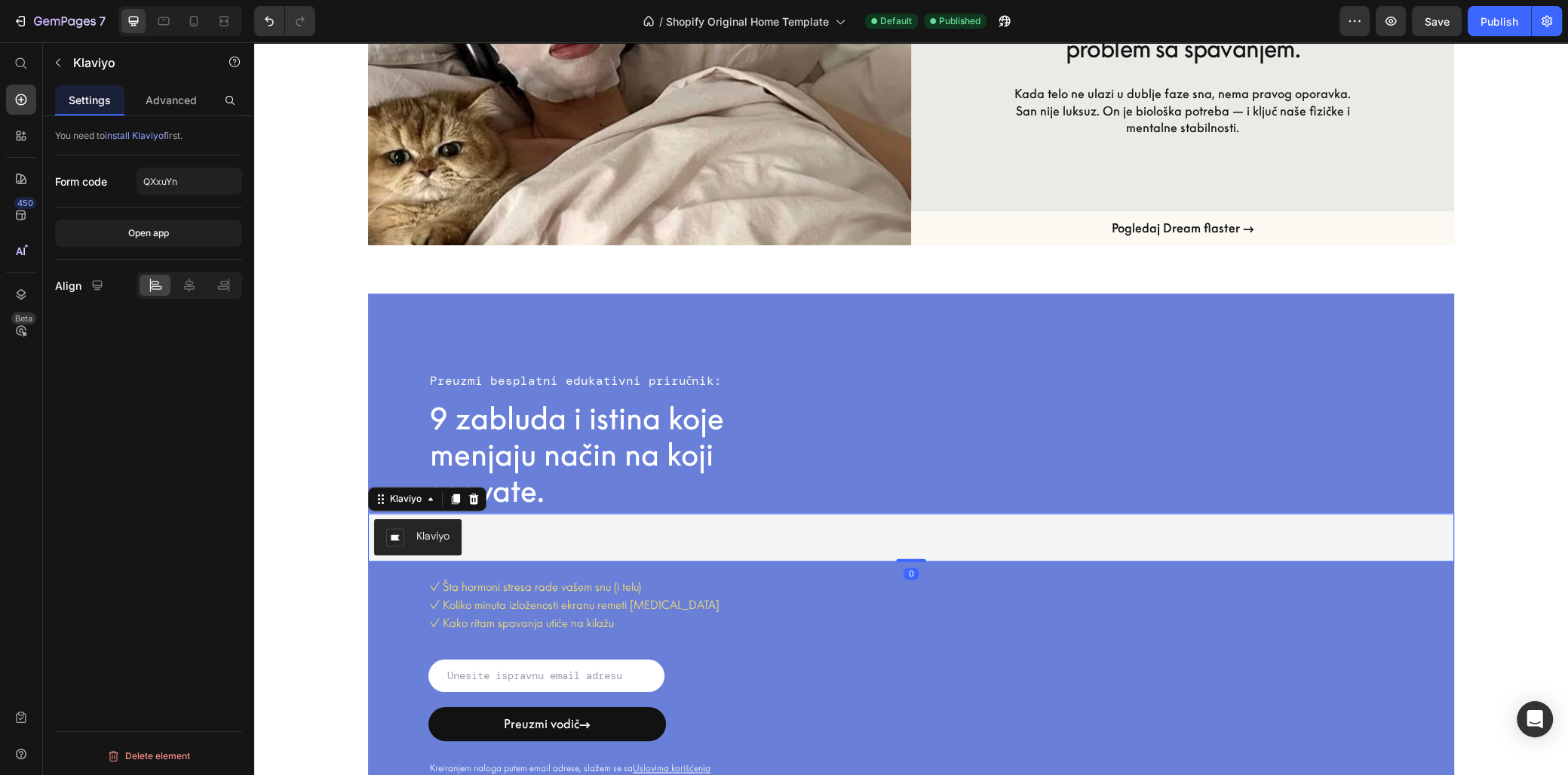click on "Klaviyo" at bounding box center [911, 537] 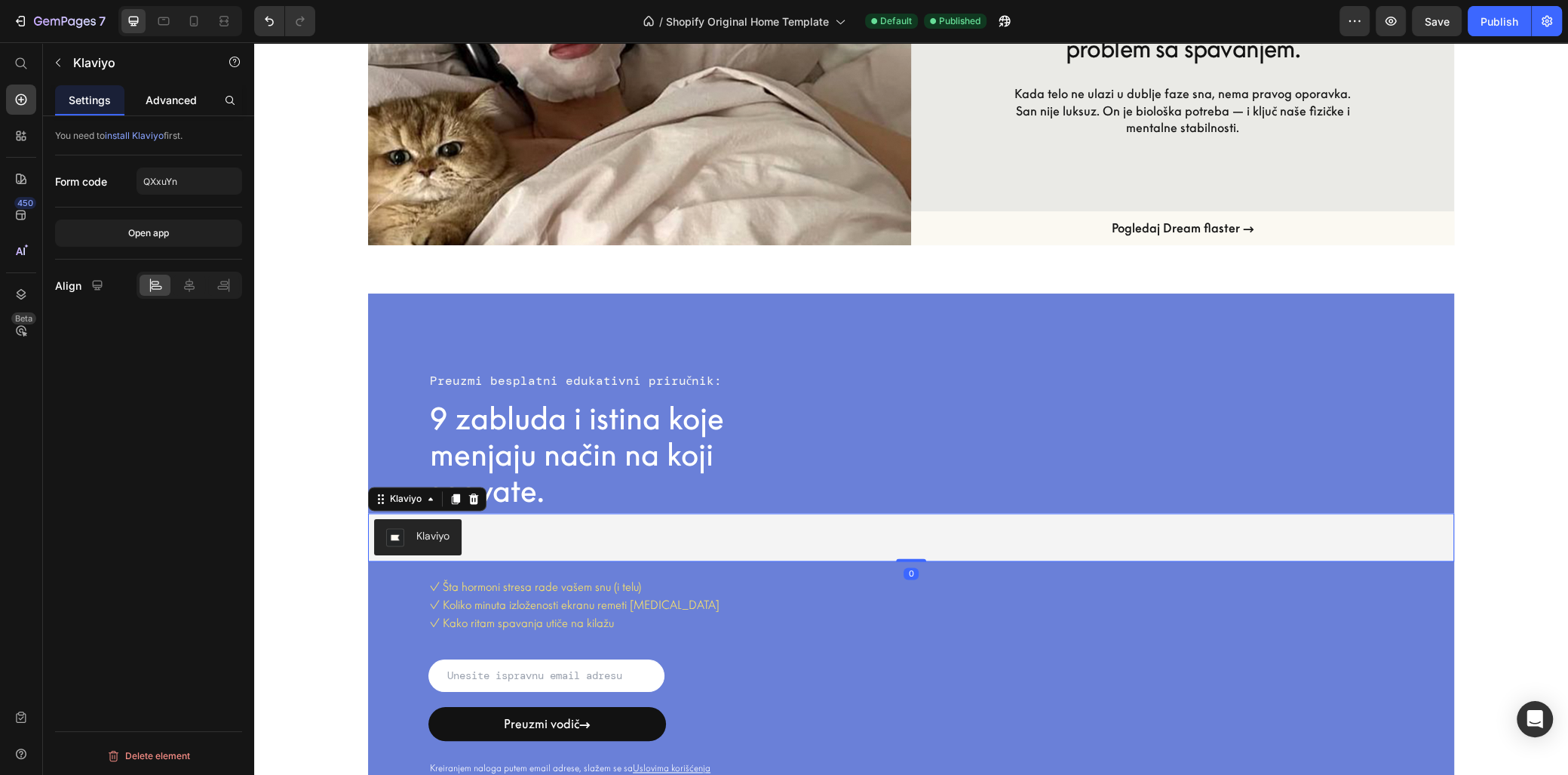 click on "Advanced" 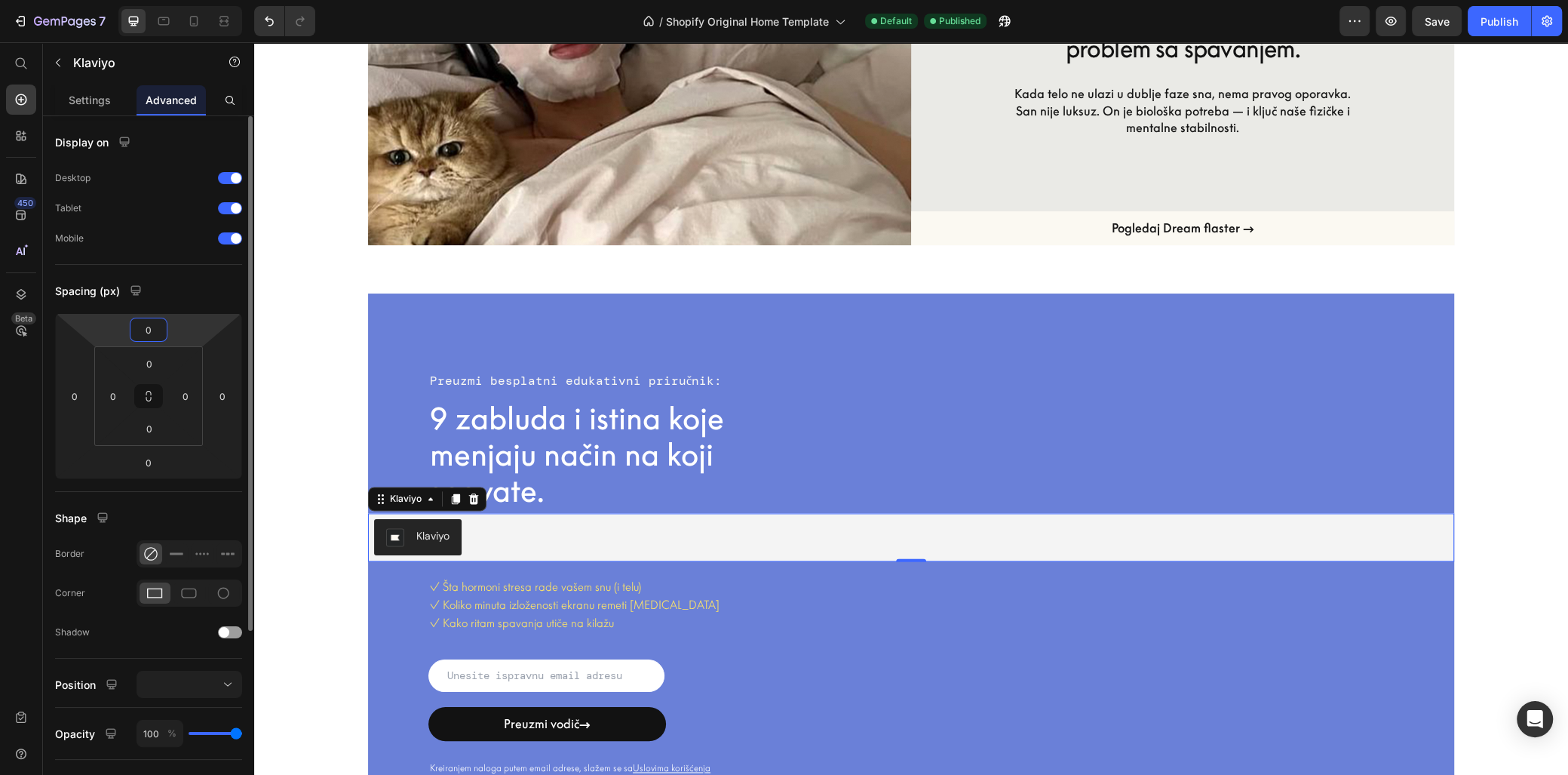 click on "0" at bounding box center [149, 330] 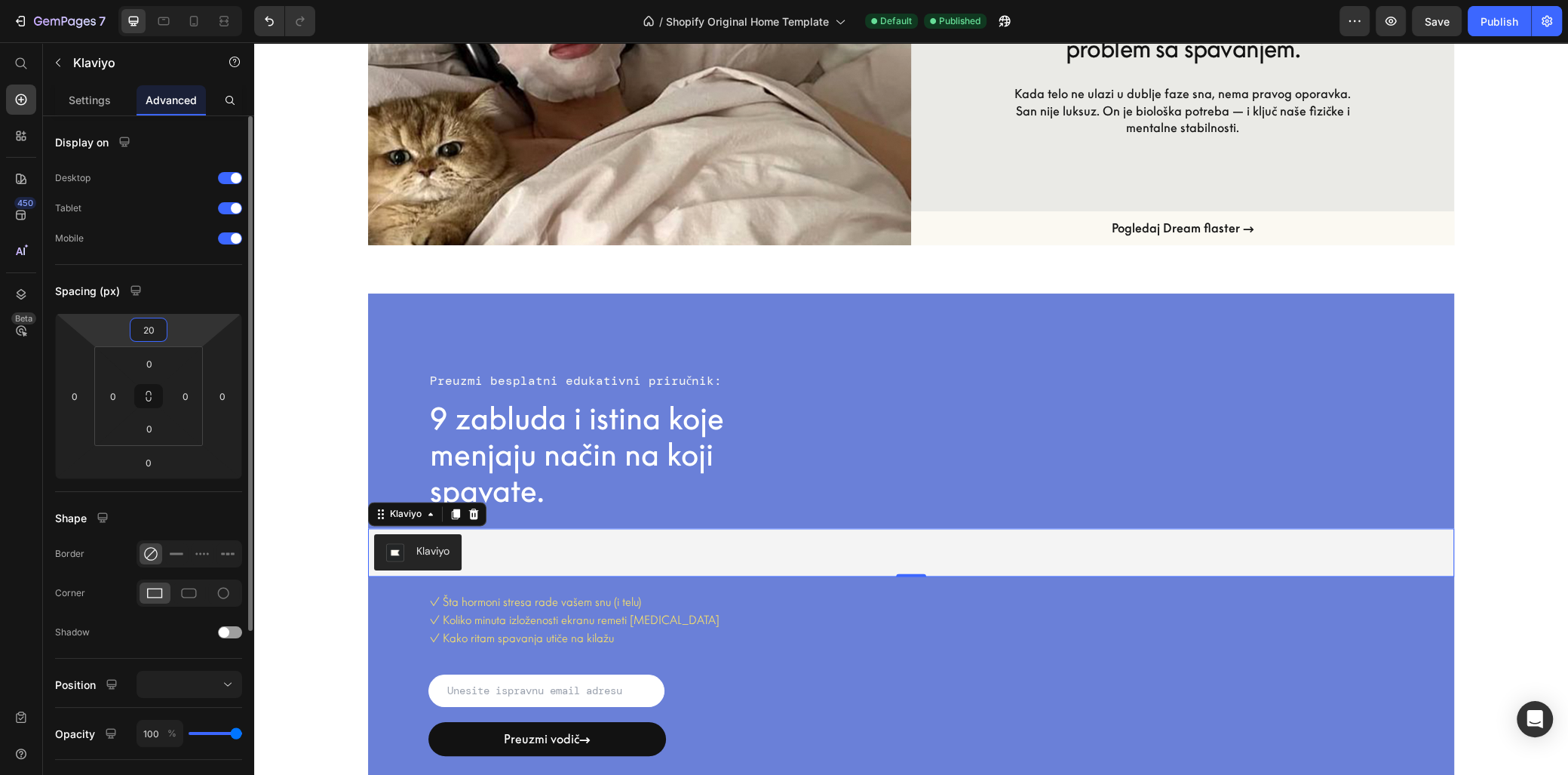 type on "2" 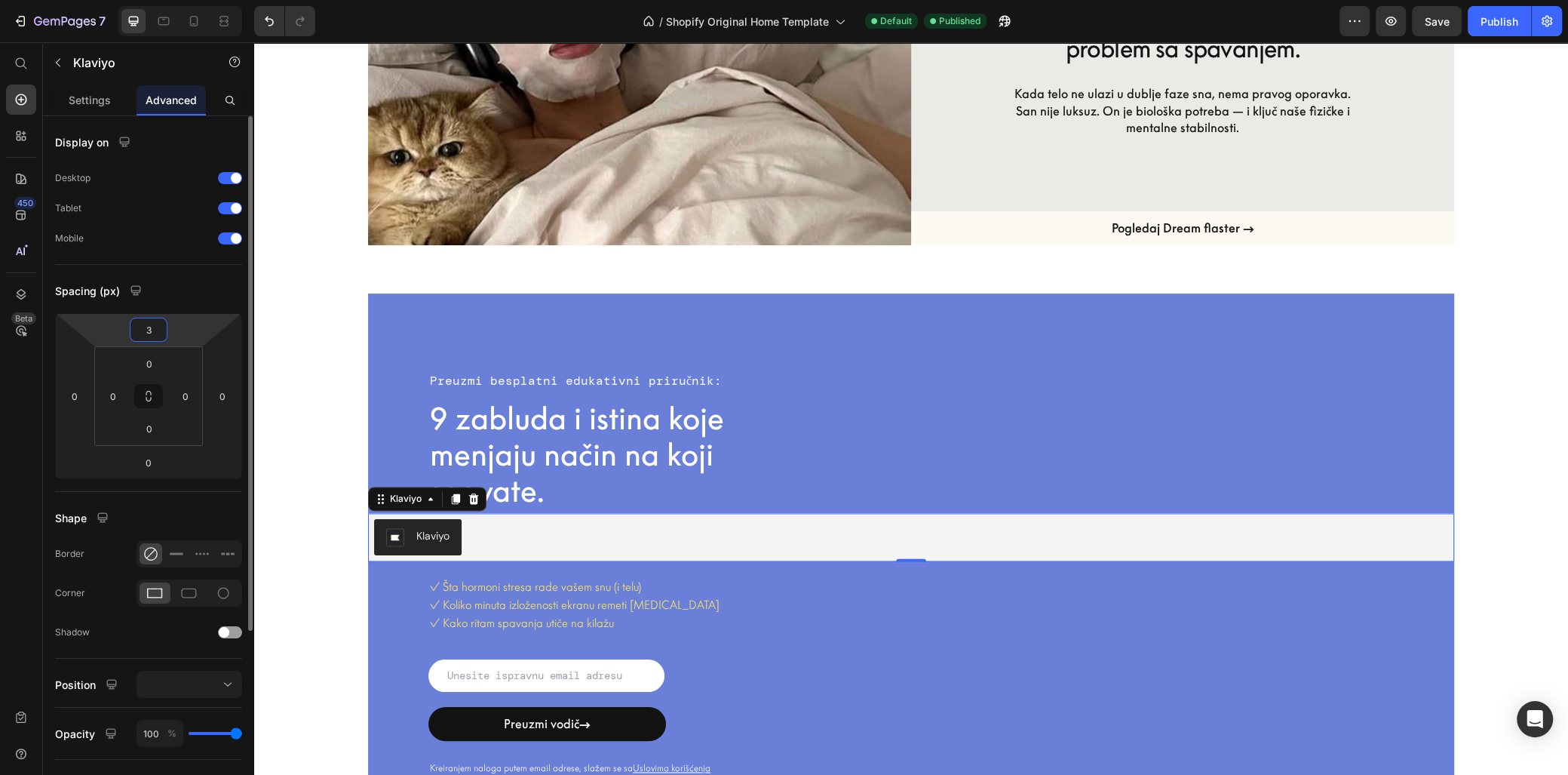 type on "30" 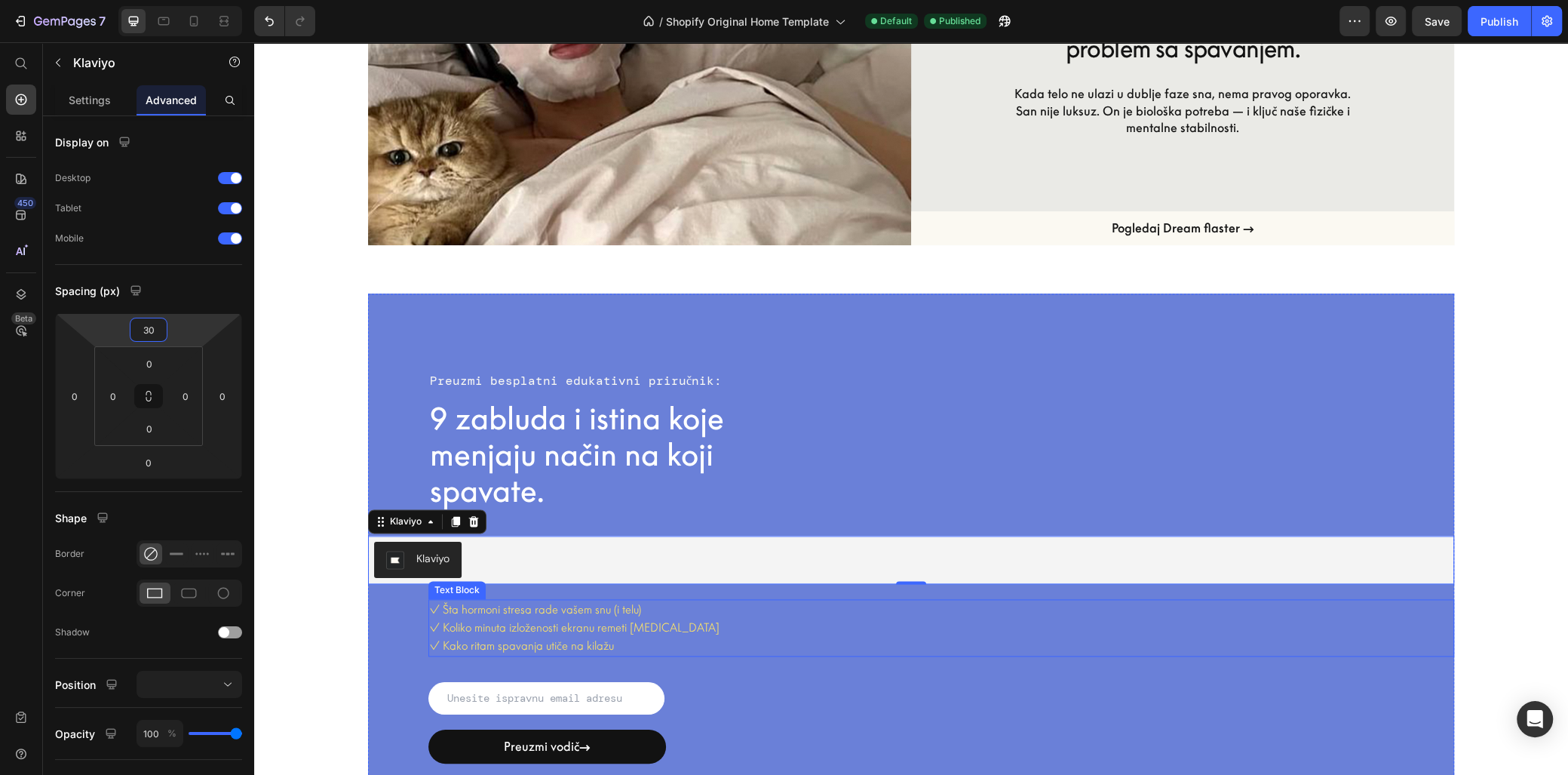 click on "✓ Kako ritam spavanja utiče na kilažu" at bounding box center (941, 646) 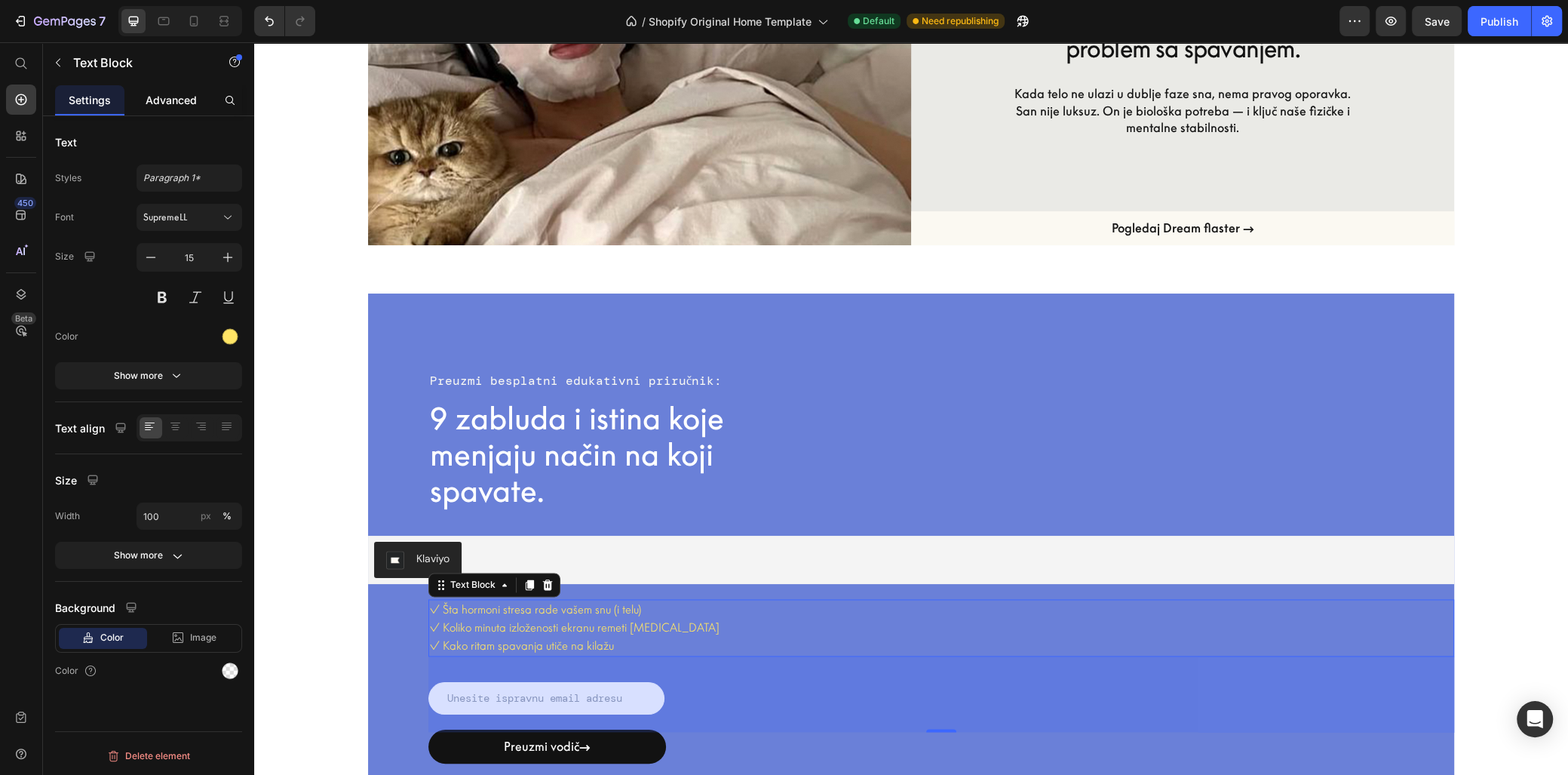 click on "Advanced" at bounding box center (171, 100) 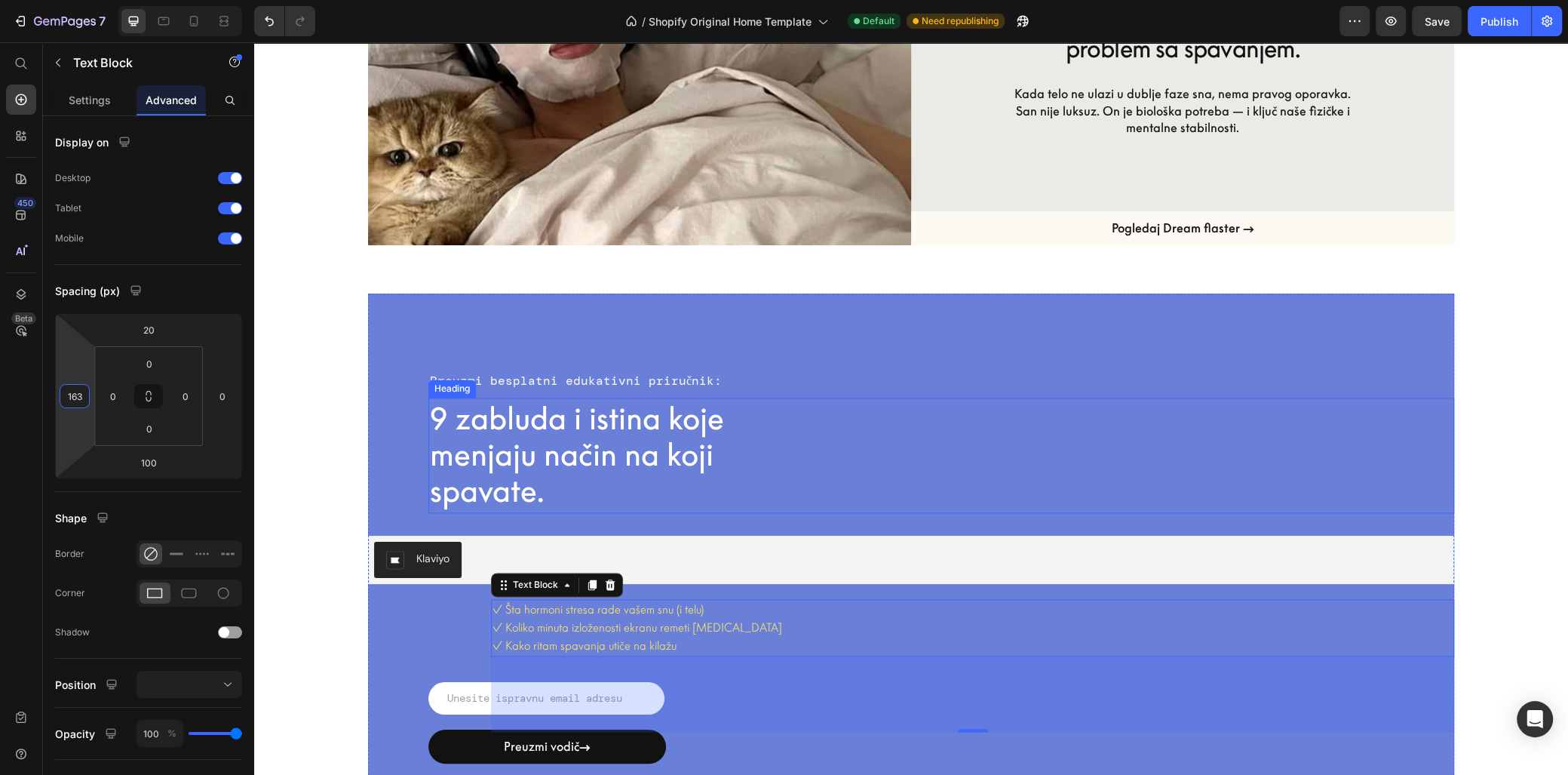 type on "80" 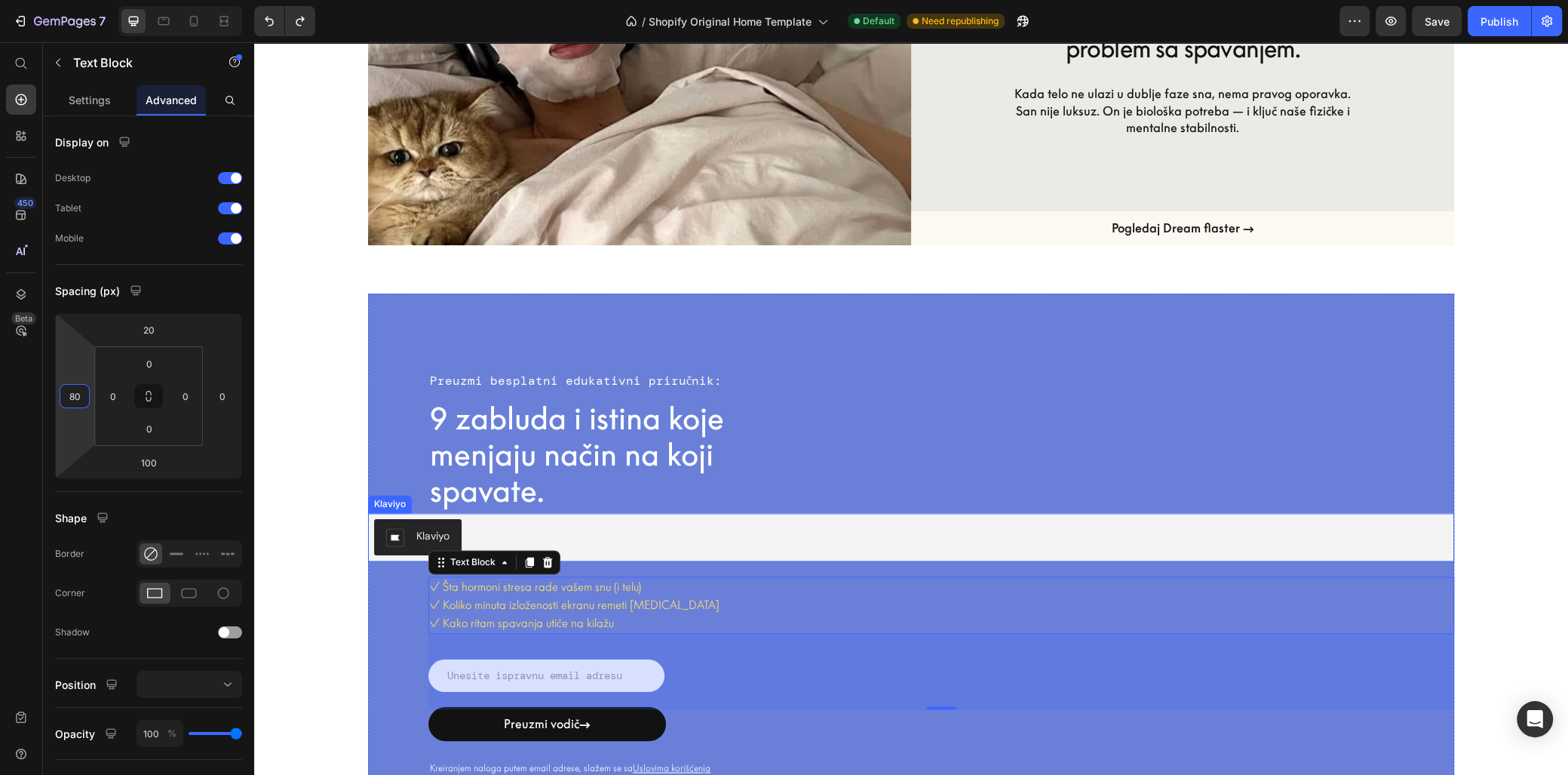 click on "Klaviyo" at bounding box center (911, 537) 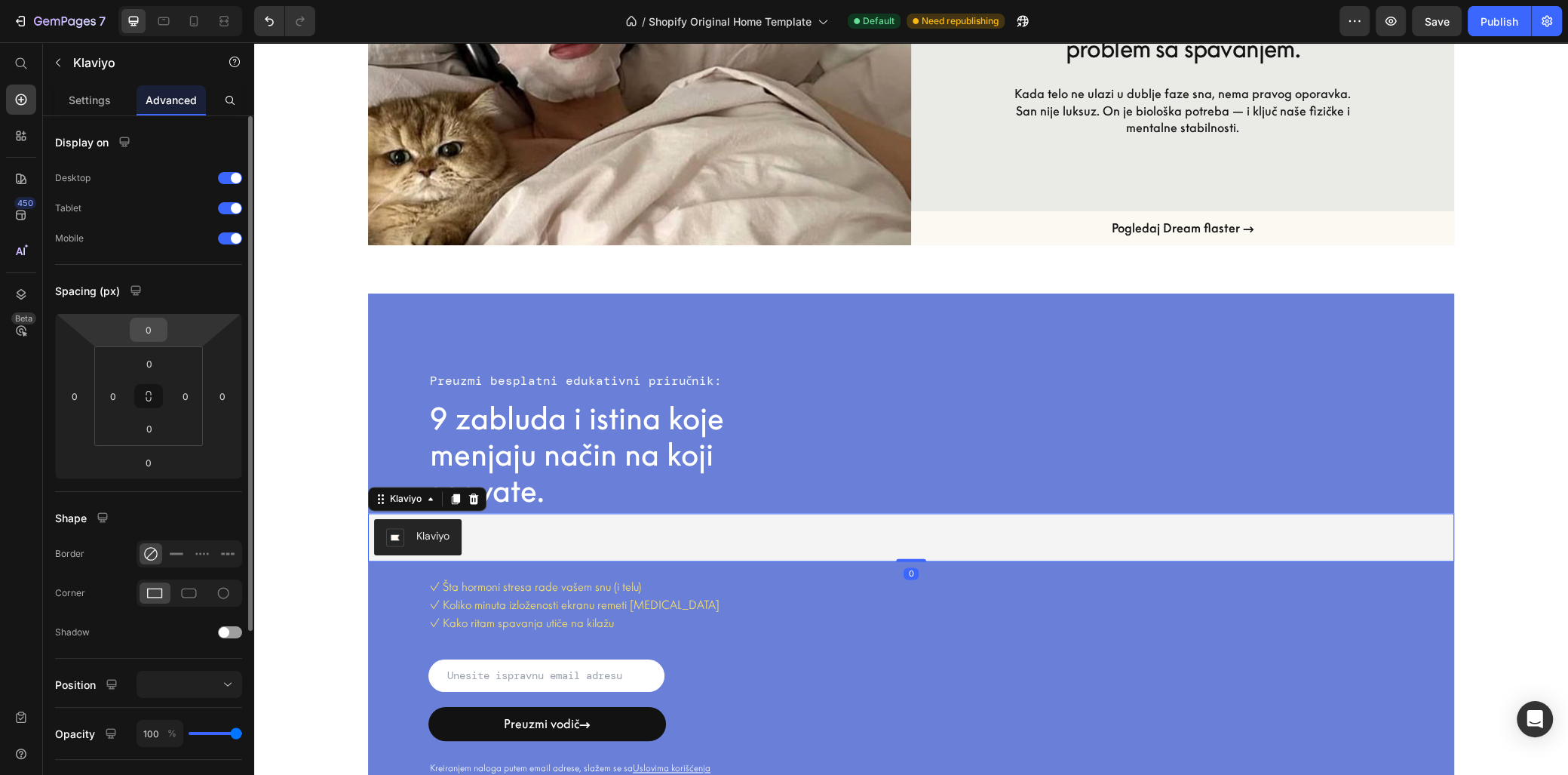 click on "0" at bounding box center [149, 330] 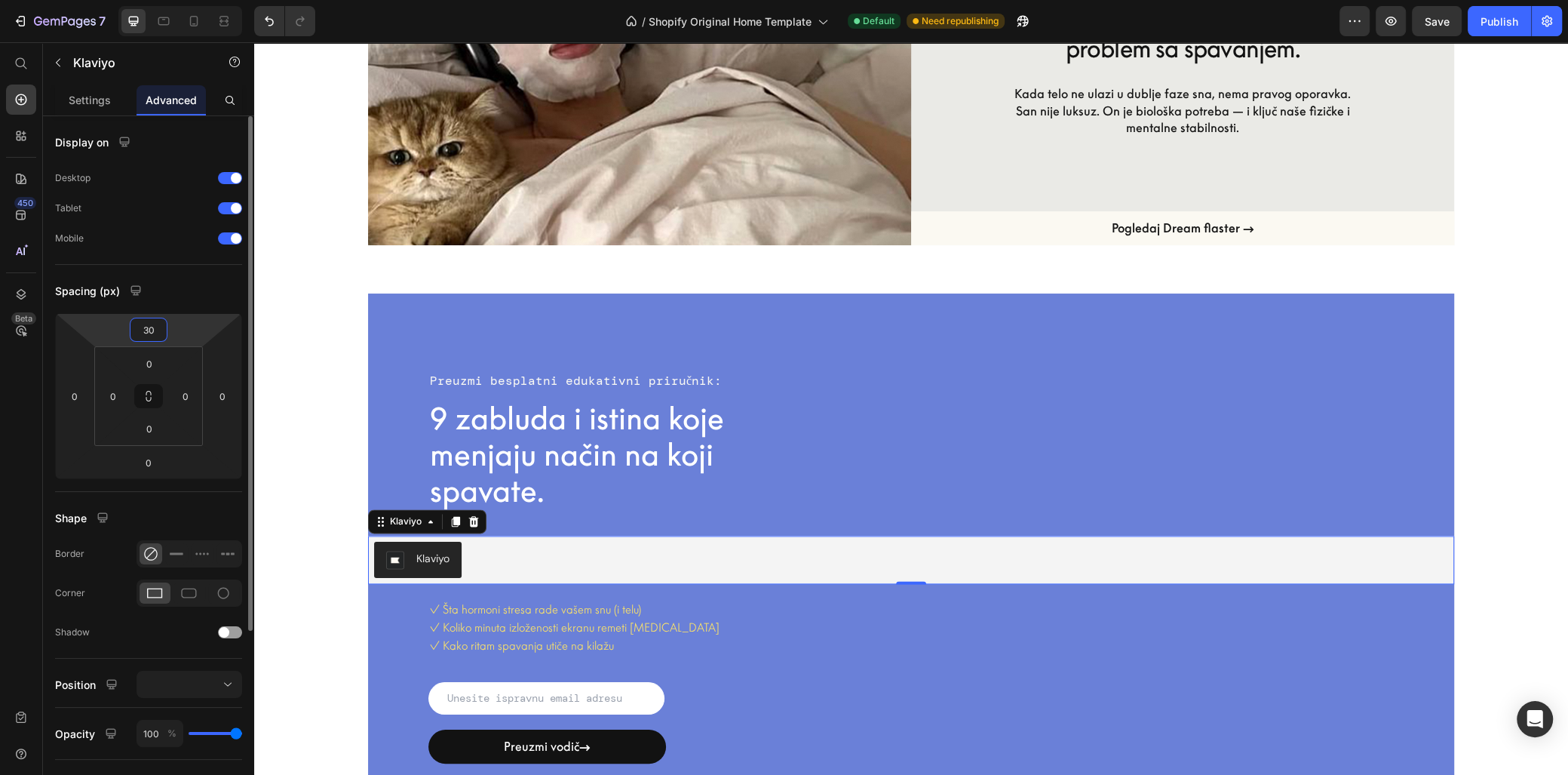 type on "30" 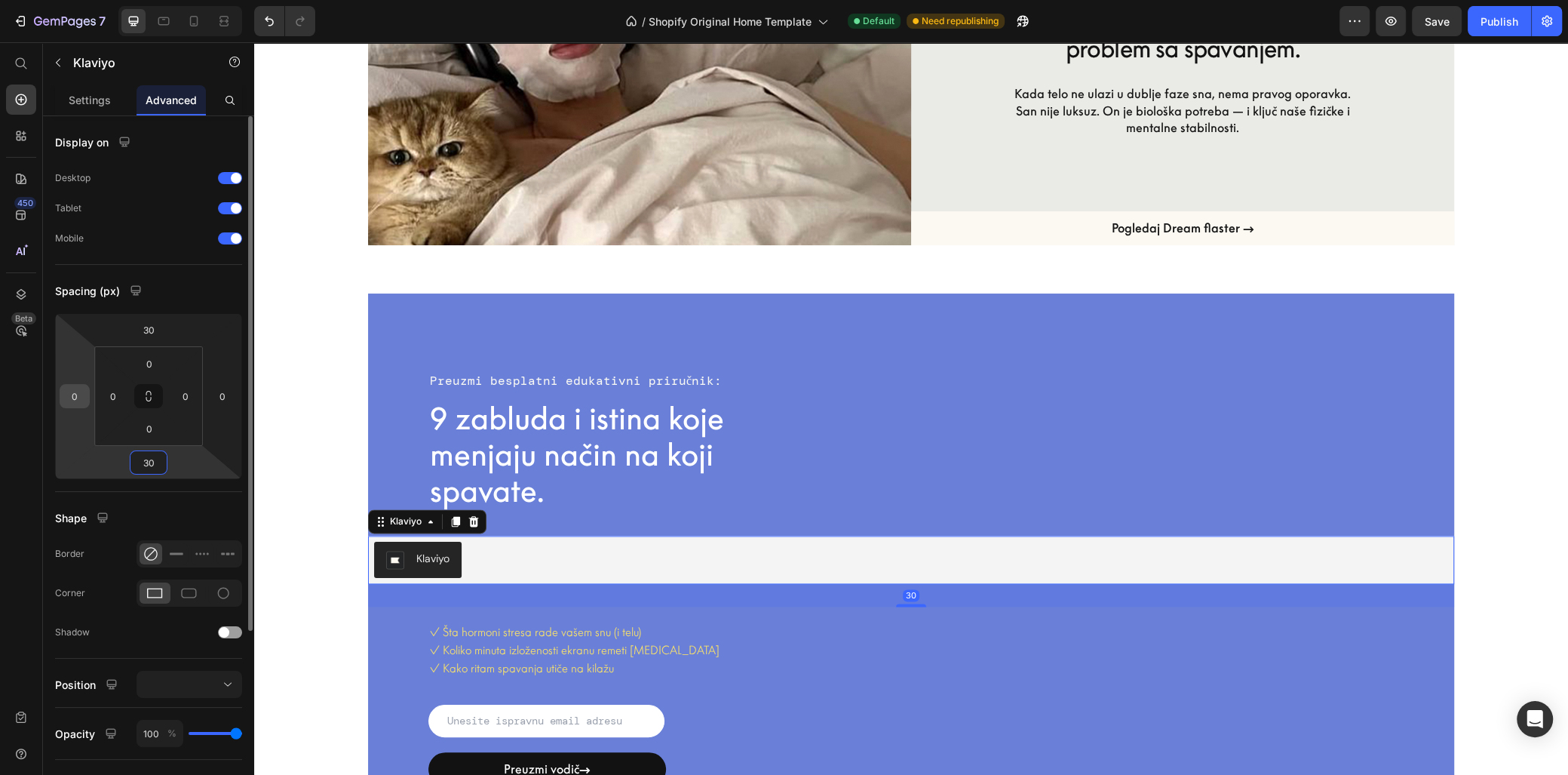 type on "30" 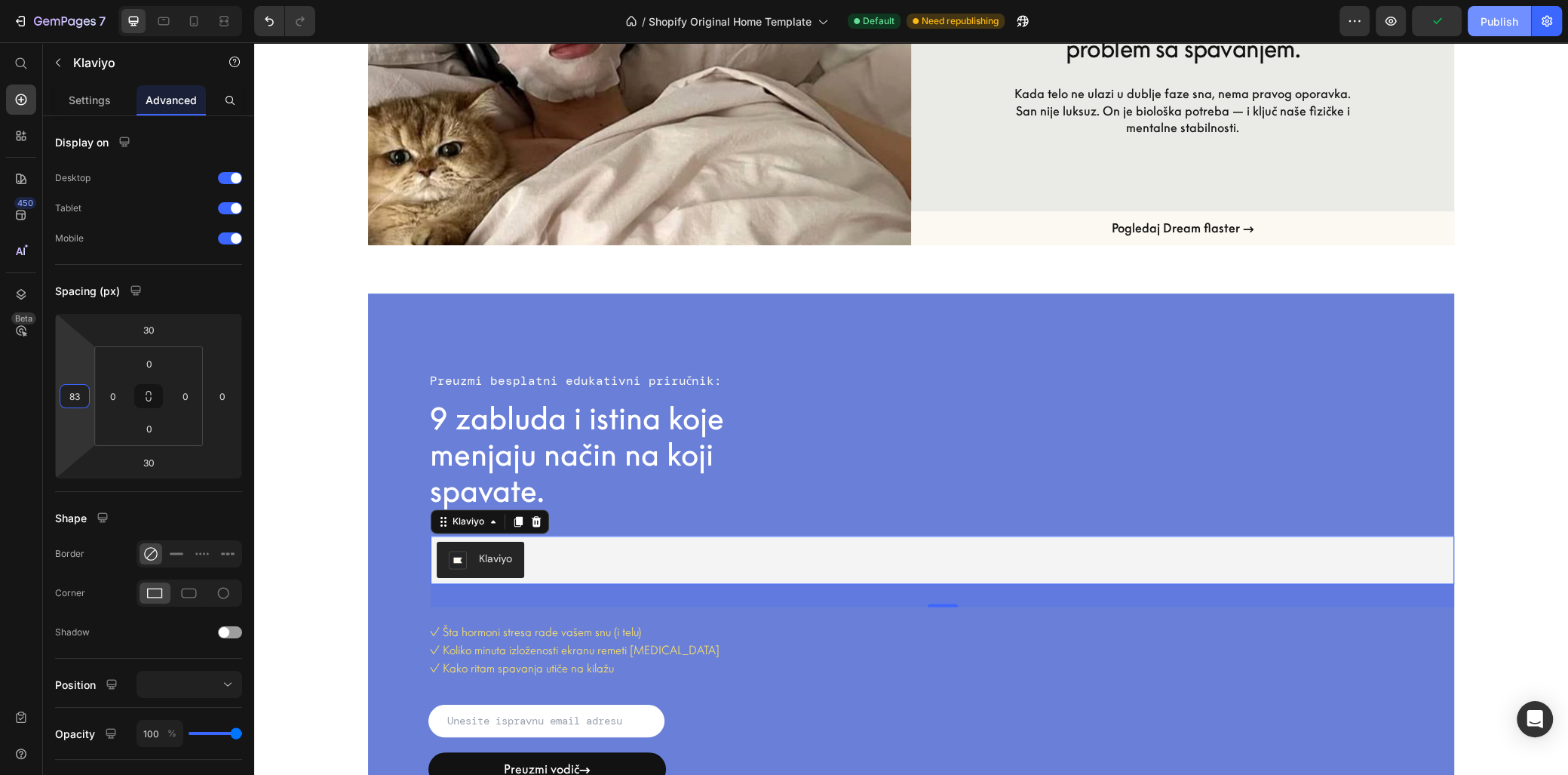 type on "83" 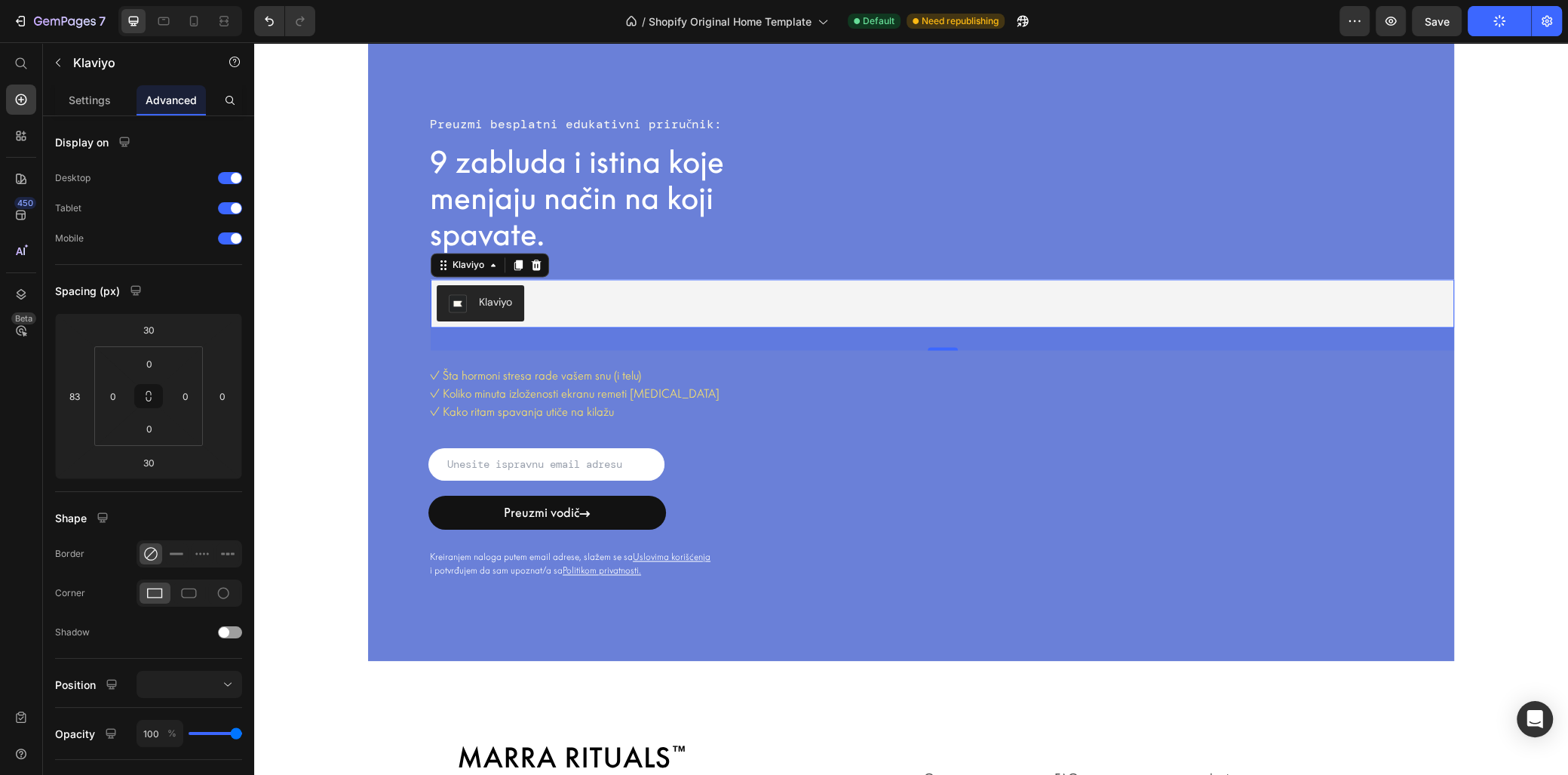 scroll, scrollTop: 2263, scrollLeft: 0, axis: vertical 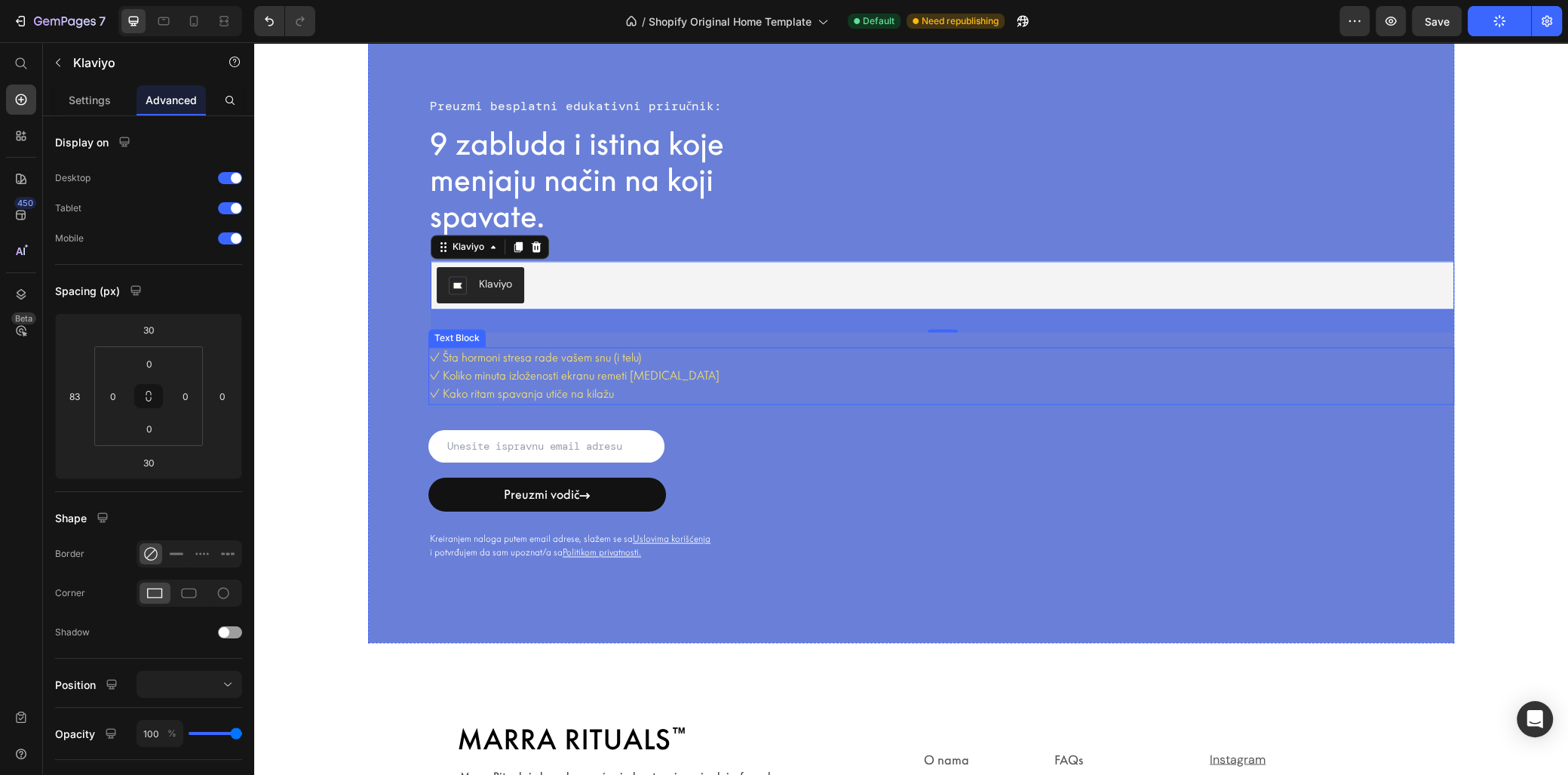 click on "✓ Kako ritam spavanja utiče na kilažu" at bounding box center [941, 394] 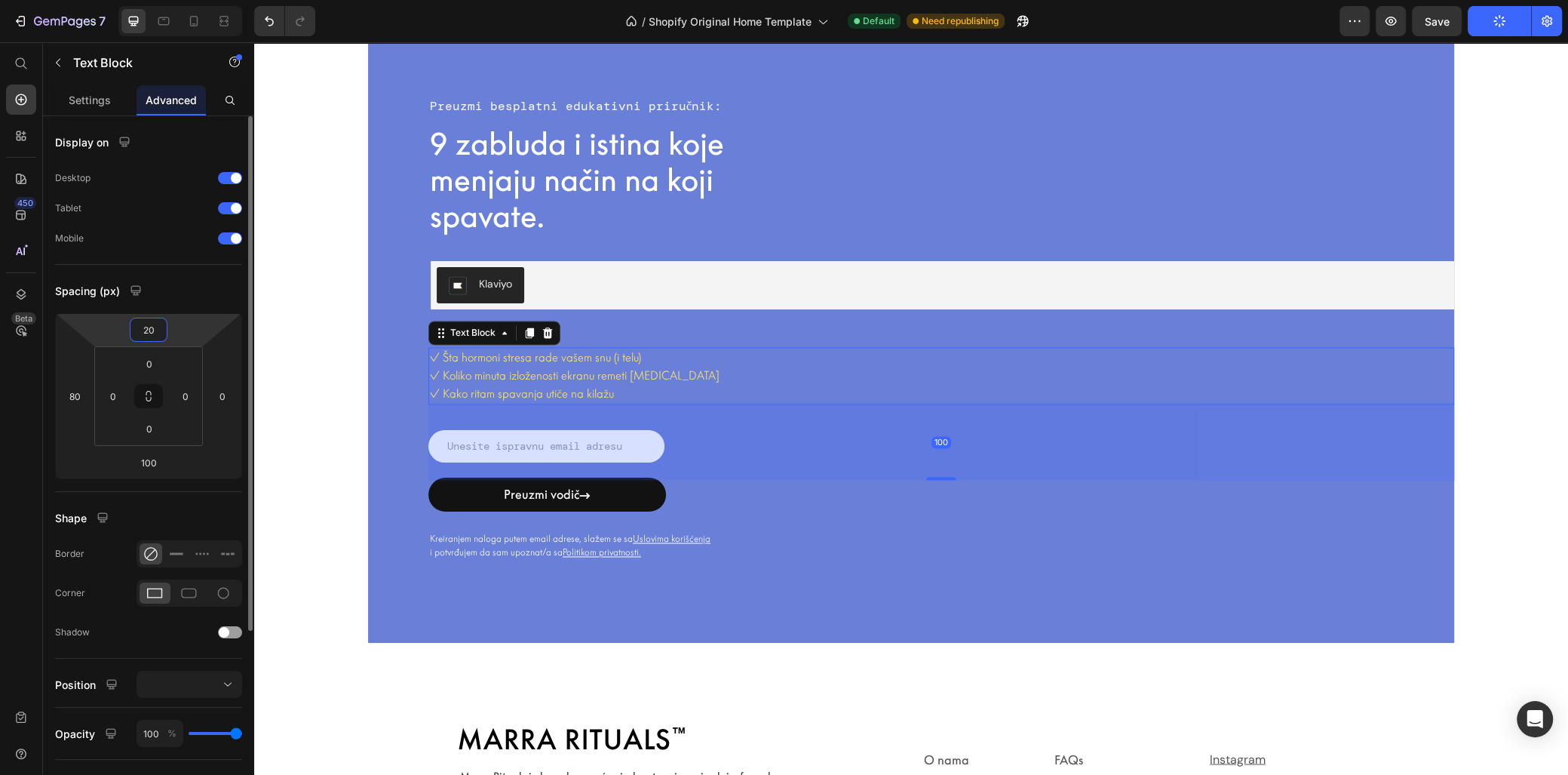 click on "20" at bounding box center [149, 330] 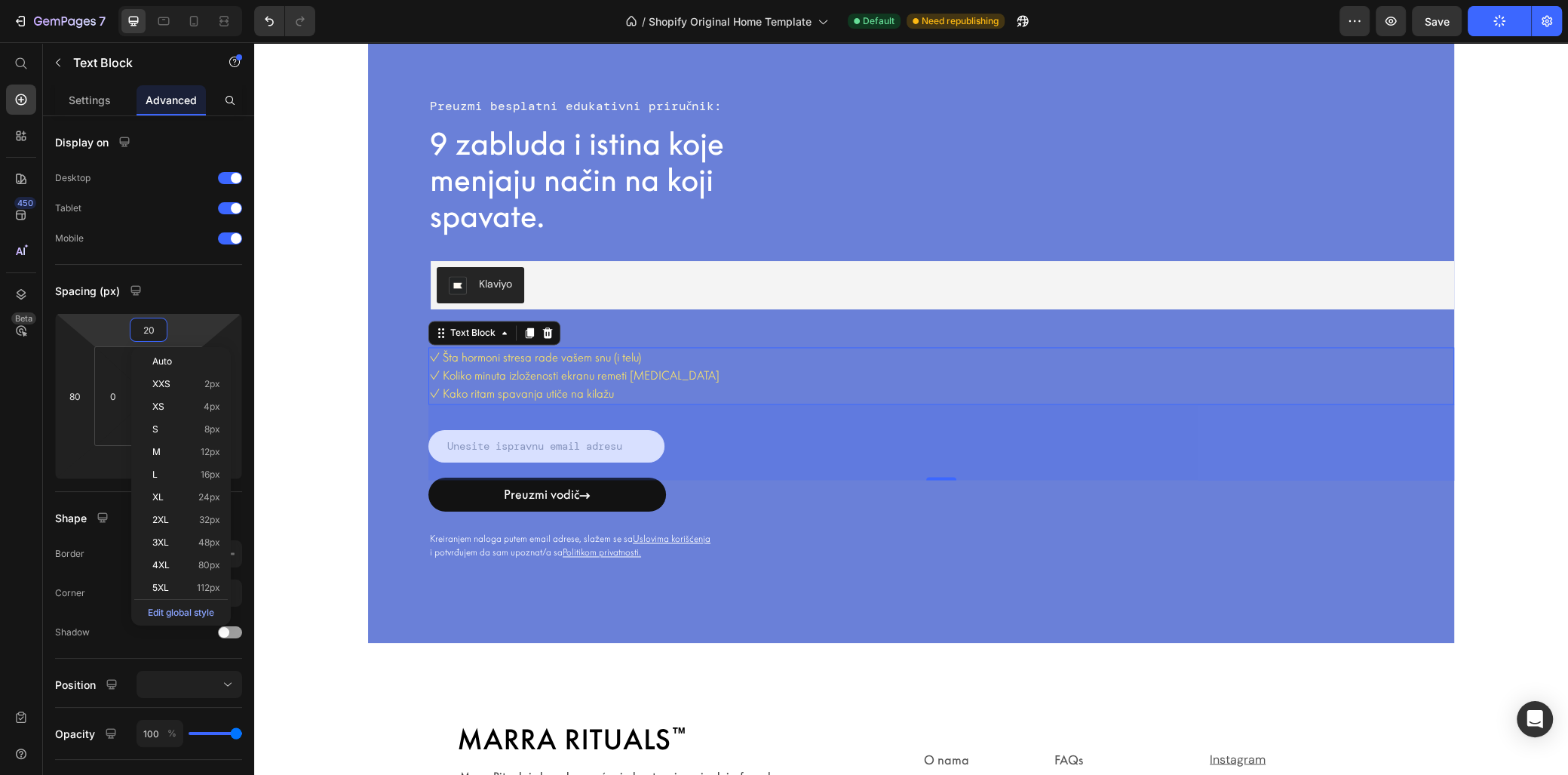 type 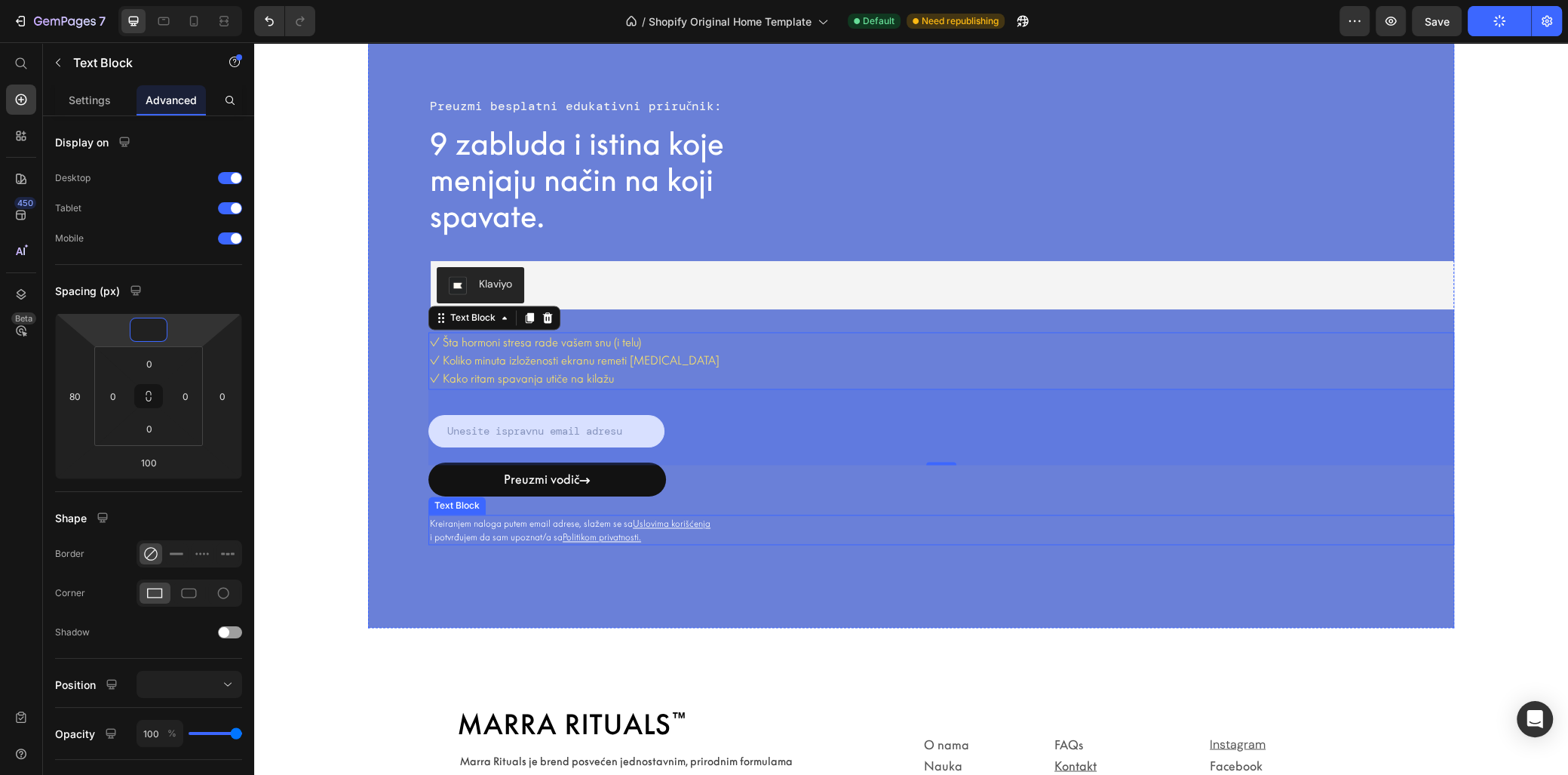 click on "Kreiranjem naloga putem email adrese, slažem se sa  Uslovima korišćenja i potvrđujem da sam upoznat/a sa  Politikom privatnosti." at bounding box center (941, 530) 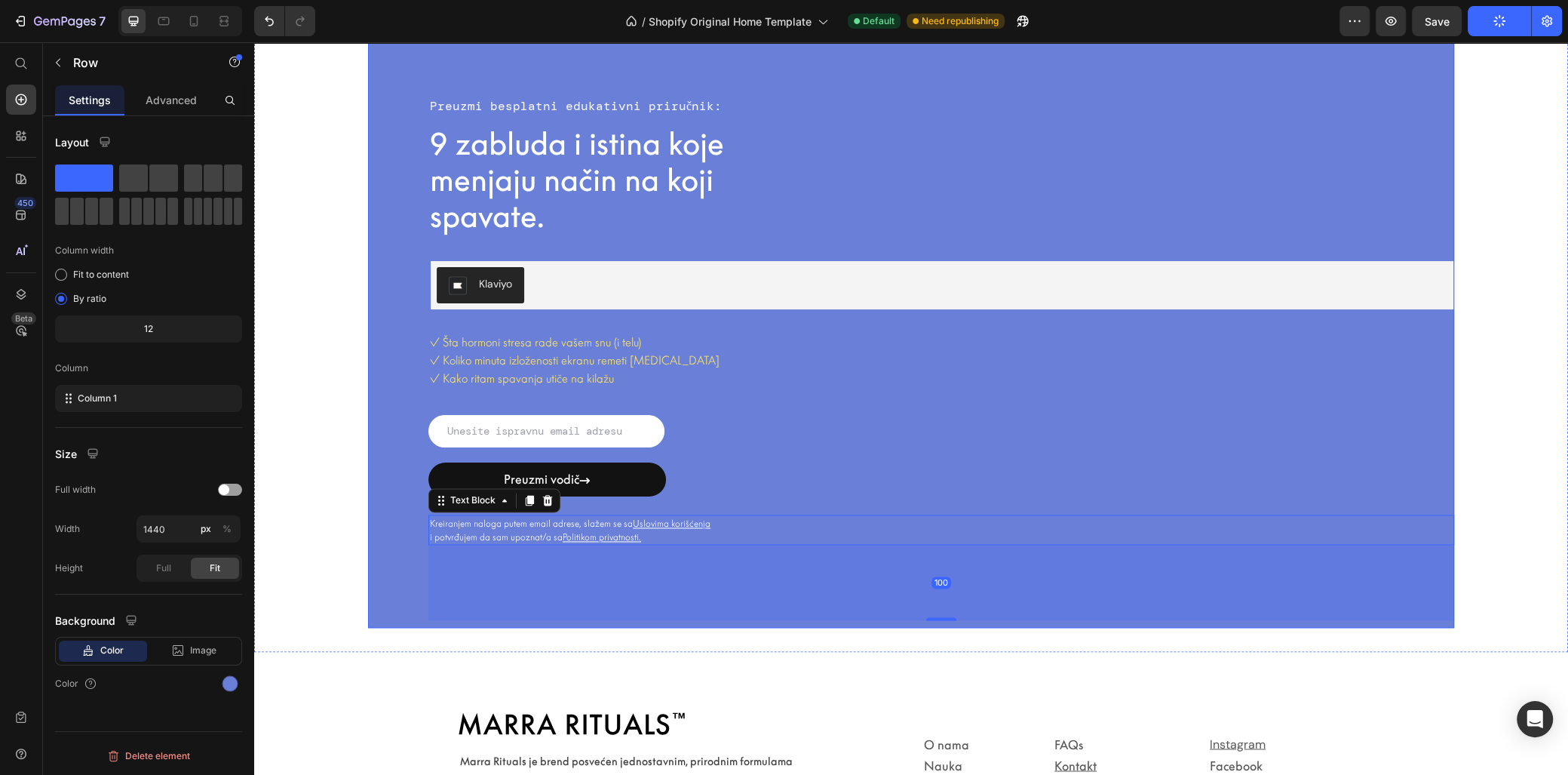 click on "Preuzmi besplatni edukativni priručnik: Text Block 9 zabluda i istina koje menjaju način na koji spavate. Heading Klaviyo Klaviyo ✓ Šta hormoni stresa rade vašem snu (i telu) ✓ Koliko minuta izloženosti ekranu remeti melatonin ✓ Kako ritam spavanja utiče na kilažu Text Block Email Field Preuzmi vodič  → Submit Button Row Newsletter Kreiranjem naloga putem email adrese, slažem se sa  Uslovima korišćenja i potvrđujem da sam upoznat/a sa  Politikom privatnosti. Text Block   100" at bounding box center (911, 331) 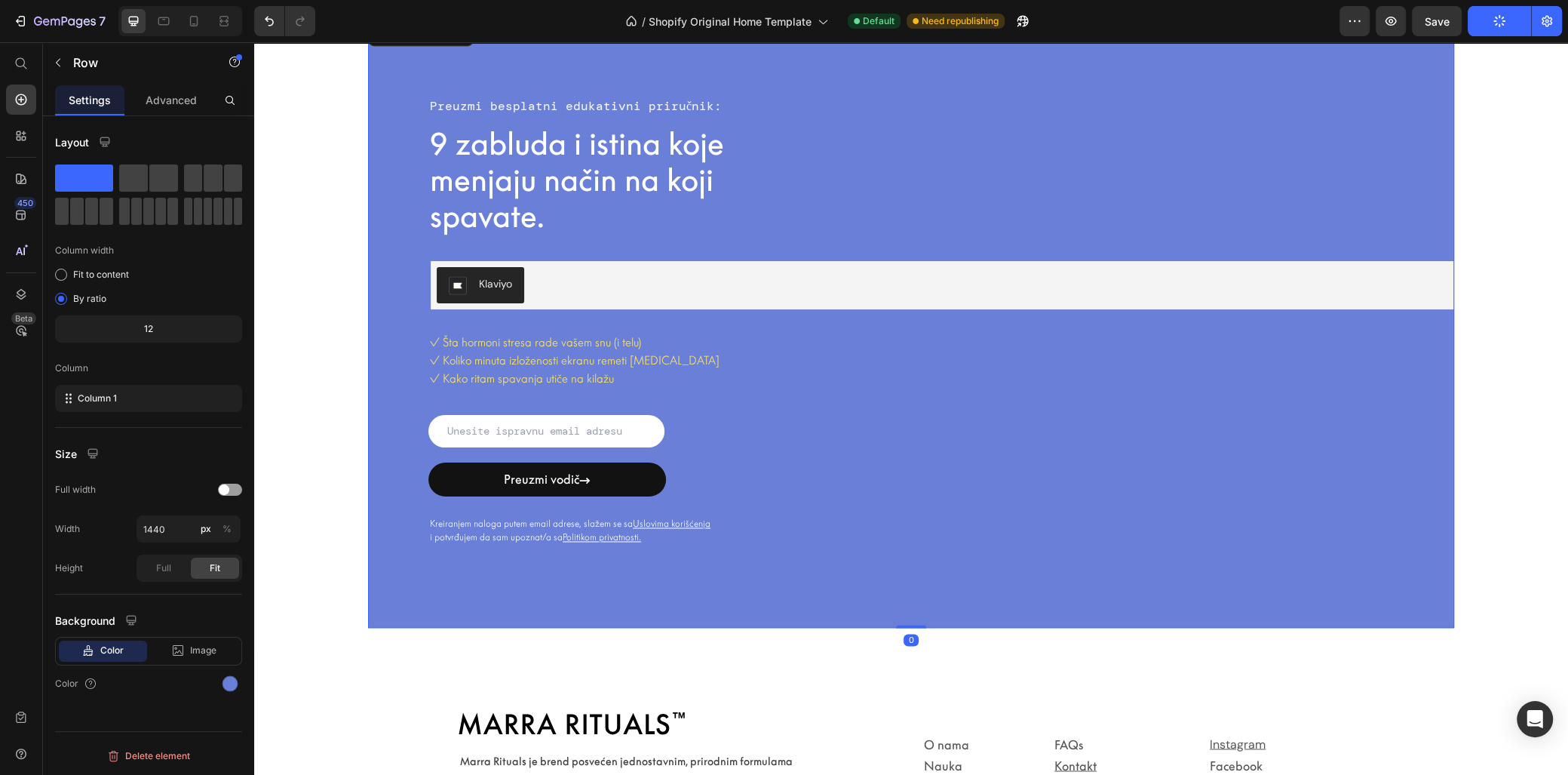 click on "Email Field" at bounding box center [881, 431] 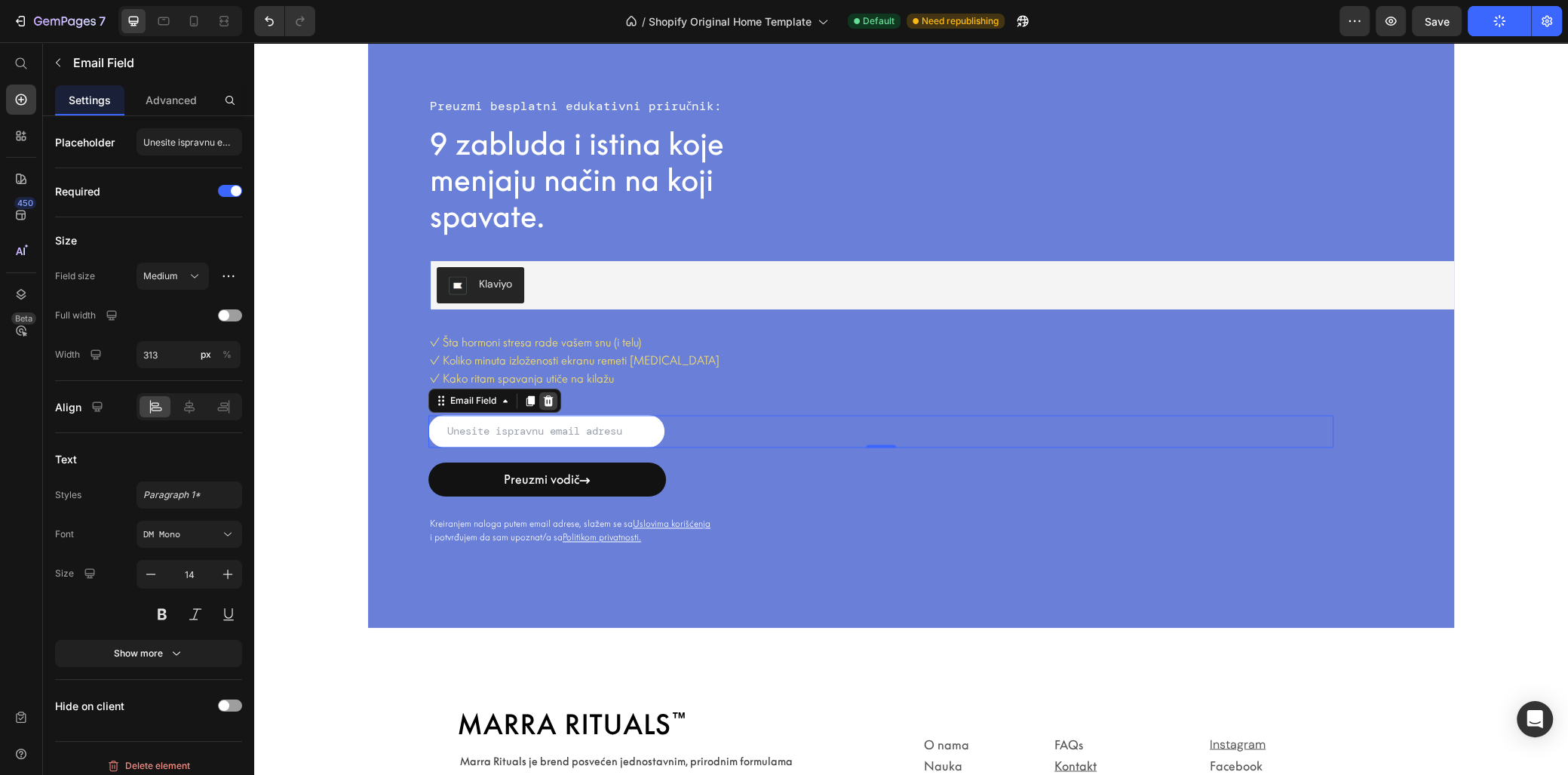 click at bounding box center [548, 401] 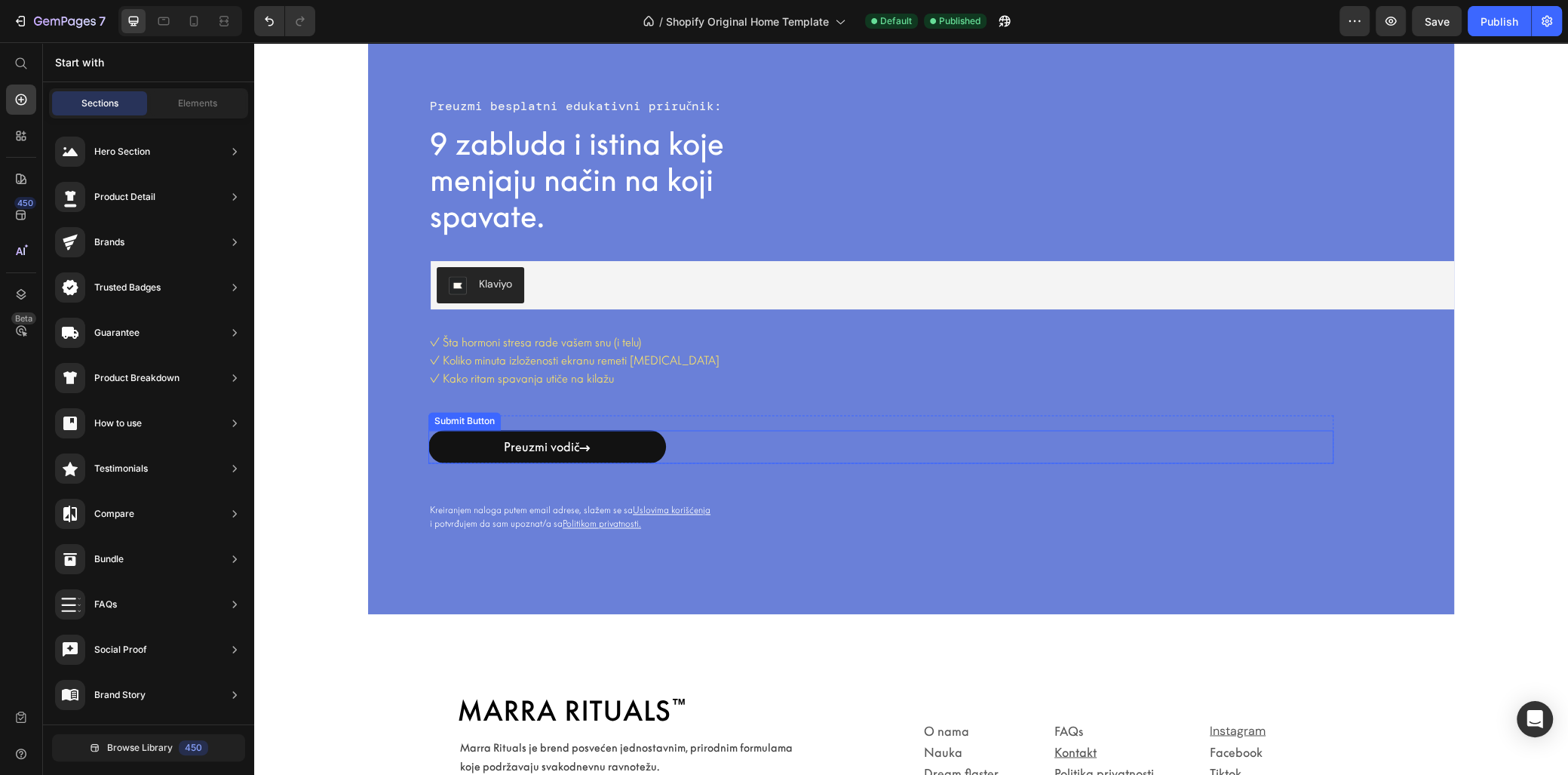 click on "Preuzmi vodič  → Submit Button" at bounding box center [881, 447] 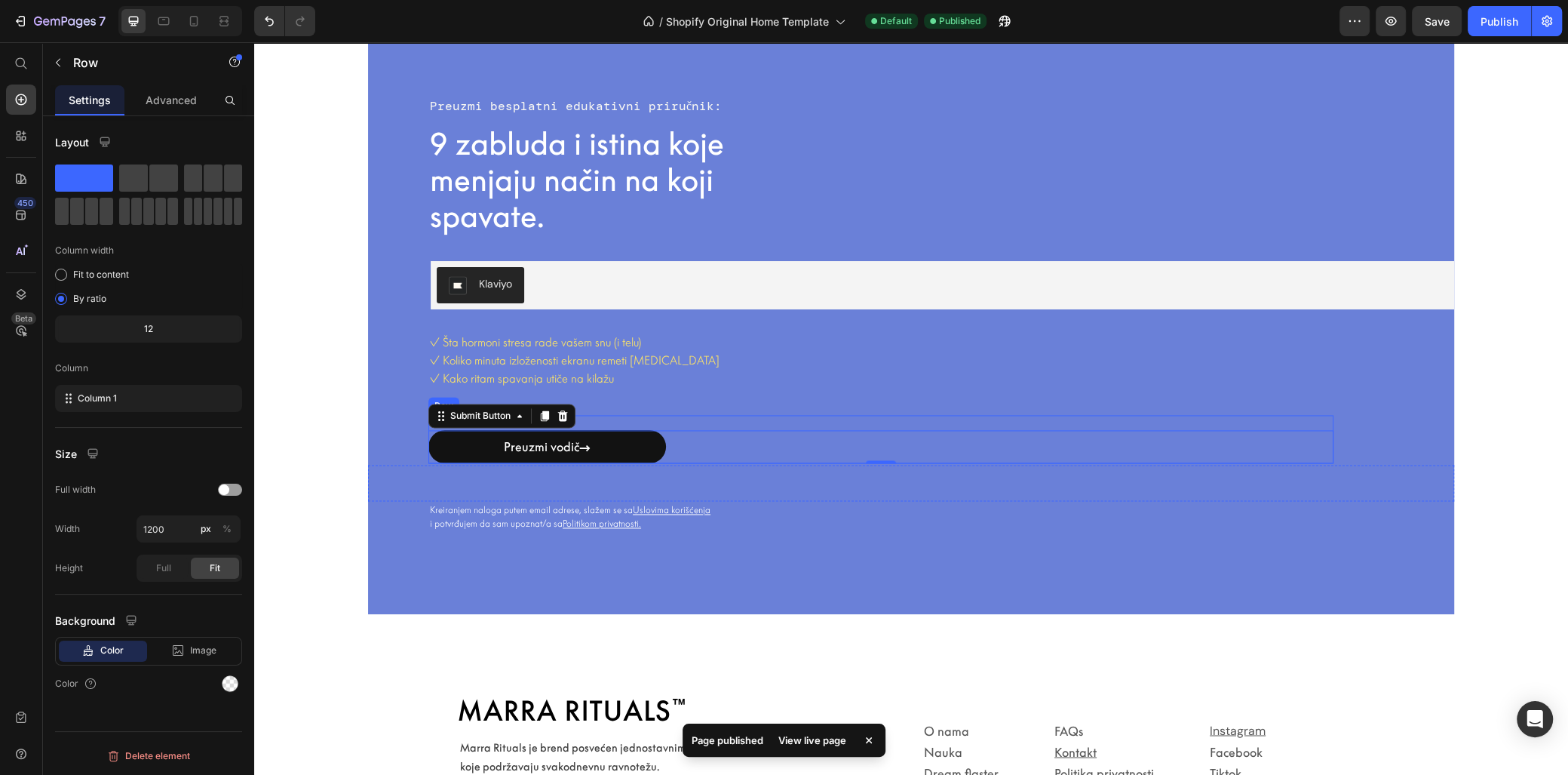 click on "Preuzmi vodič  → Submit Button   0" at bounding box center (881, 439) 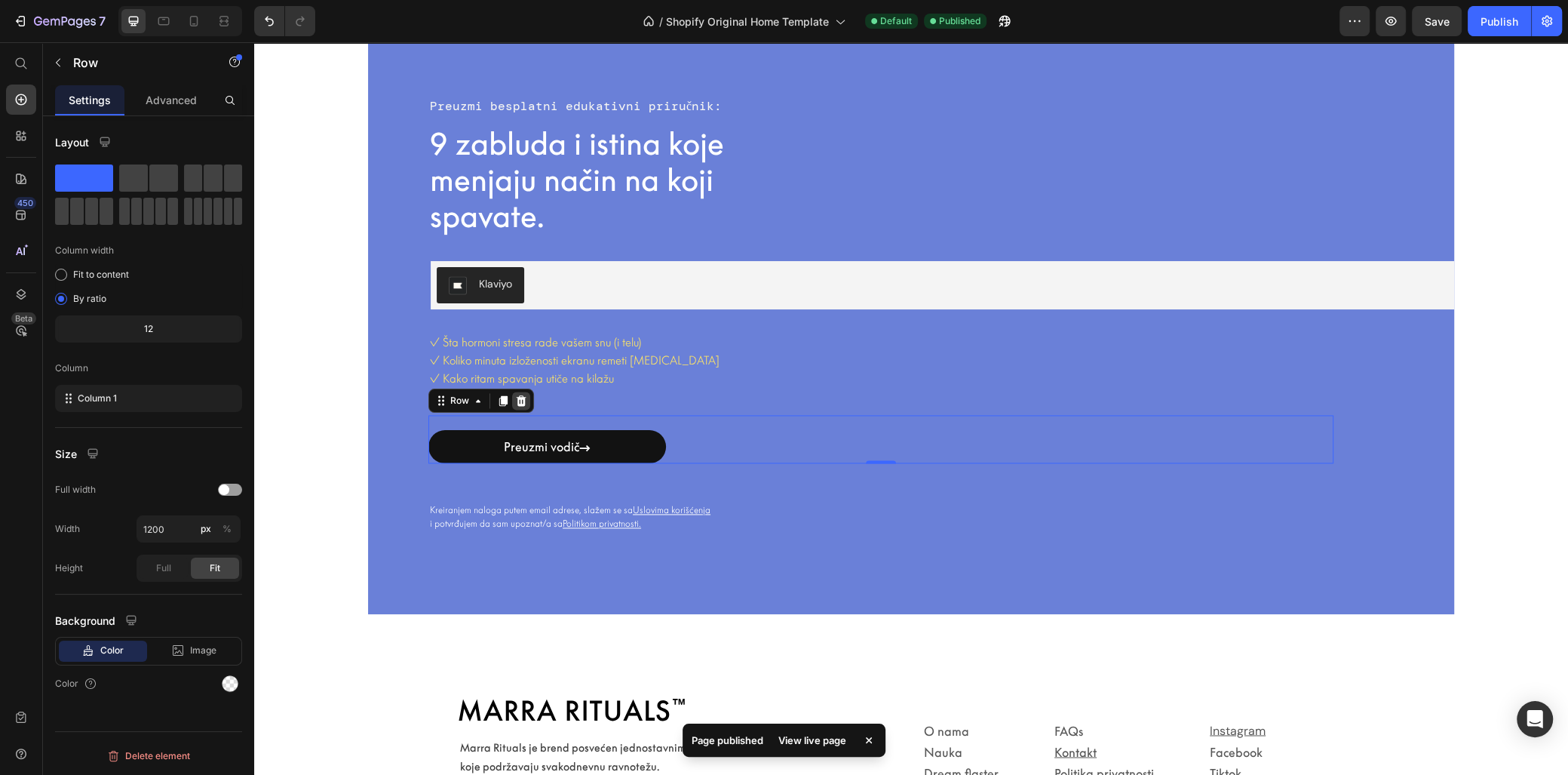 click 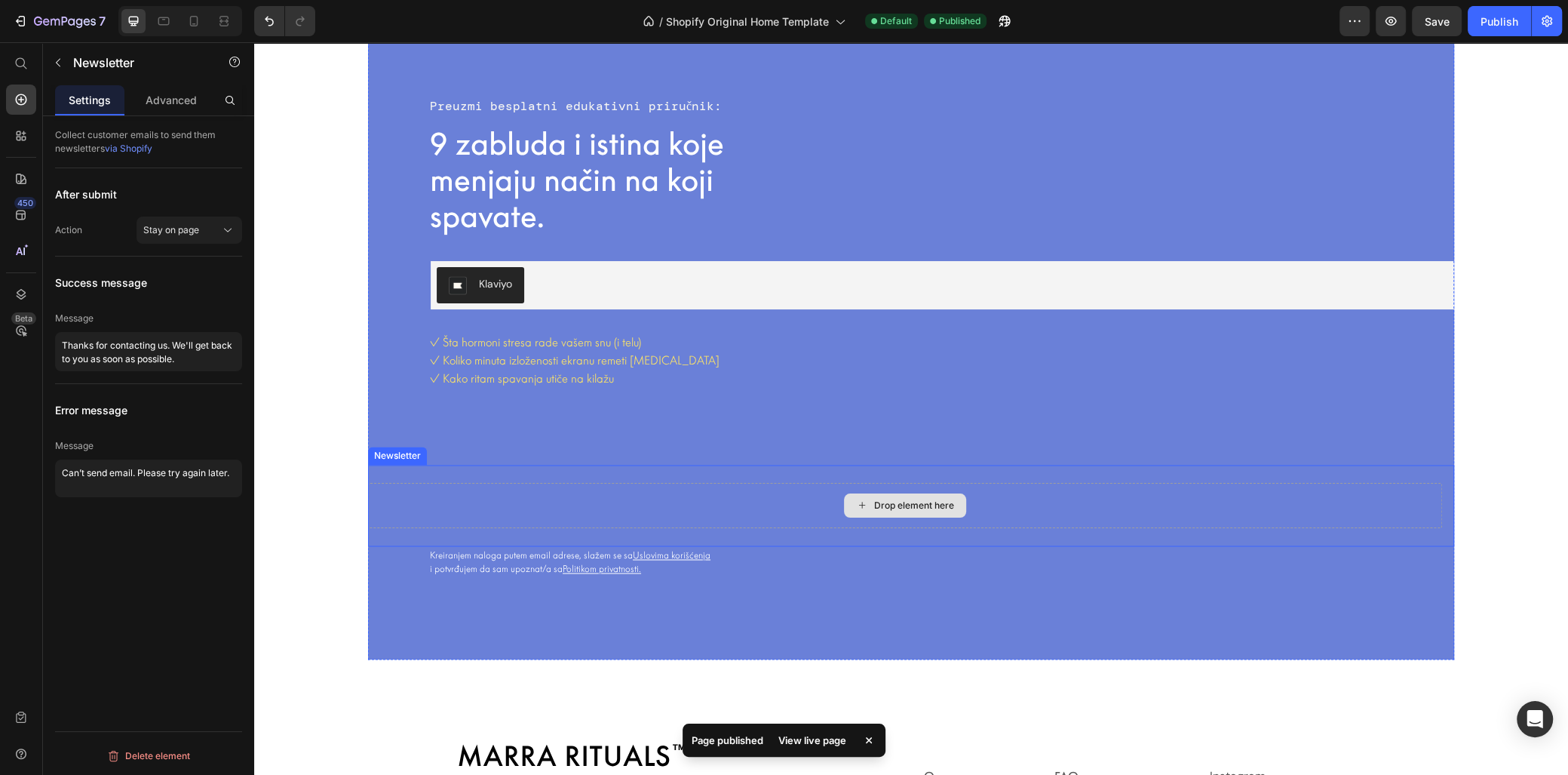 click on "Drop element here" at bounding box center (905, 506) 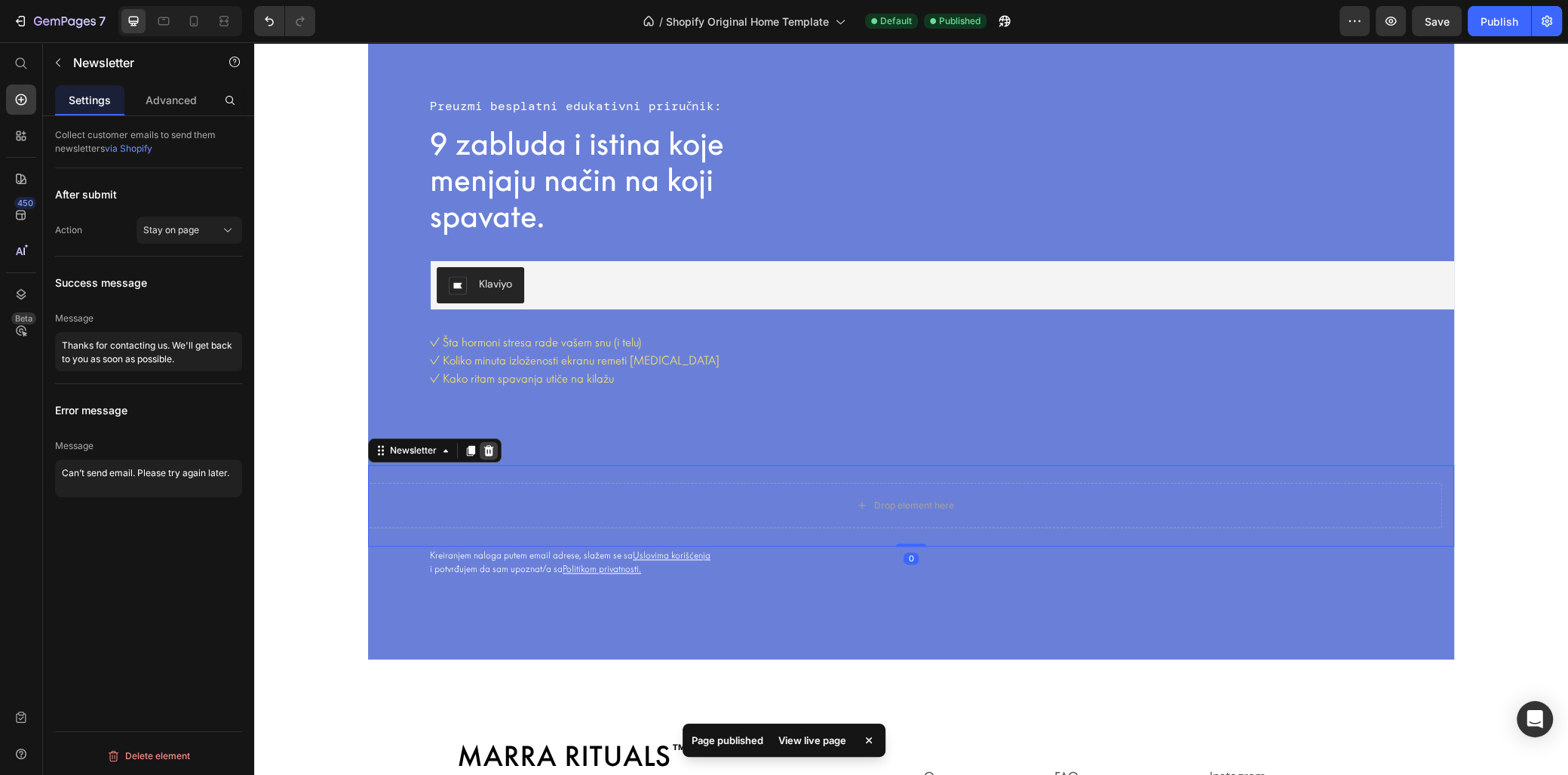 click 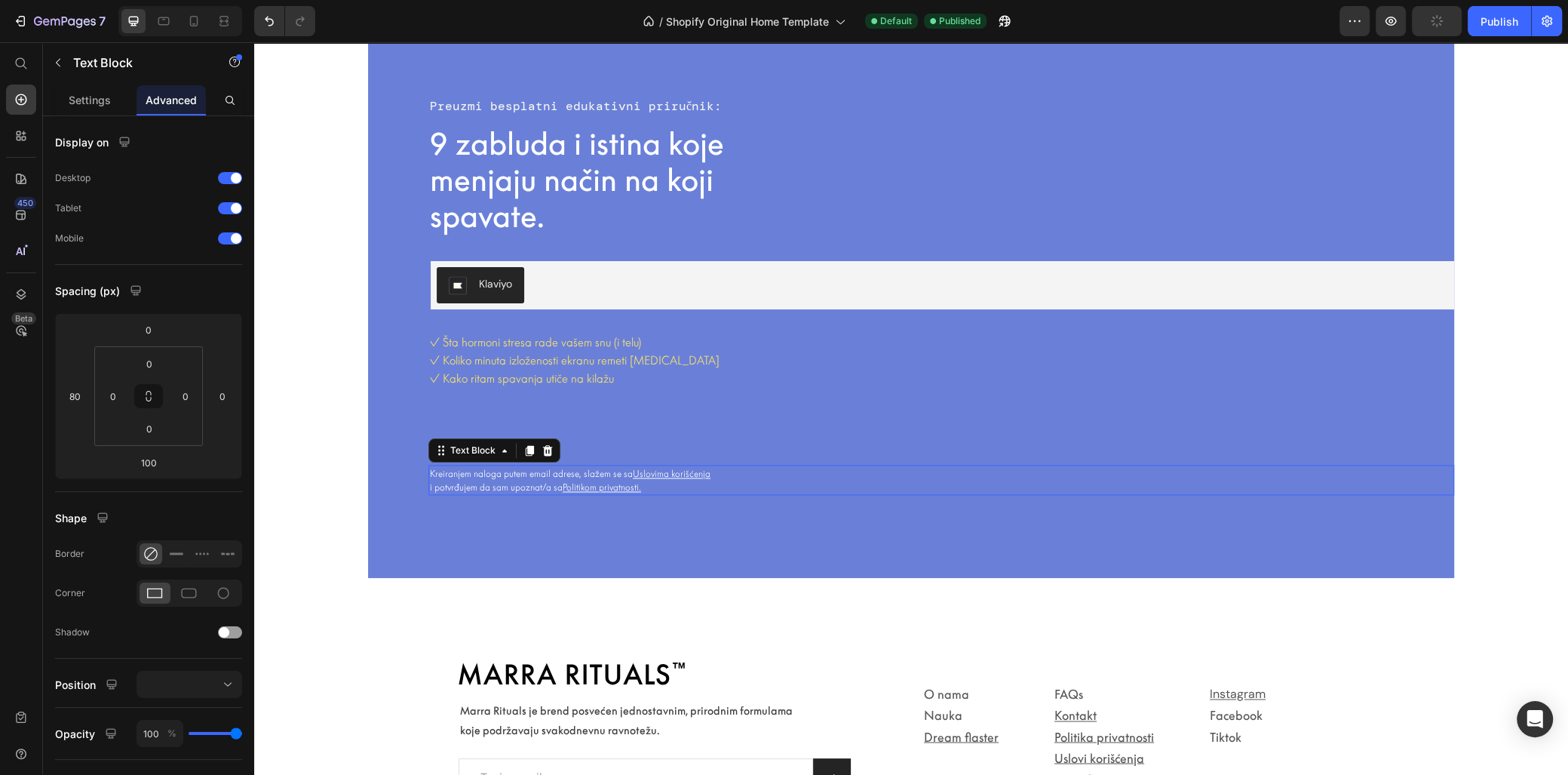click on "Kreiranjem naloga putem email adrese, slažem se sa  Uslovima korišćenja i potvrđujem da sam upoznat/a sa  Politikom privatnosti." at bounding box center (941, 480) 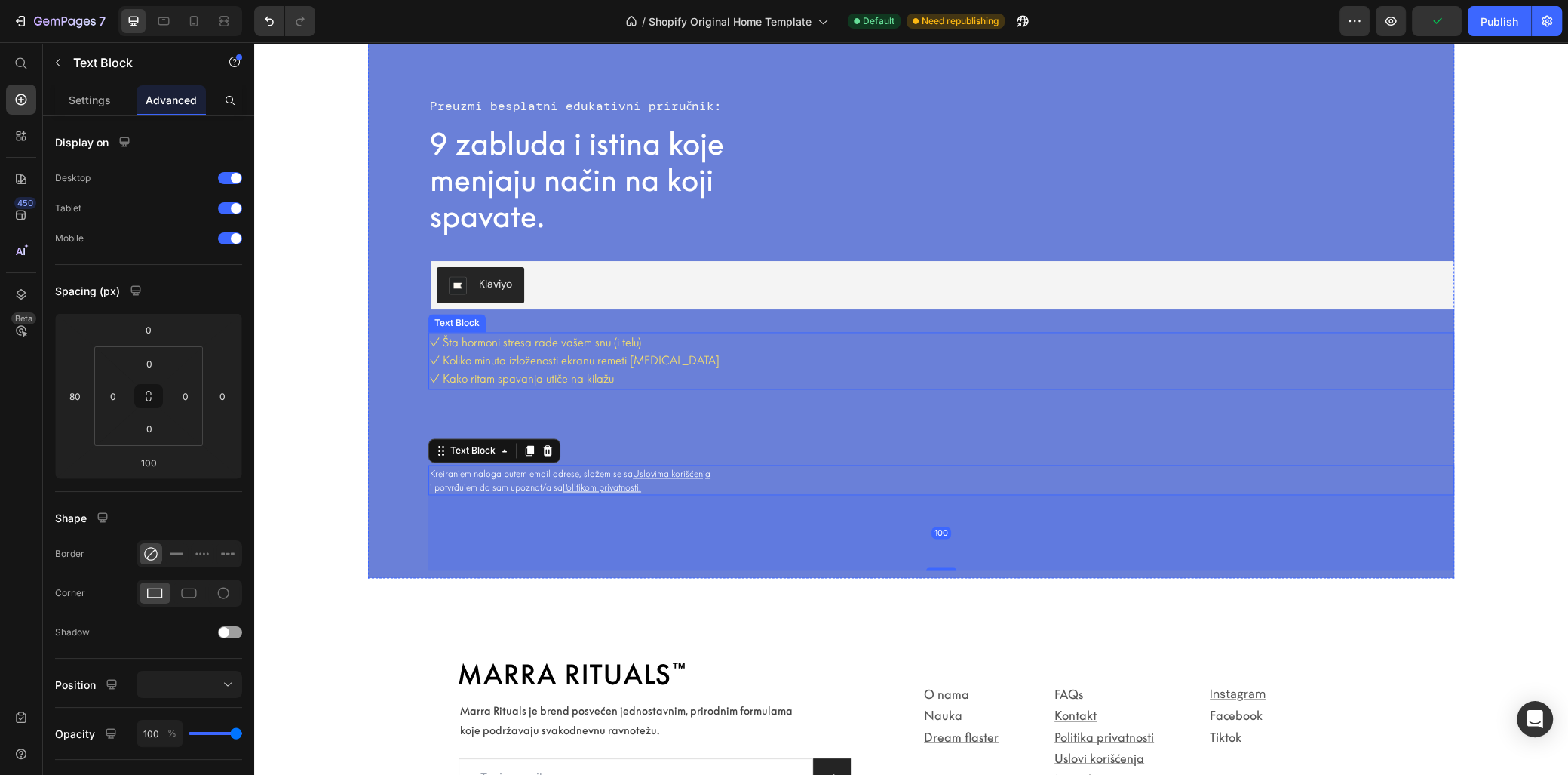 click on "✓ Šta hormoni stresa rade vašem snu (i telu)" at bounding box center [941, 343] 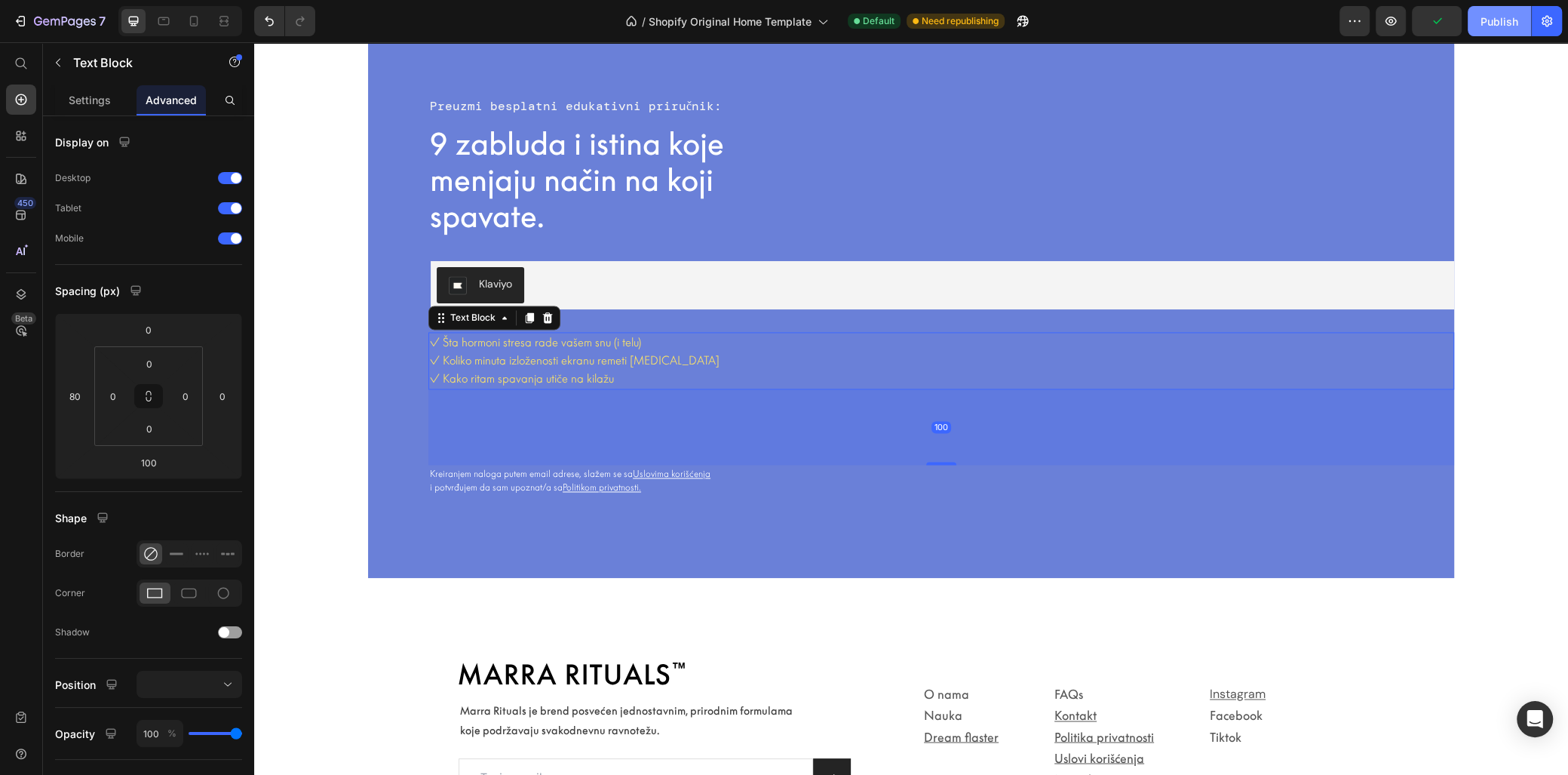 click on "Publish" at bounding box center (1499, 21) 